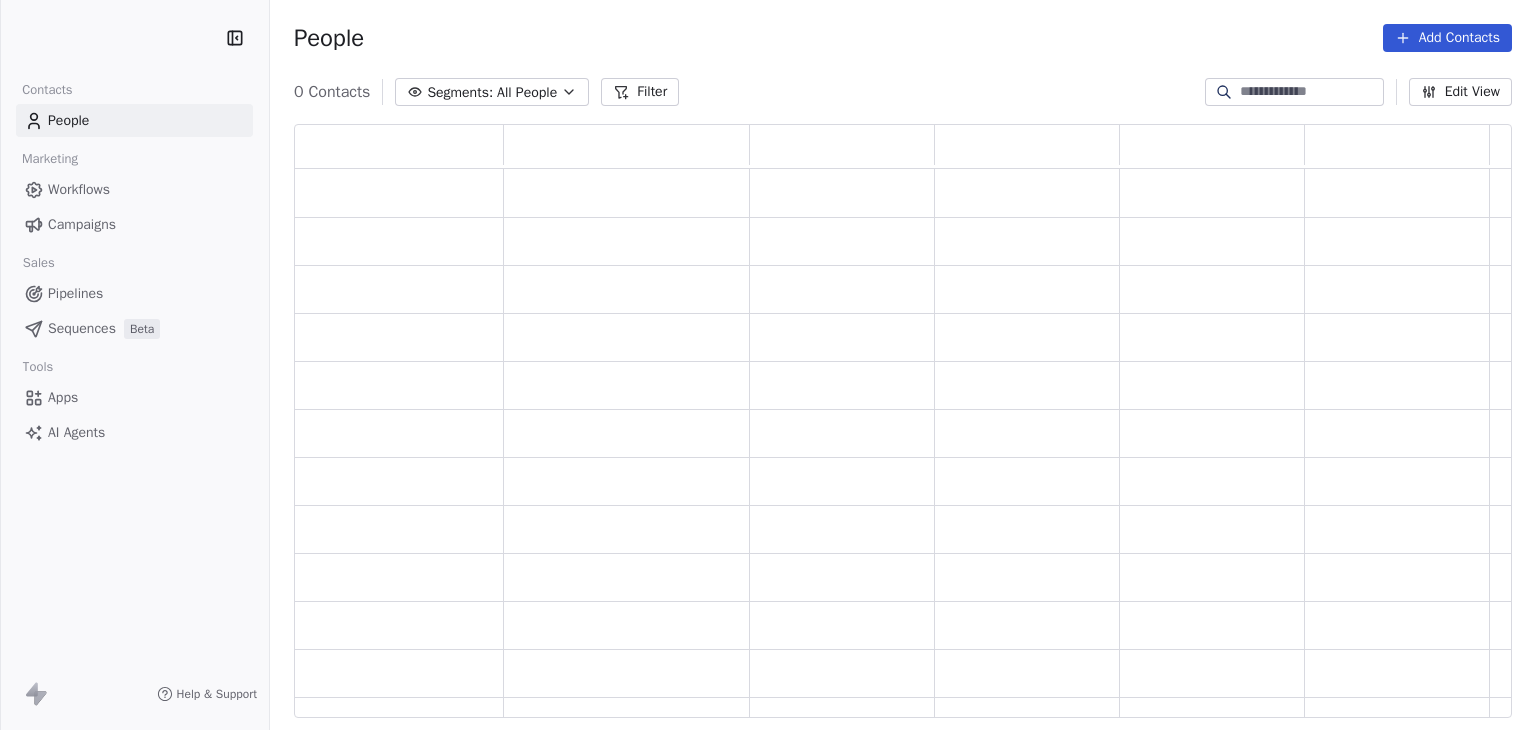 scroll, scrollTop: 0, scrollLeft: 0, axis: both 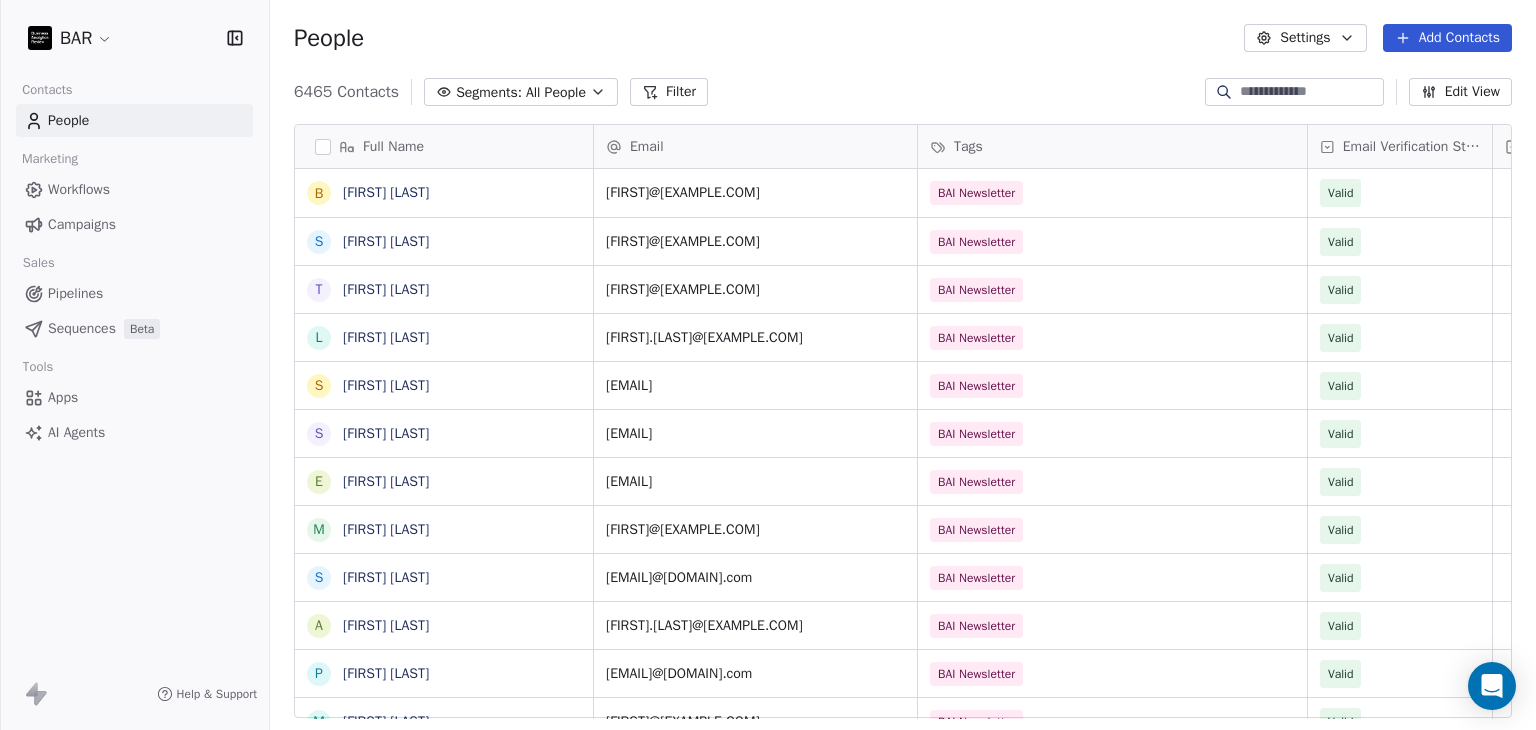 click at bounding box center (1310, 92) 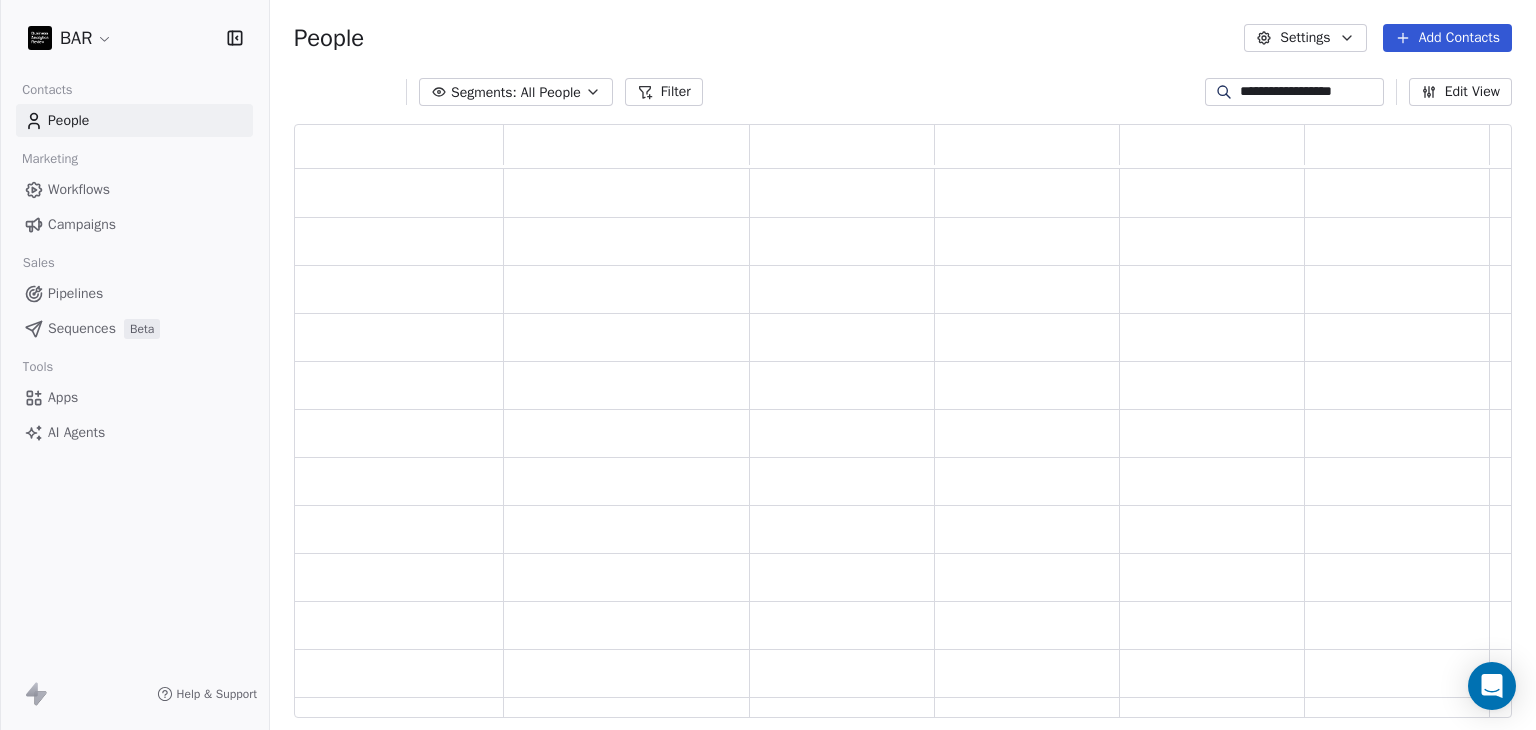 scroll, scrollTop: 16, scrollLeft: 16, axis: both 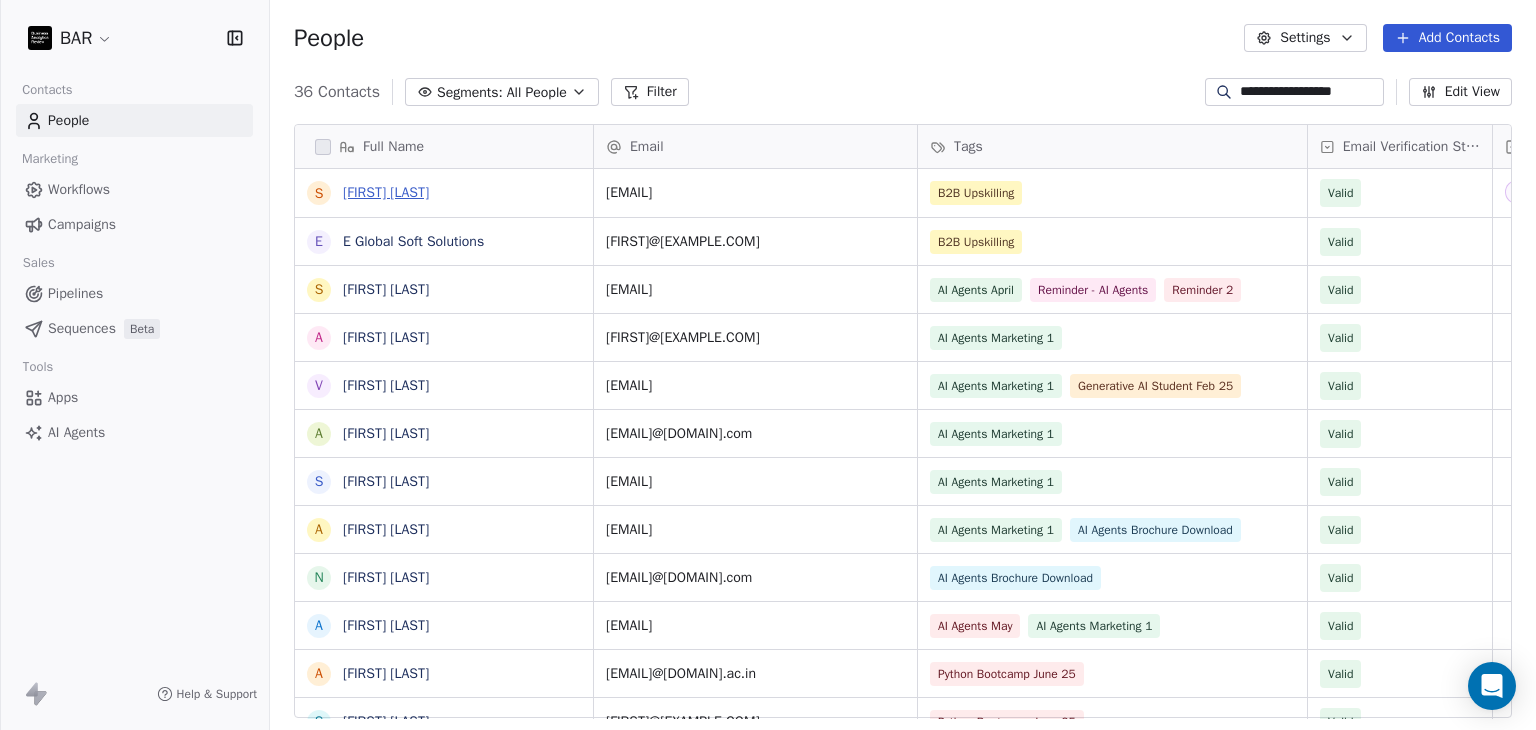 type on "**********" 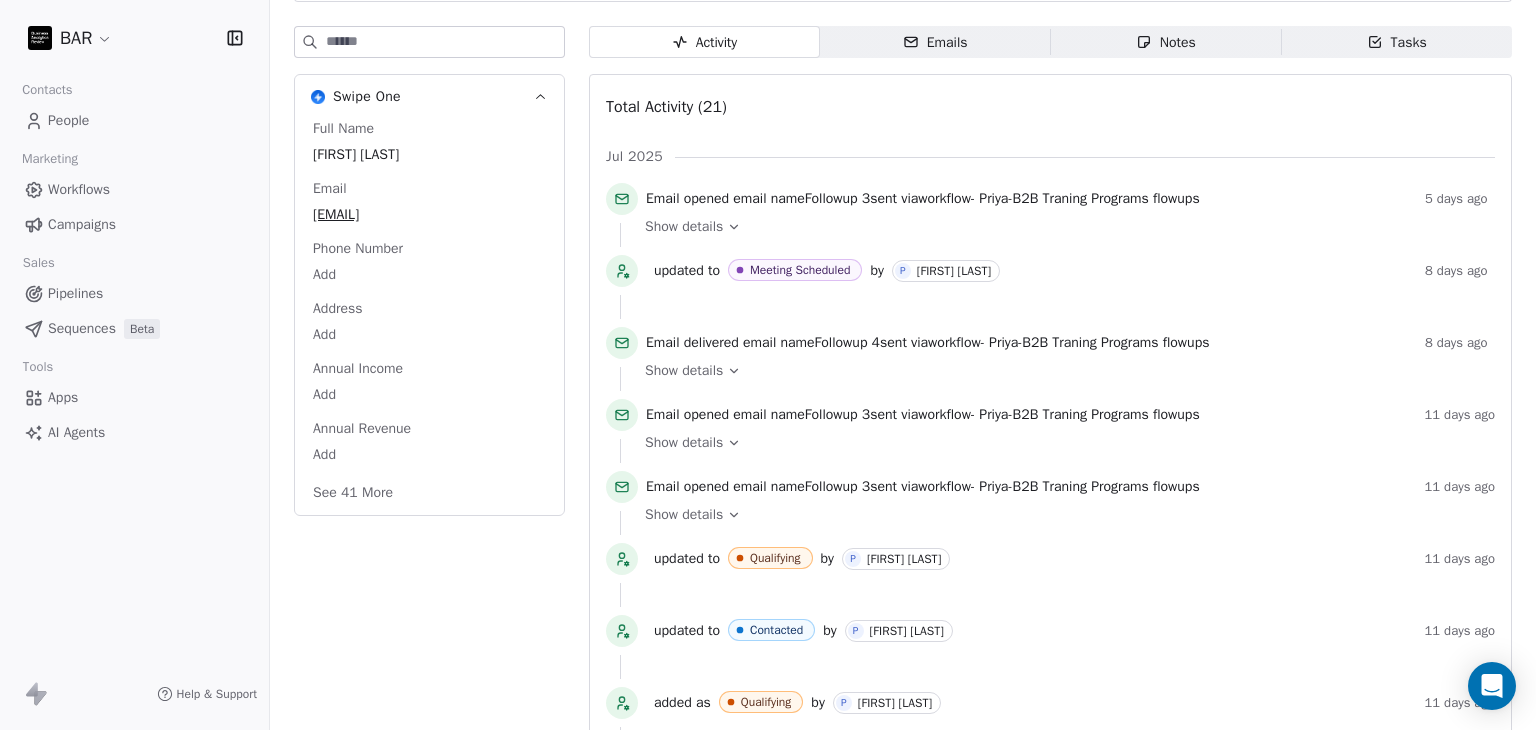 scroll, scrollTop: 20, scrollLeft: 0, axis: vertical 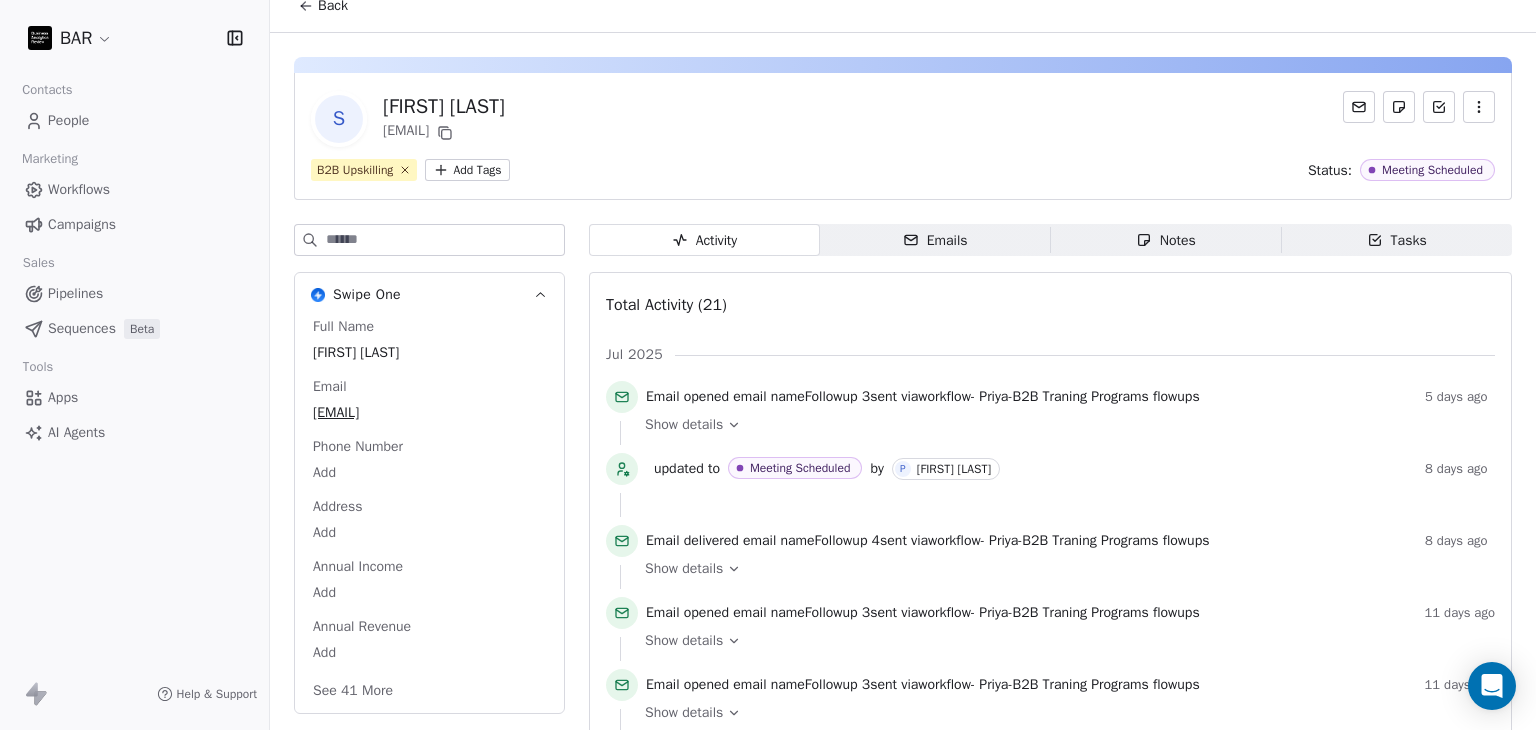 click 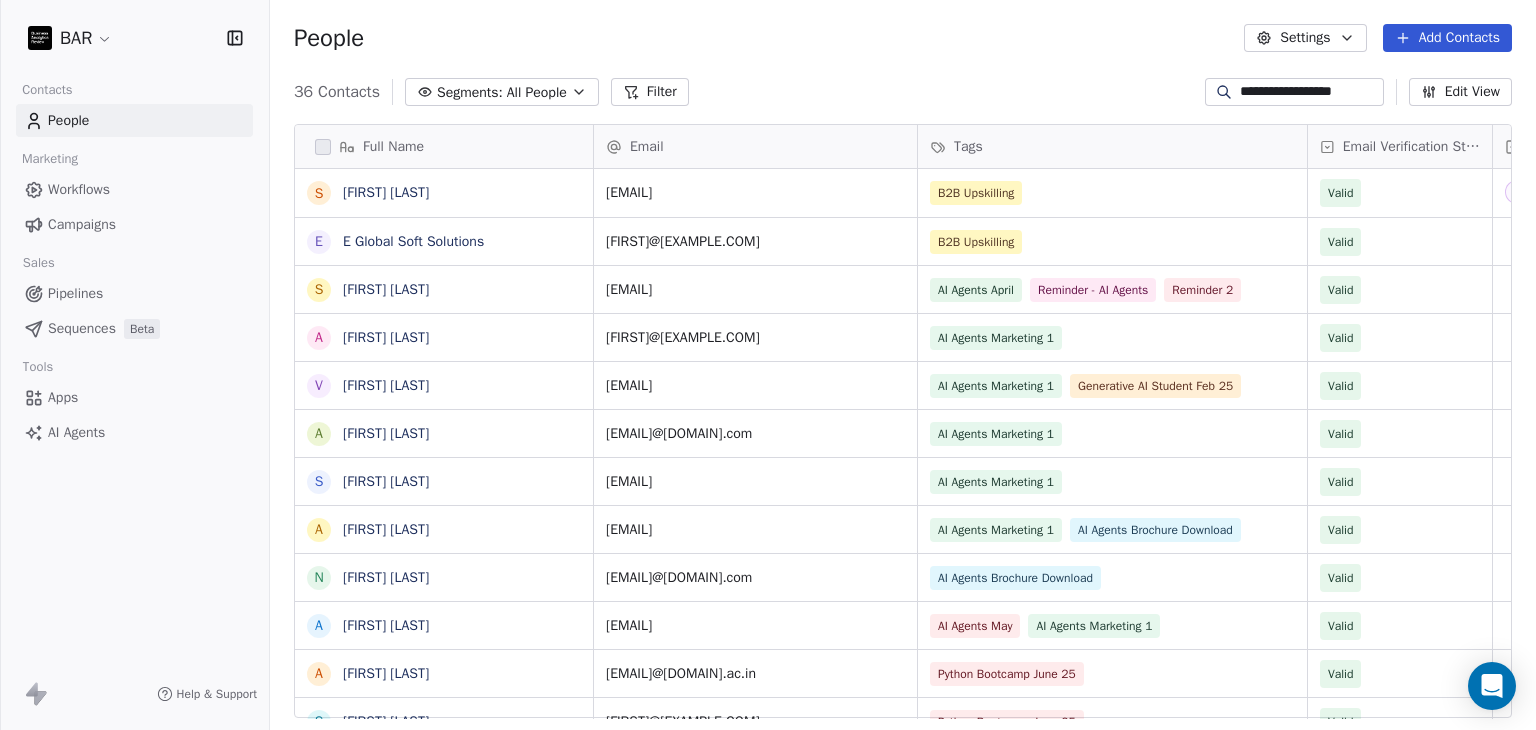 scroll, scrollTop: 0, scrollLeft: 0, axis: both 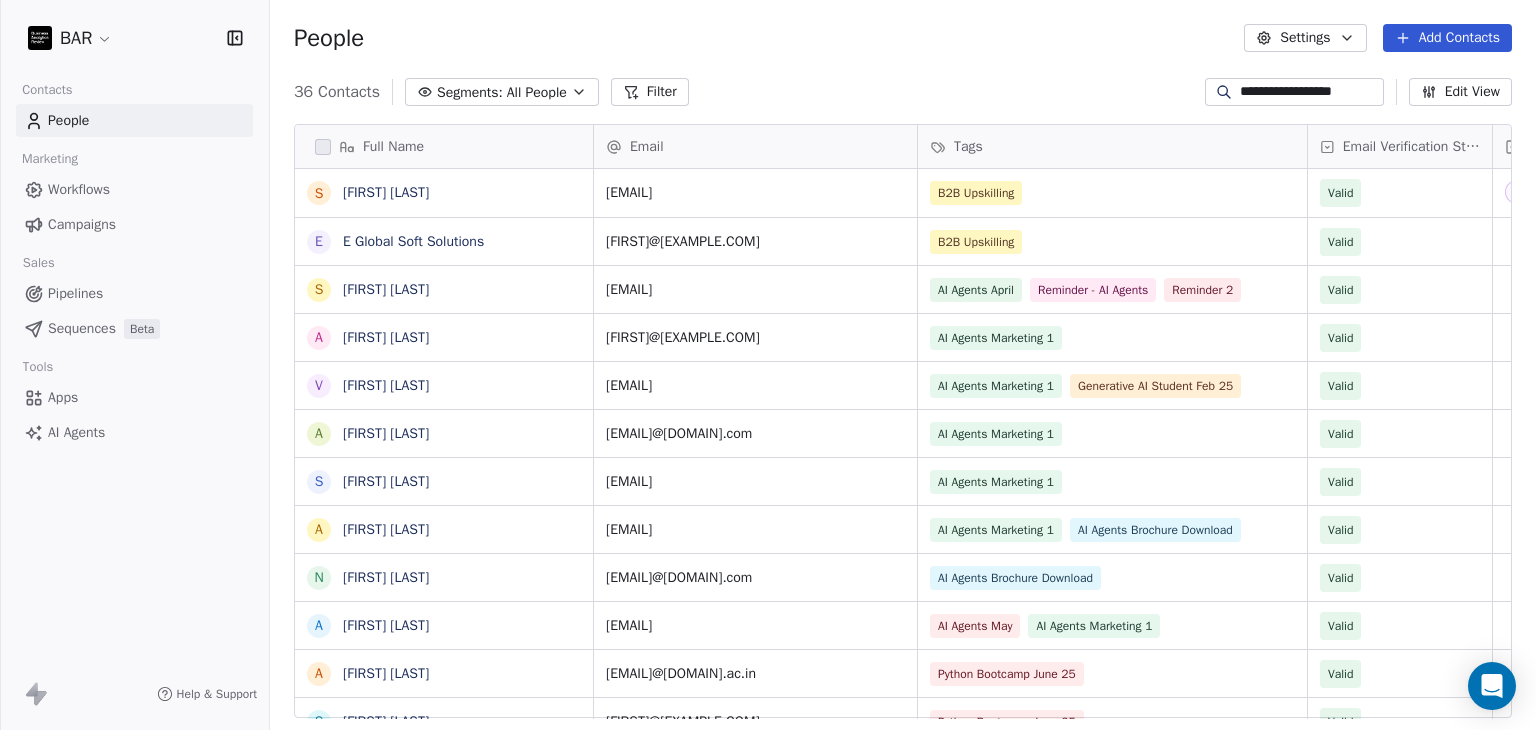 click on "**********" at bounding box center (1310, 92) 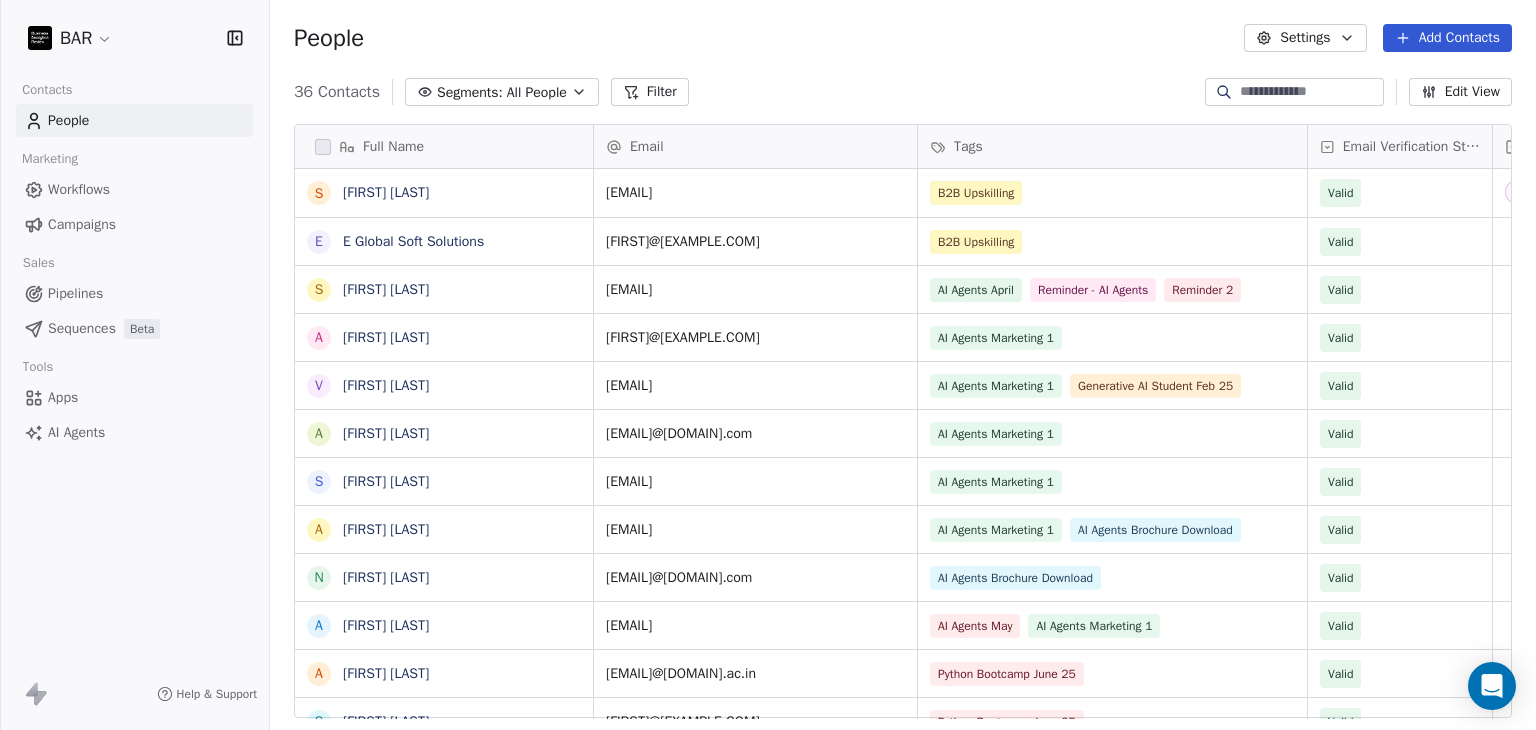 type 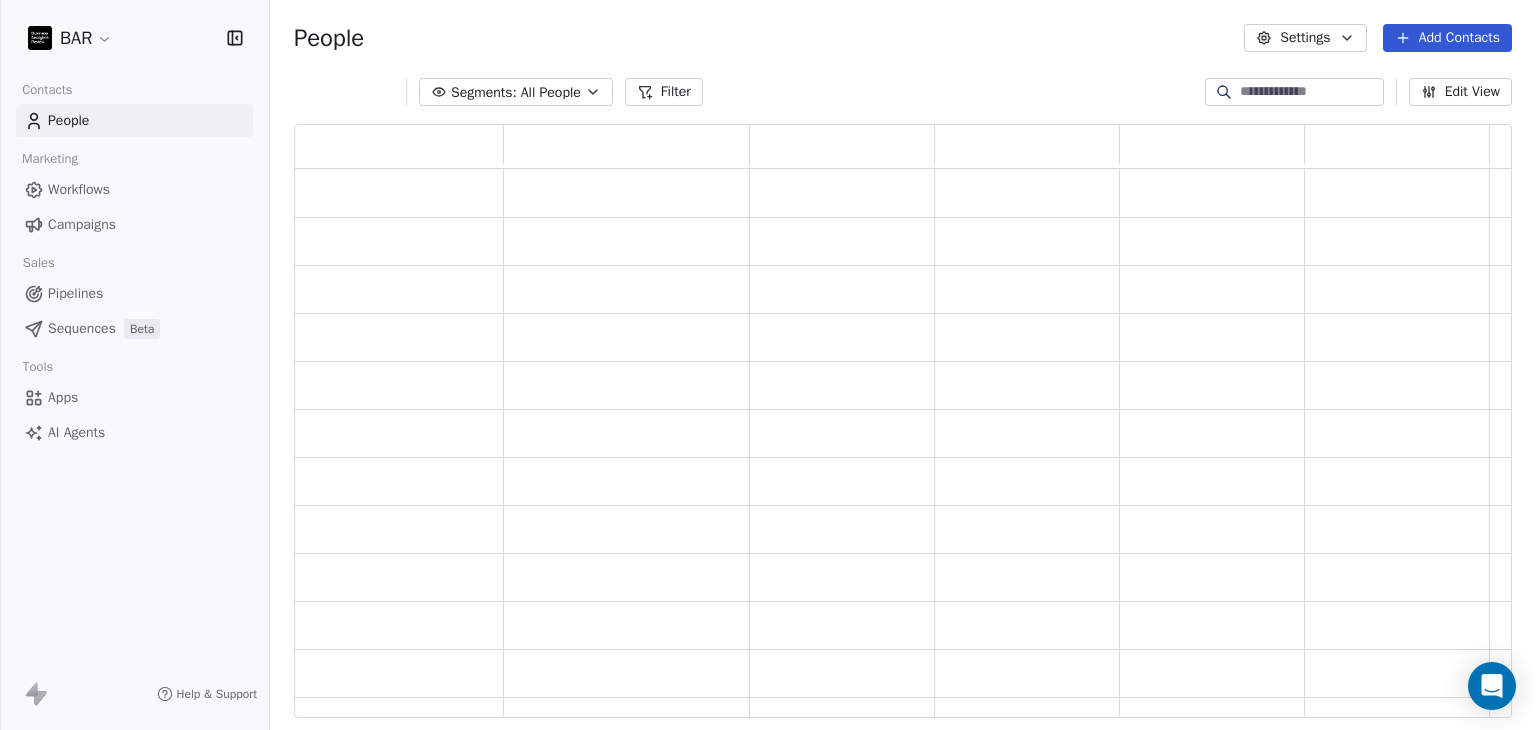 scroll, scrollTop: 16, scrollLeft: 16, axis: both 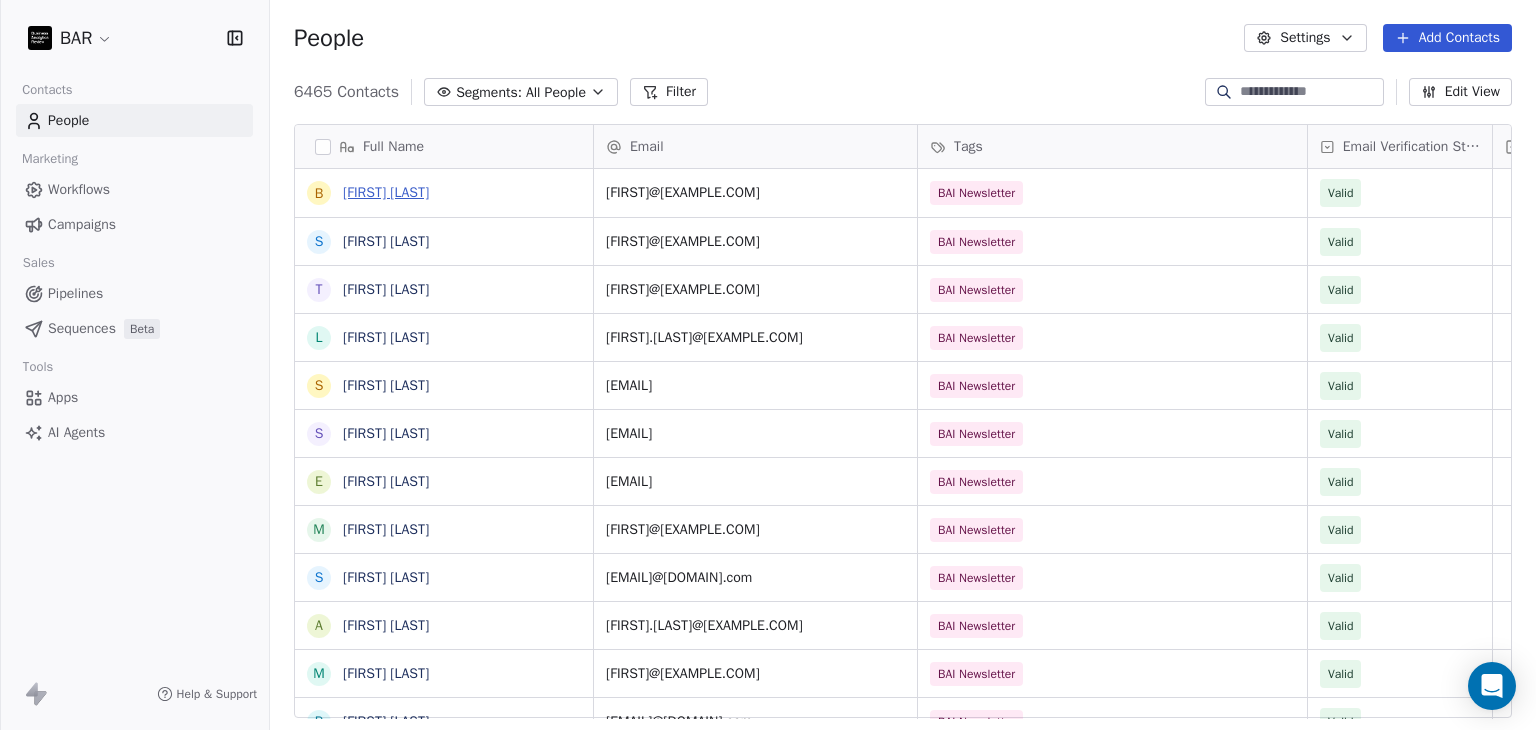 click on "[FIRST] [LAST]" at bounding box center (386, 192) 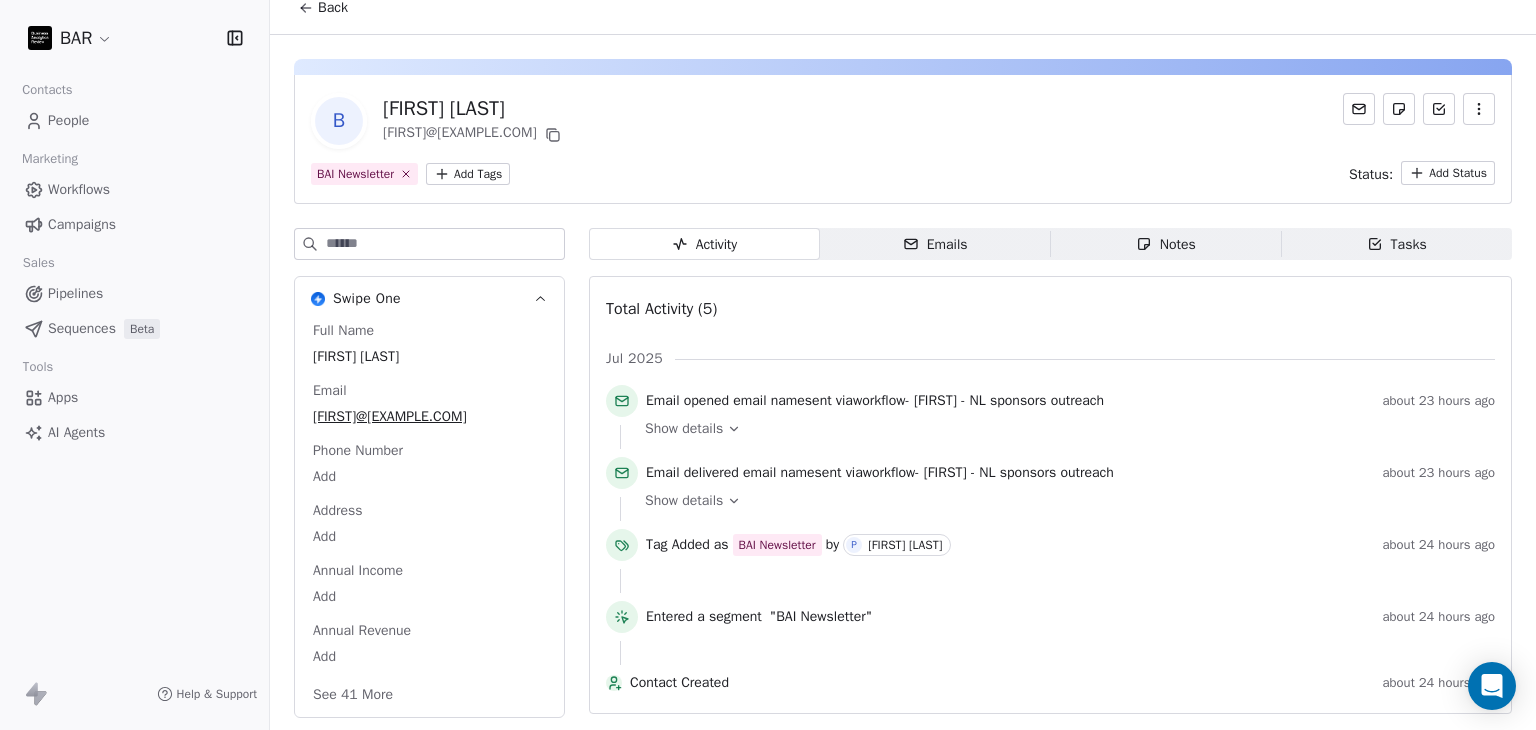 scroll, scrollTop: 25, scrollLeft: 0, axis: vertical 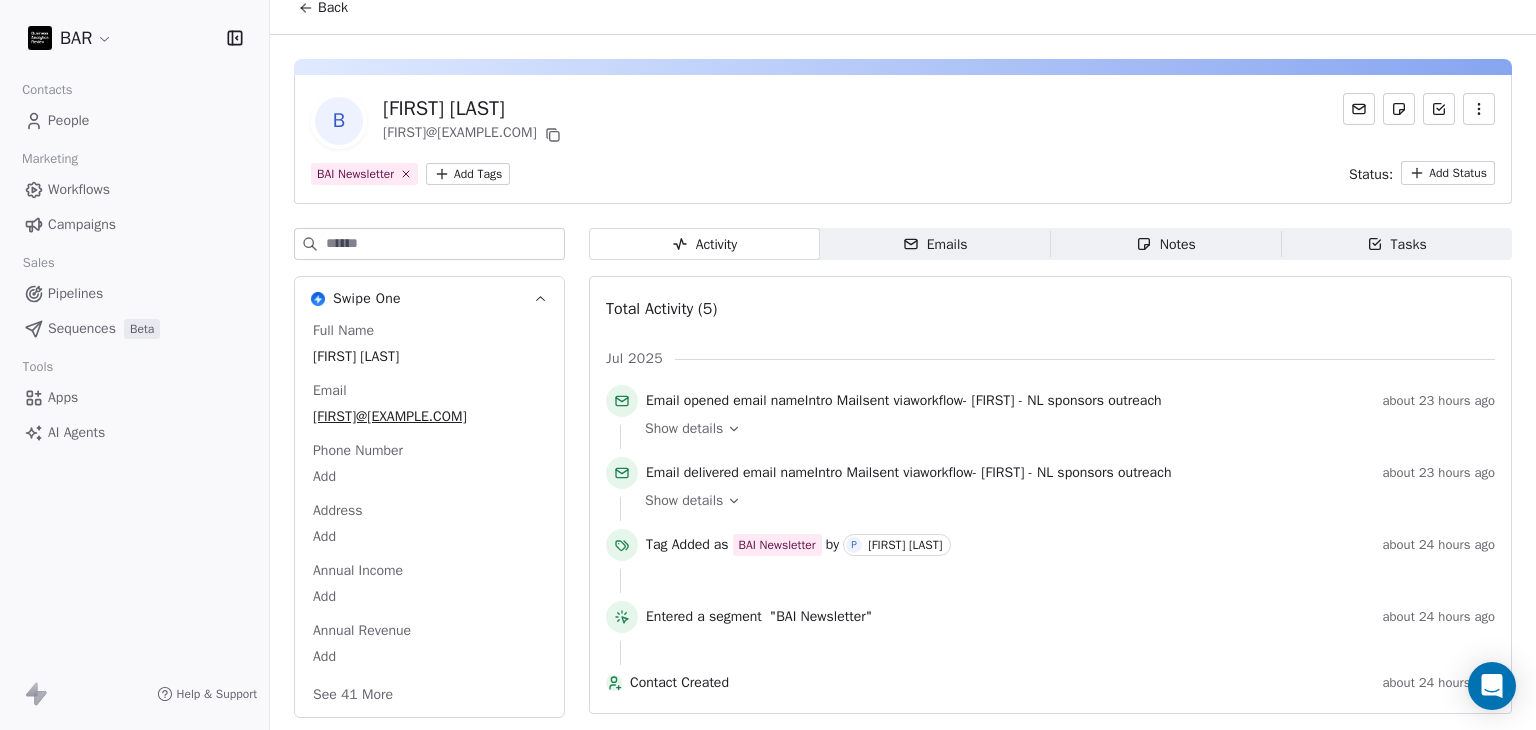 click on "Back" at bounding box center [323, 8] 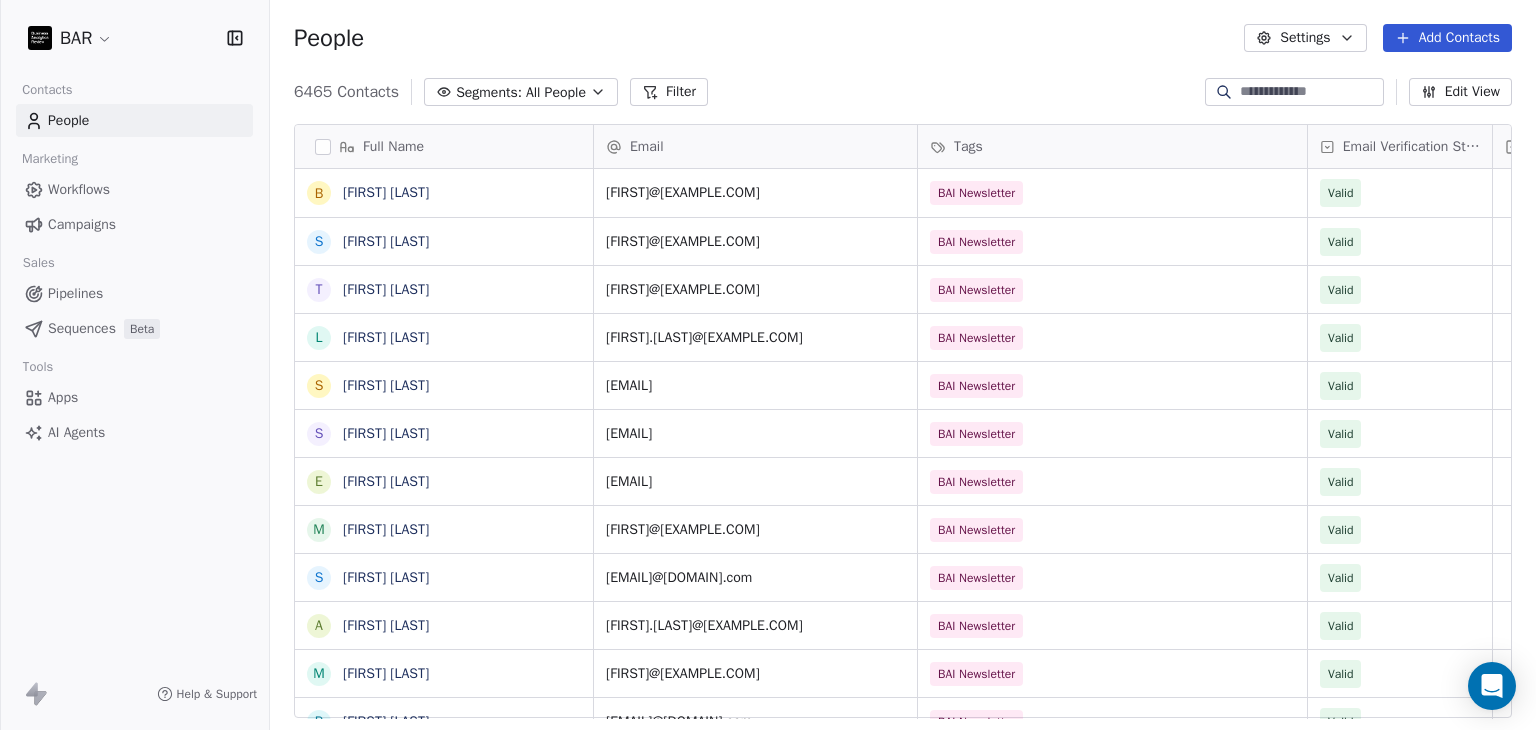 scroll, scrollTop: 0, scrollLeft: 0, axis: both 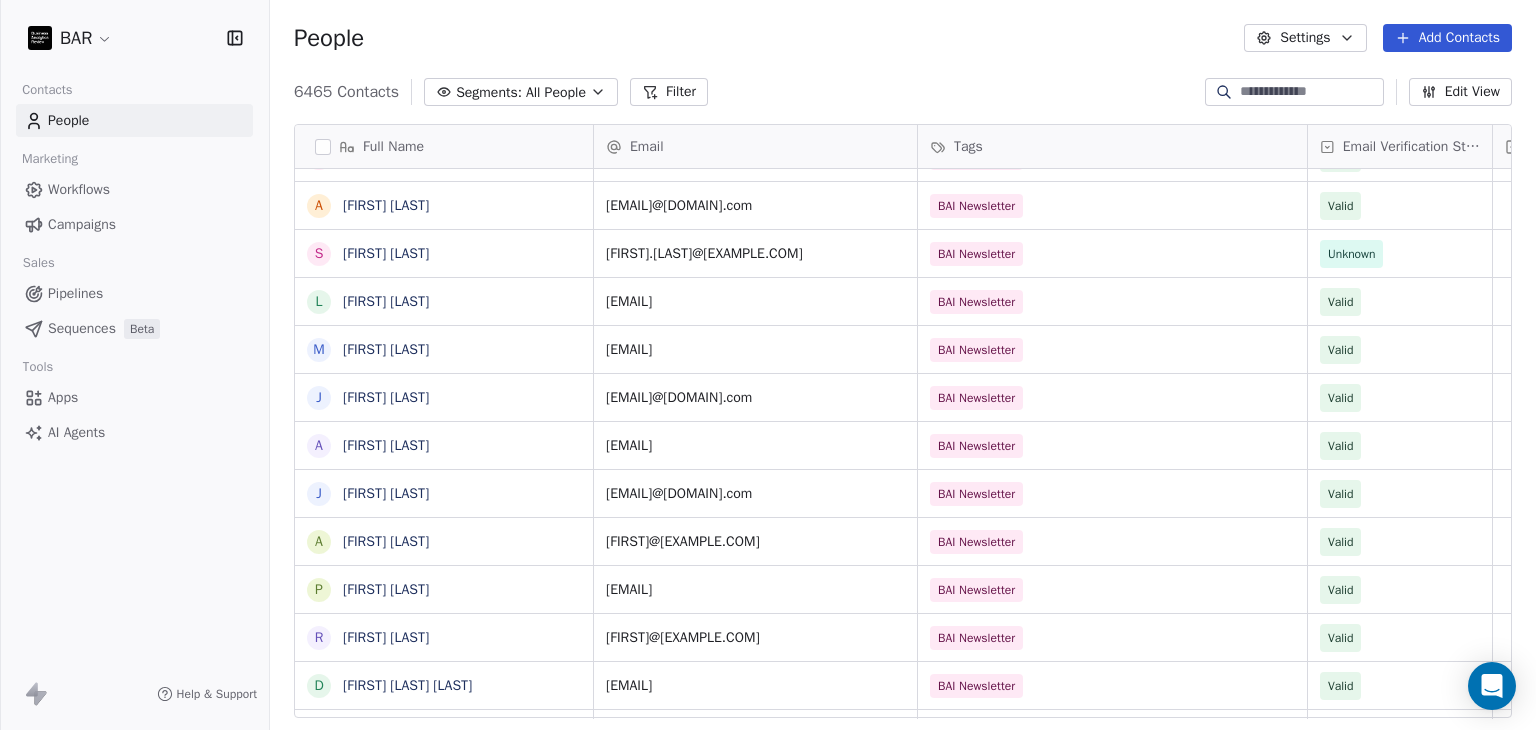 click at bounding box center [1310, 92] 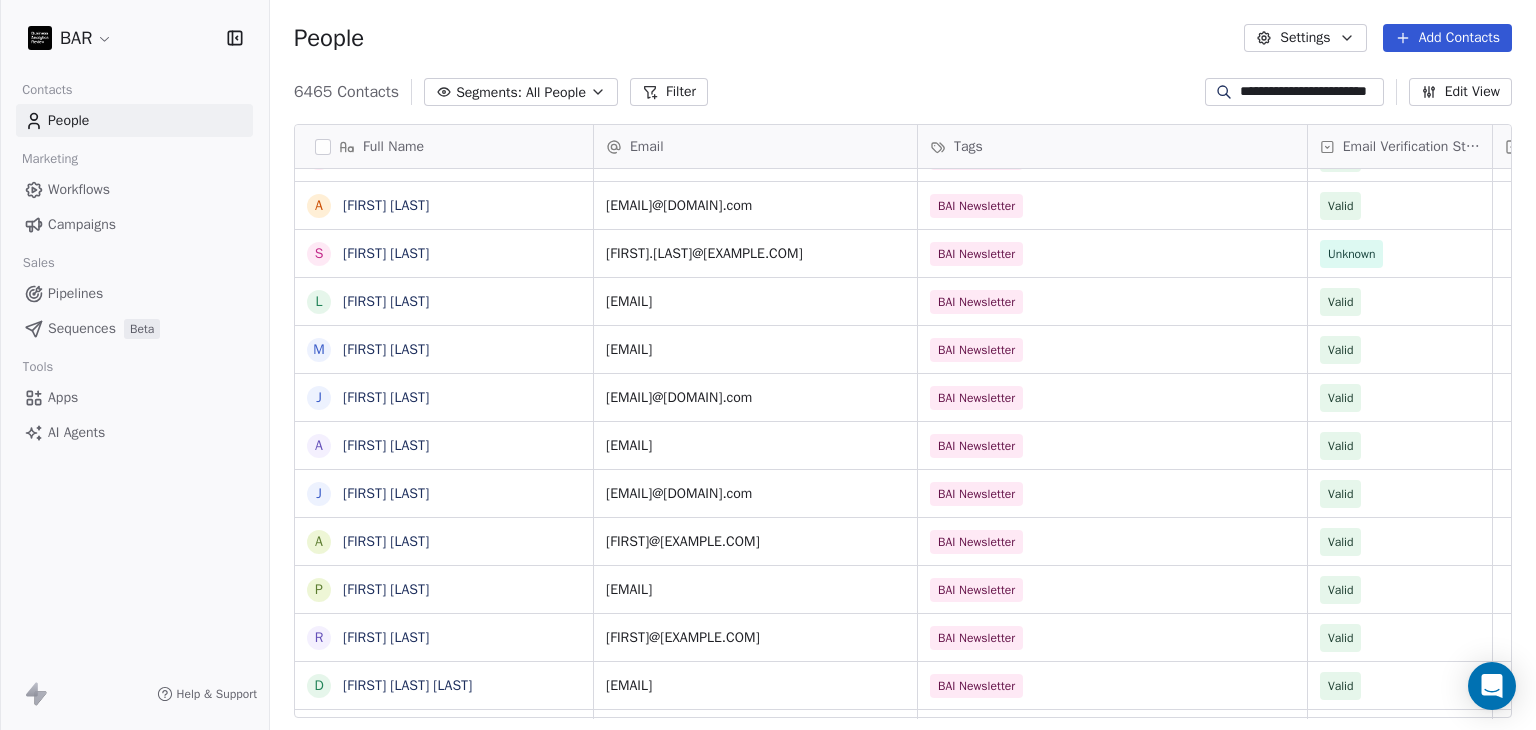 scroll, scrollTop: 0, scrollLeft: 6, axis: horizontal 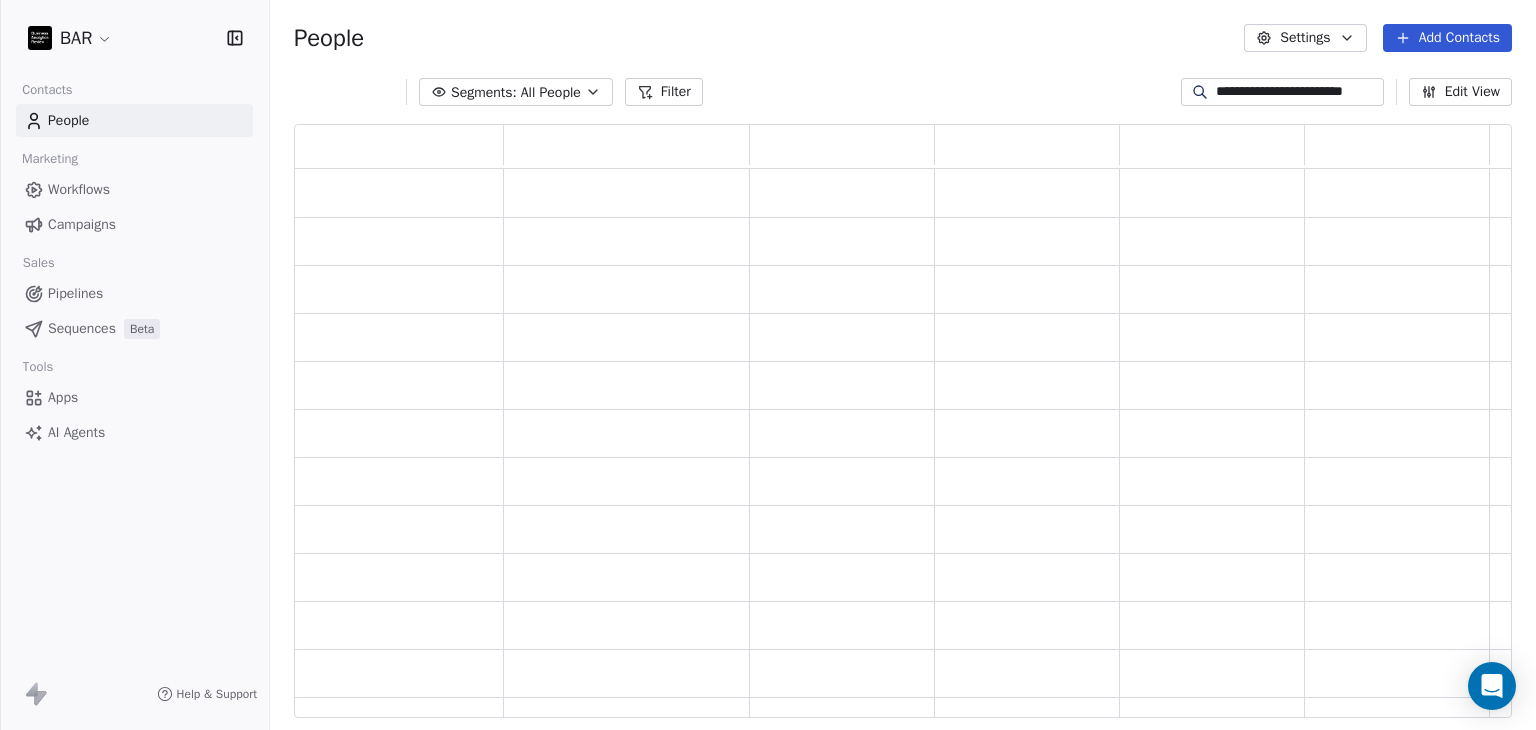 type on "**********" 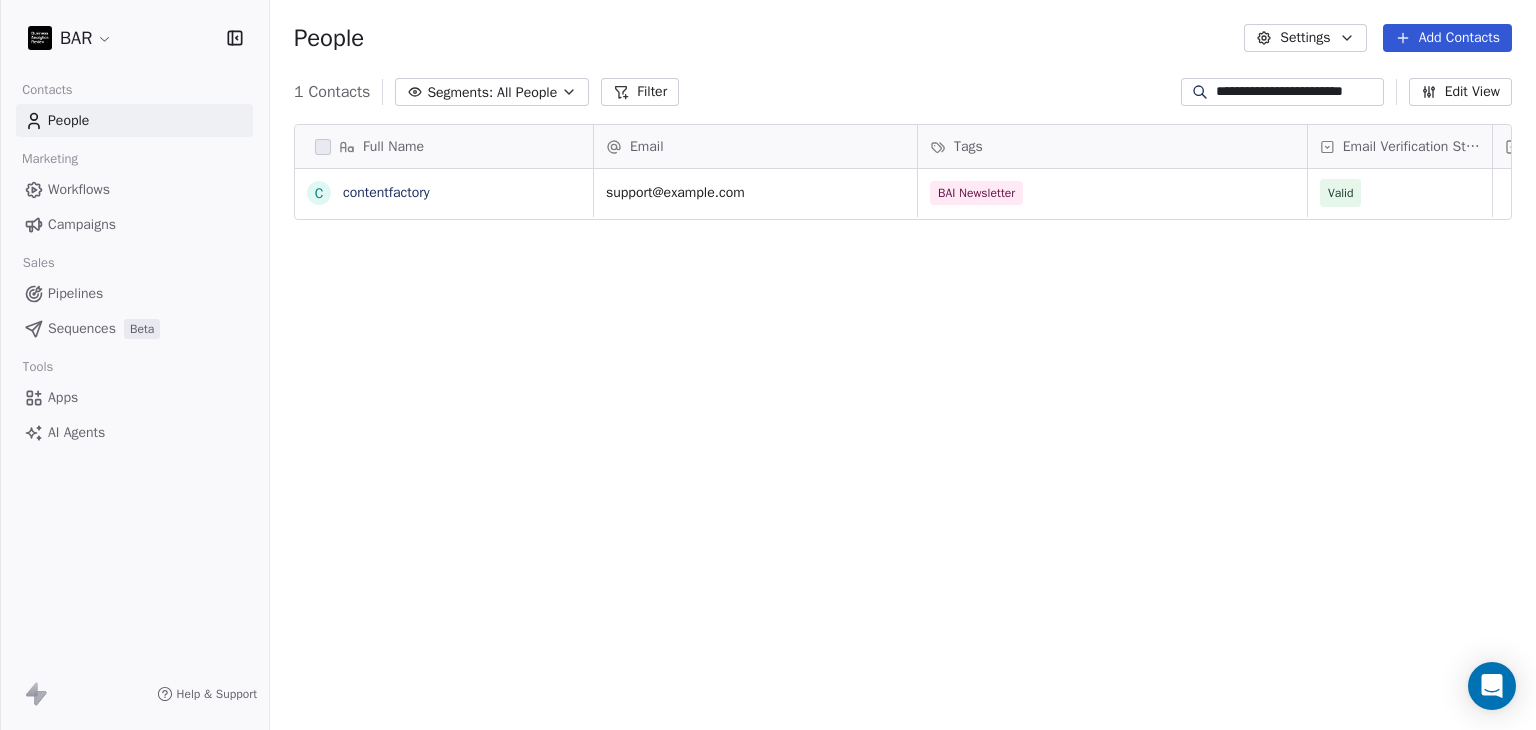 scroll, scrollTop: 16, scrollLeft: 16, axis: both 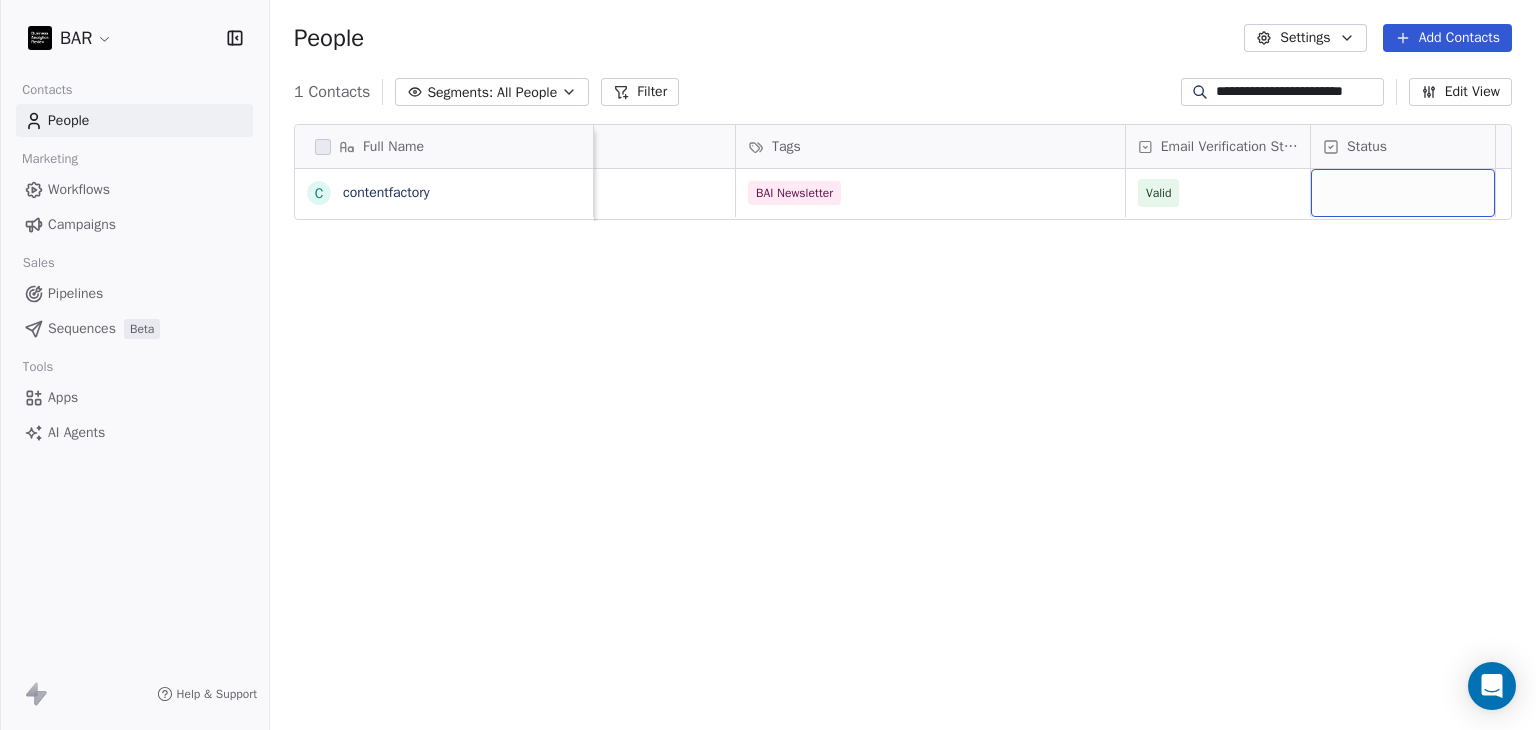 click at bounding box center [1403, 193] 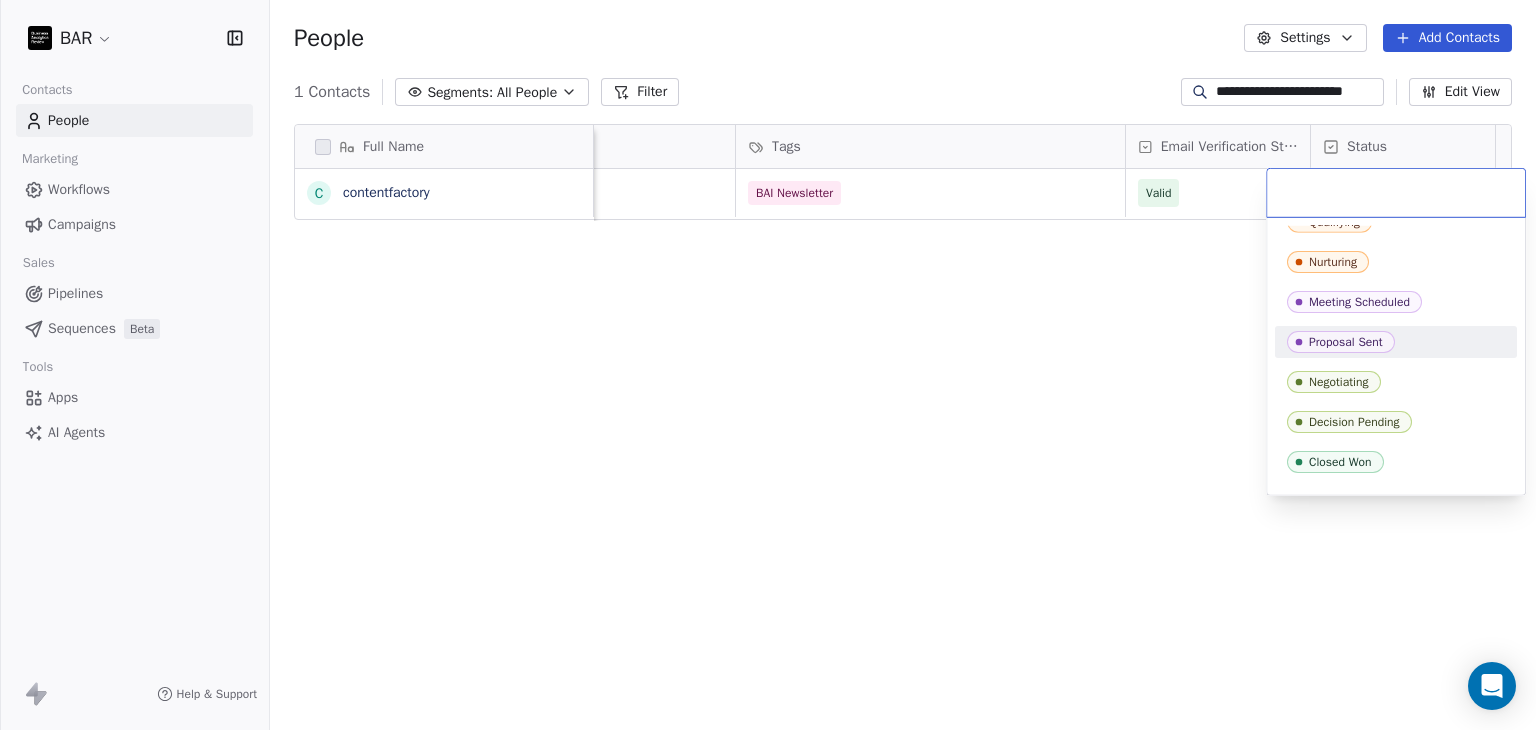 click on "Proposal Sent" at bounding box center [1341, 342] 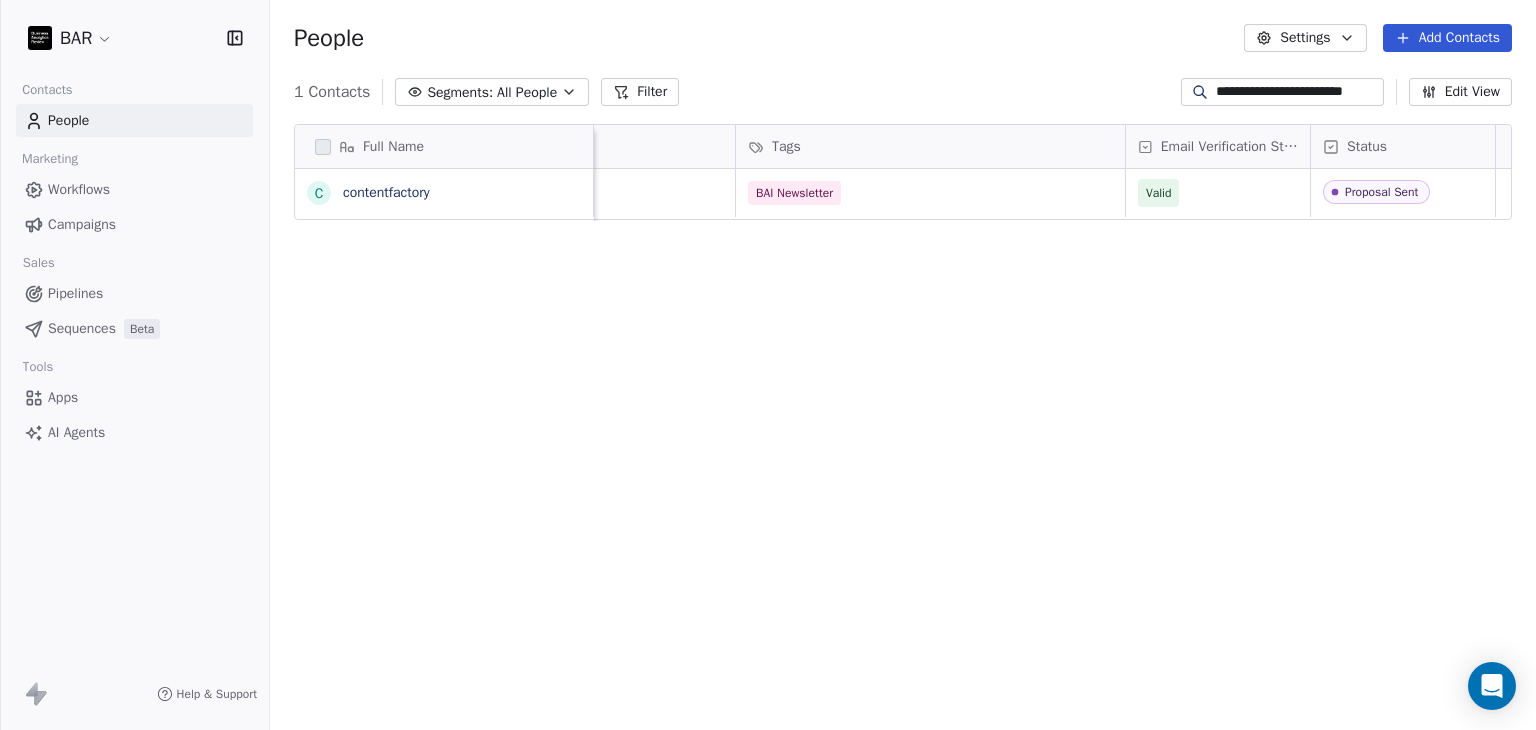 drag, startPoint x: 1073, startPoint y: 383, endPoint x: 1072, endPoint y: 373, distance: 10.049875 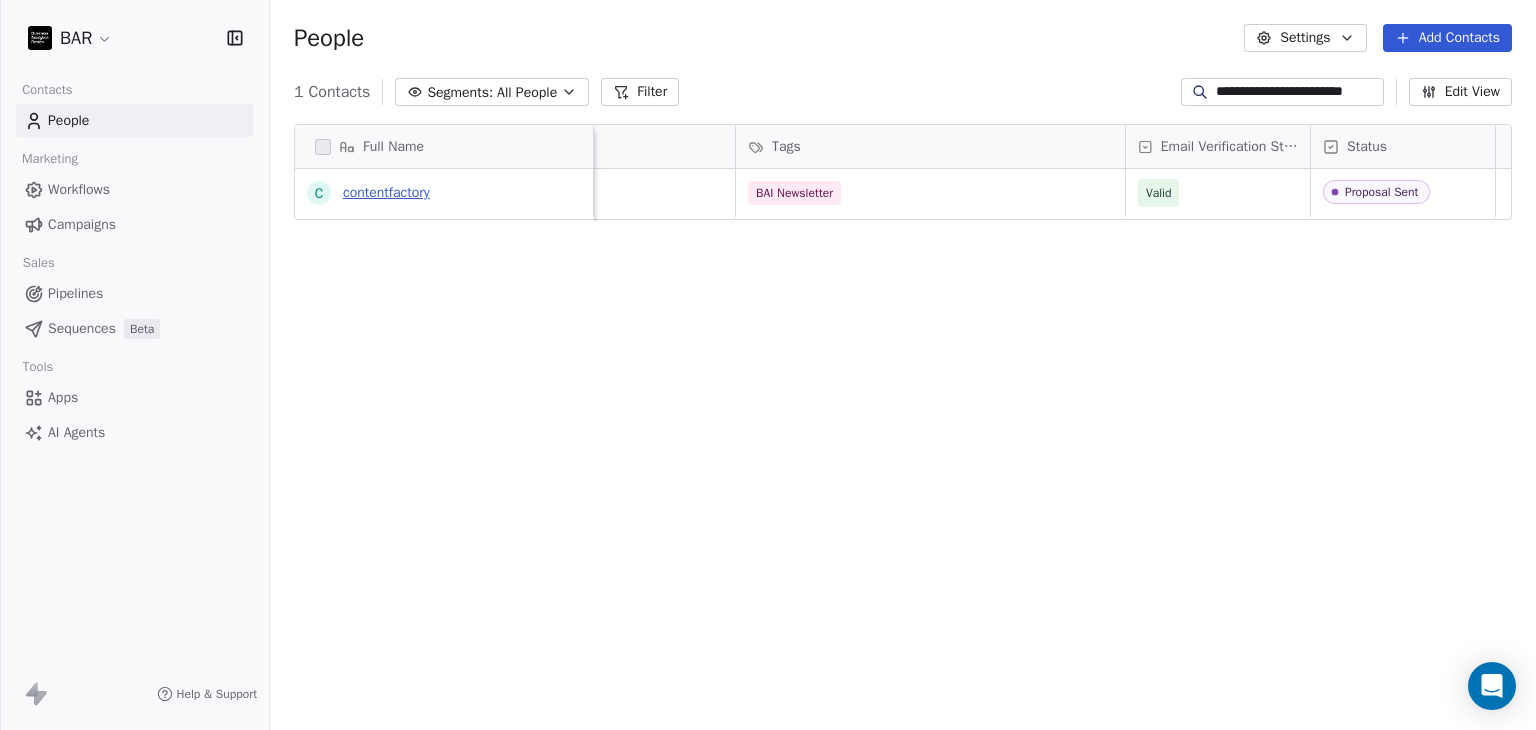 click on "contentfactory" at bounding box center (386, 192) 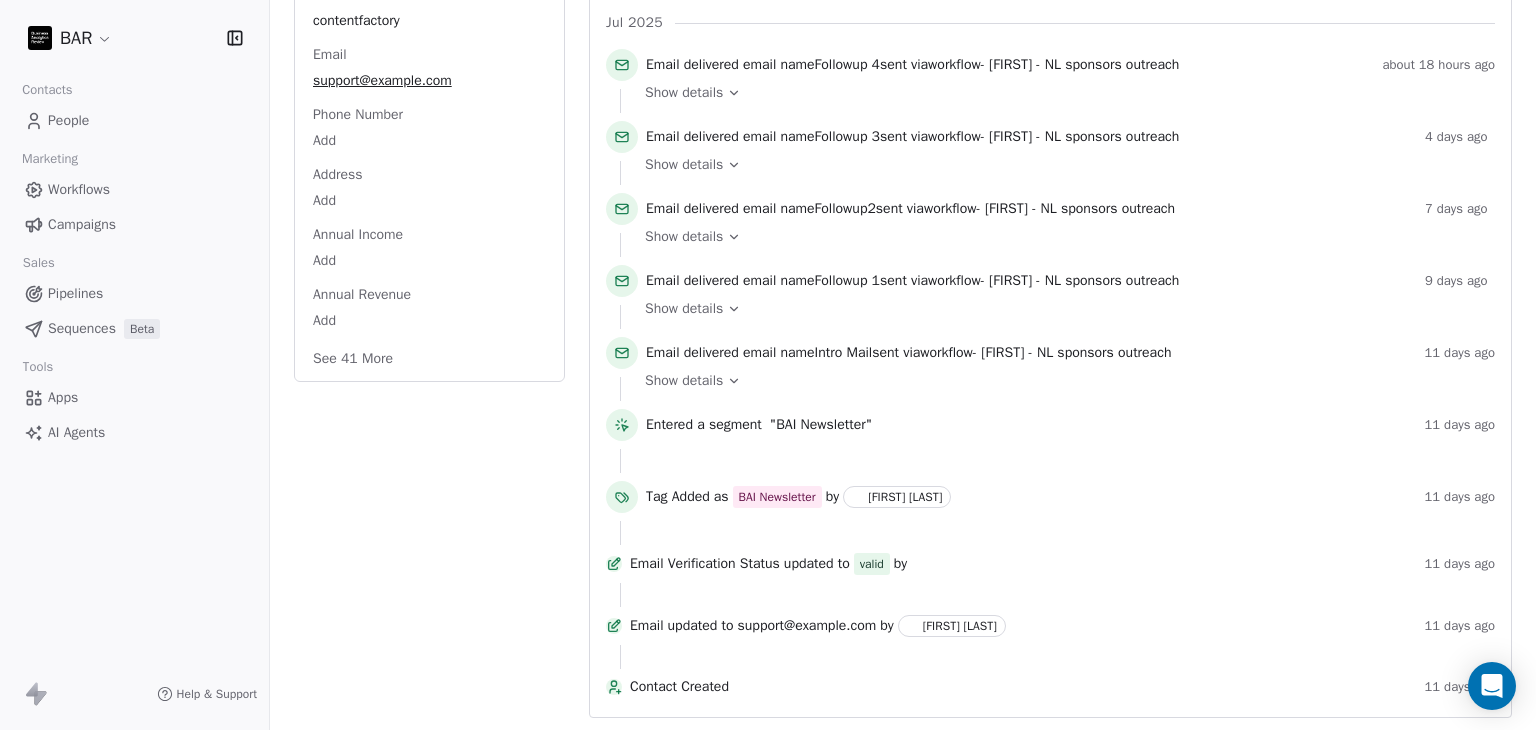scroll, scrollTop: 0, scrollLeft: 0, axis: both 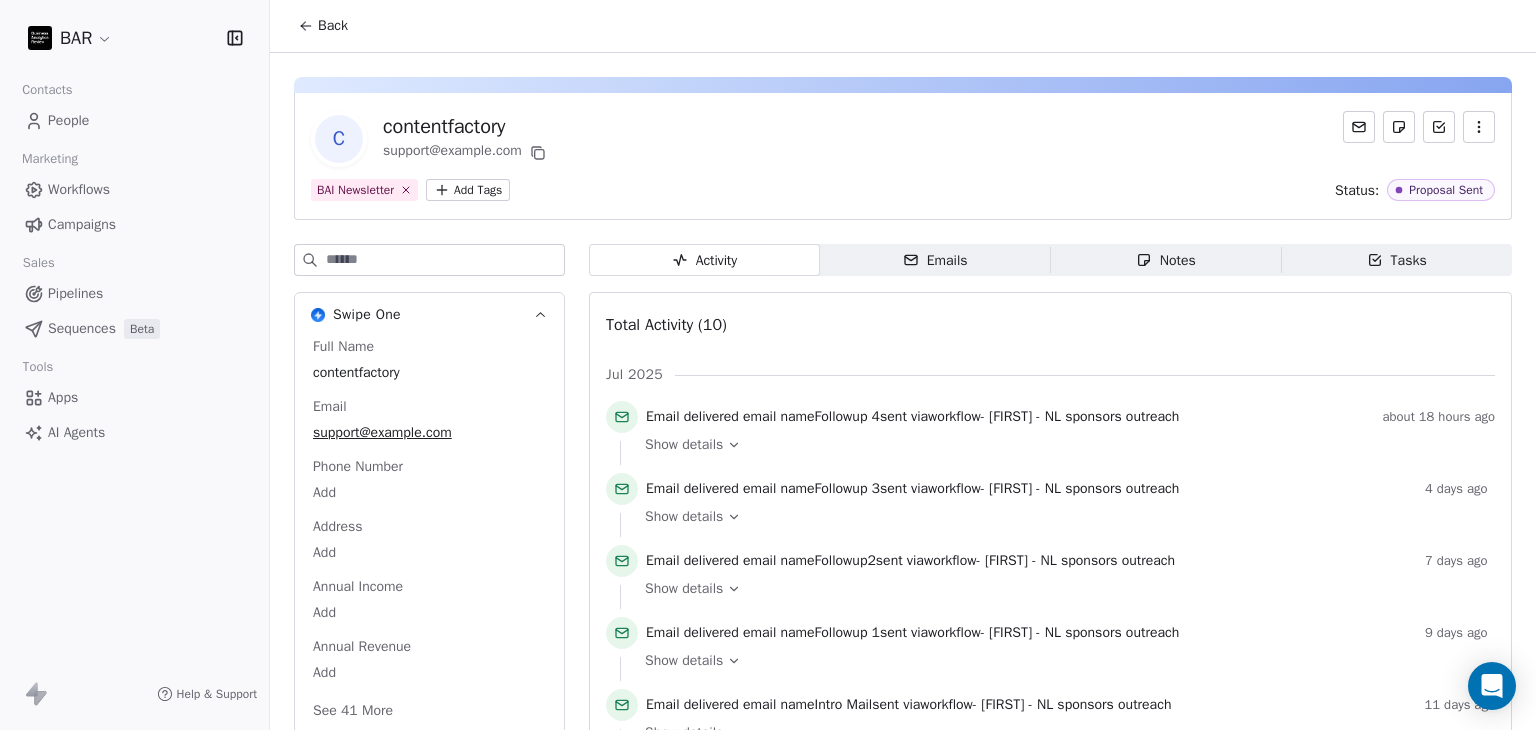 click 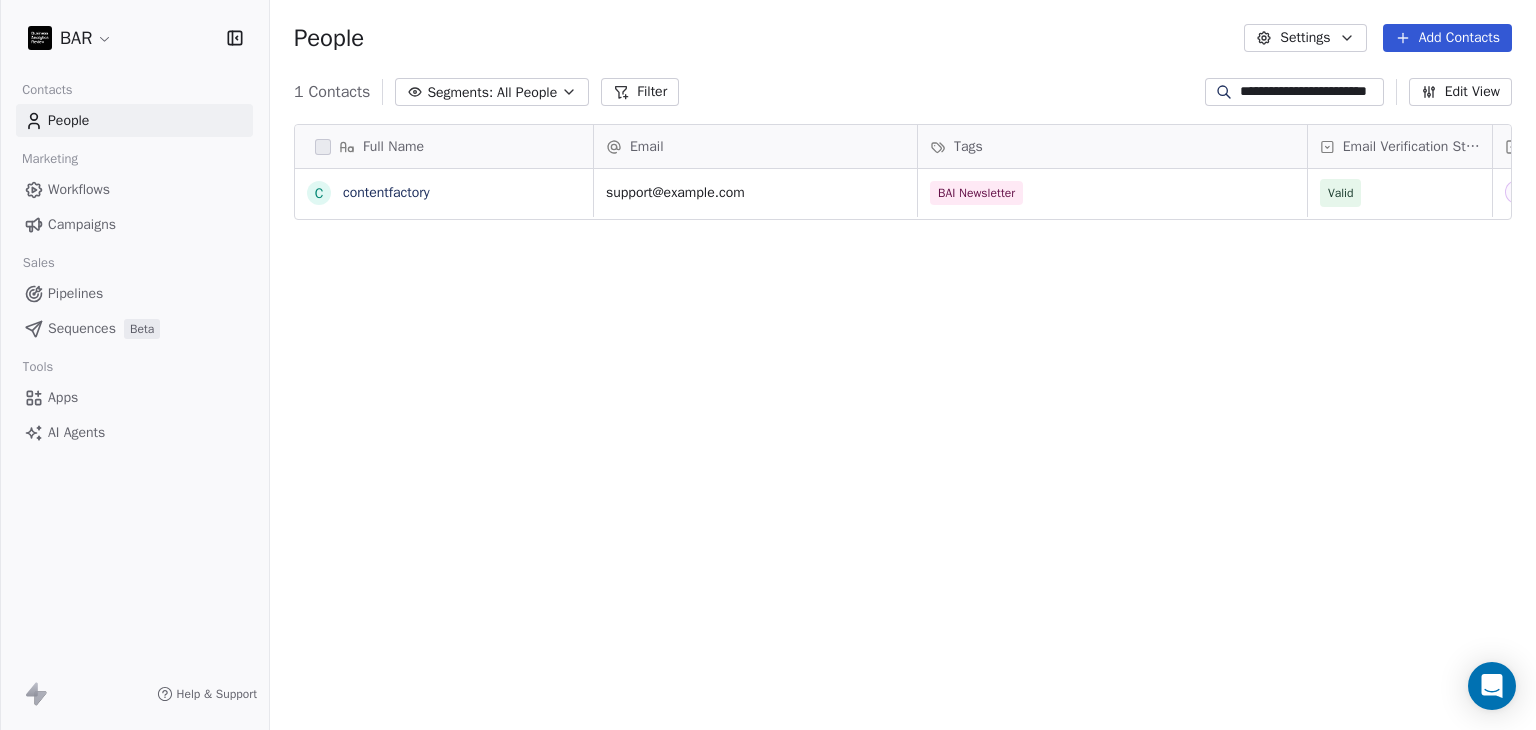 scroll, scrollTop: 16, scrollLeft: 16, axis: both 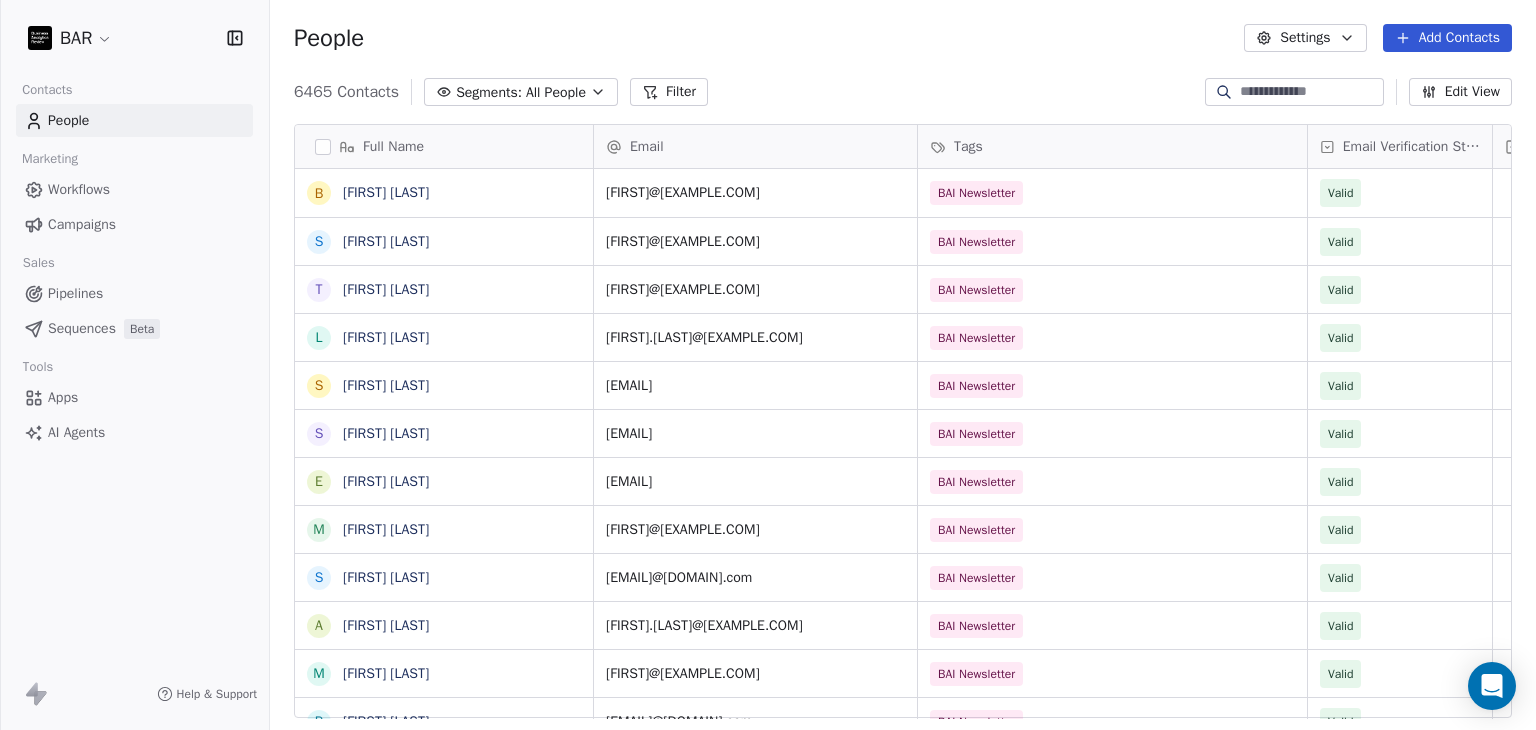 click at bounding box center (1224, 92) 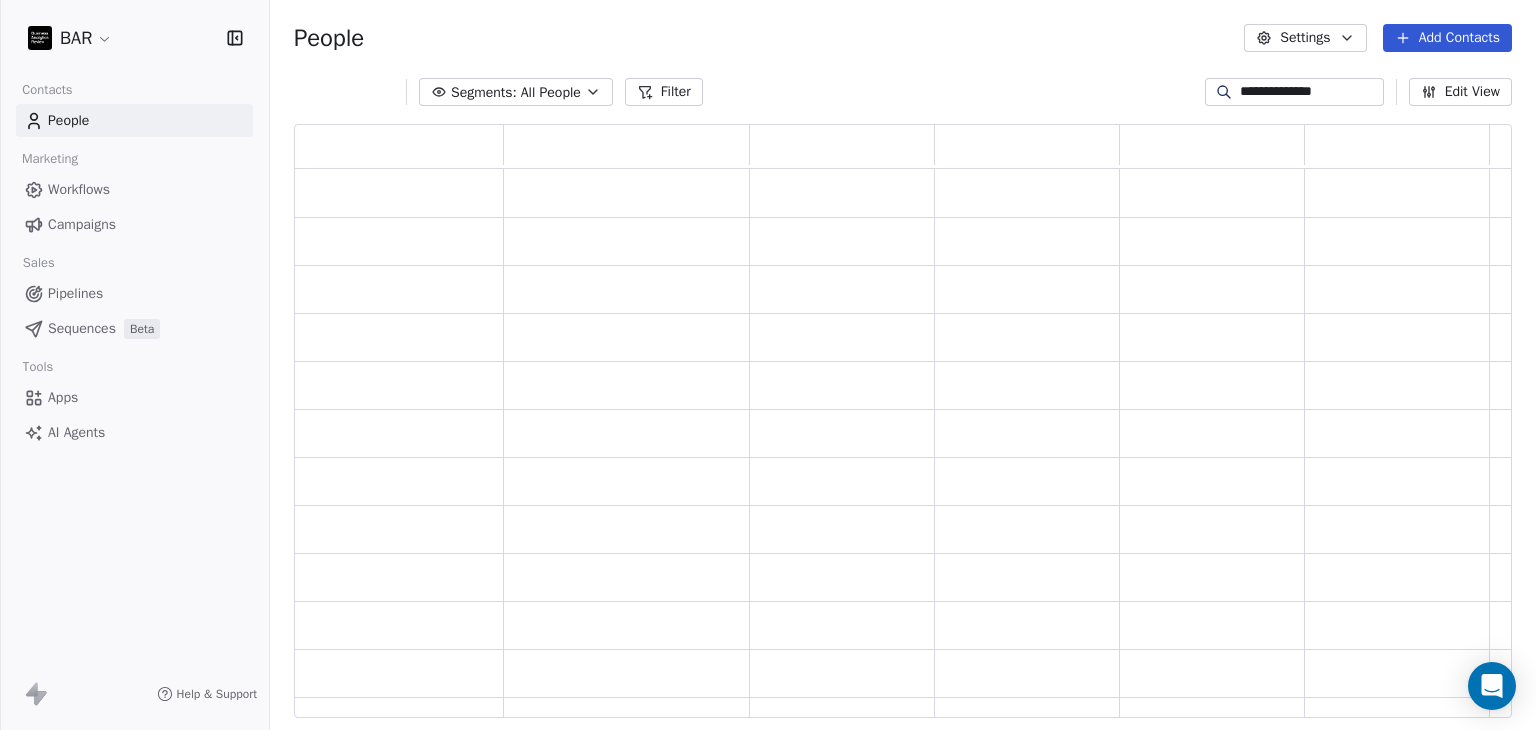 scroll, scrollTop: 16, scrollLeft: 16, axis: both 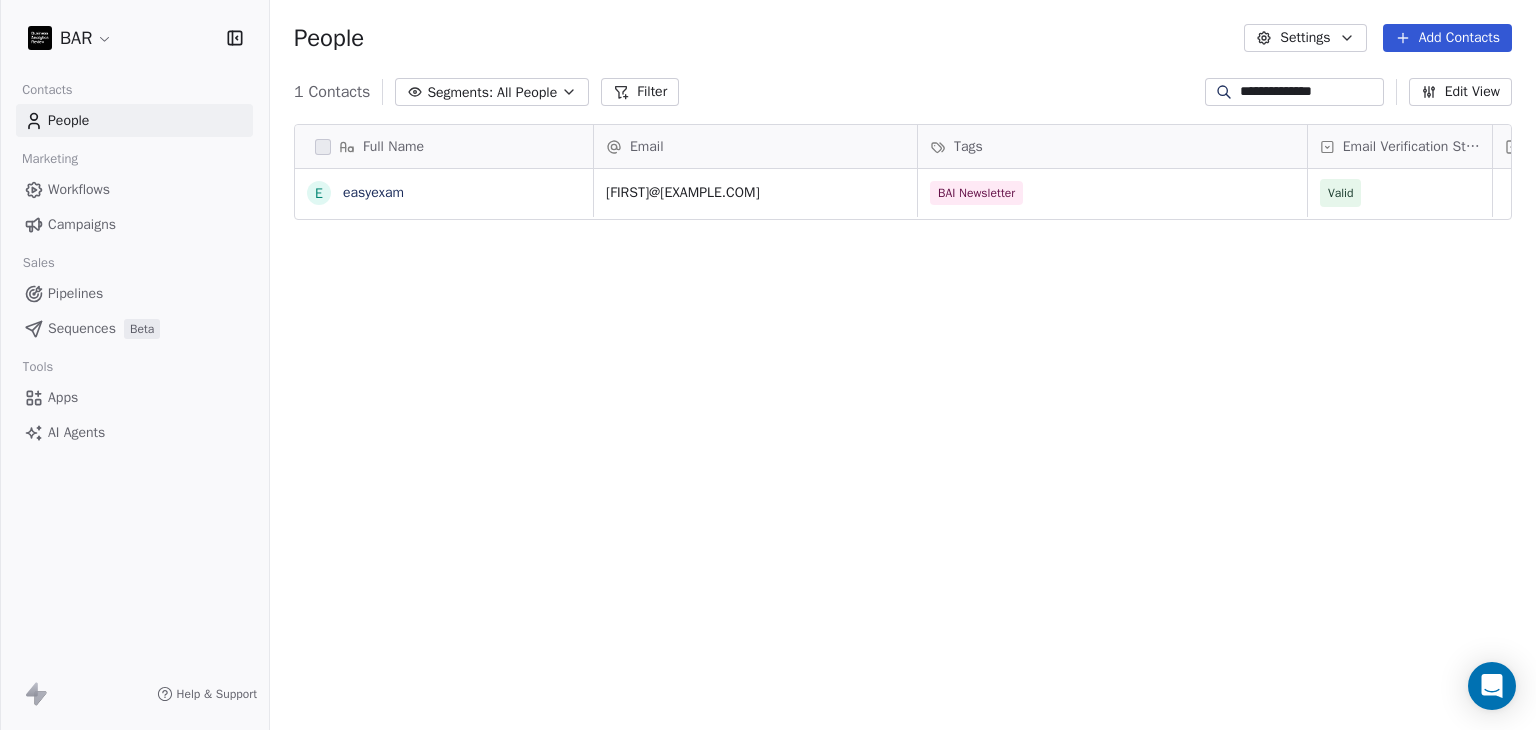 type on "**********" 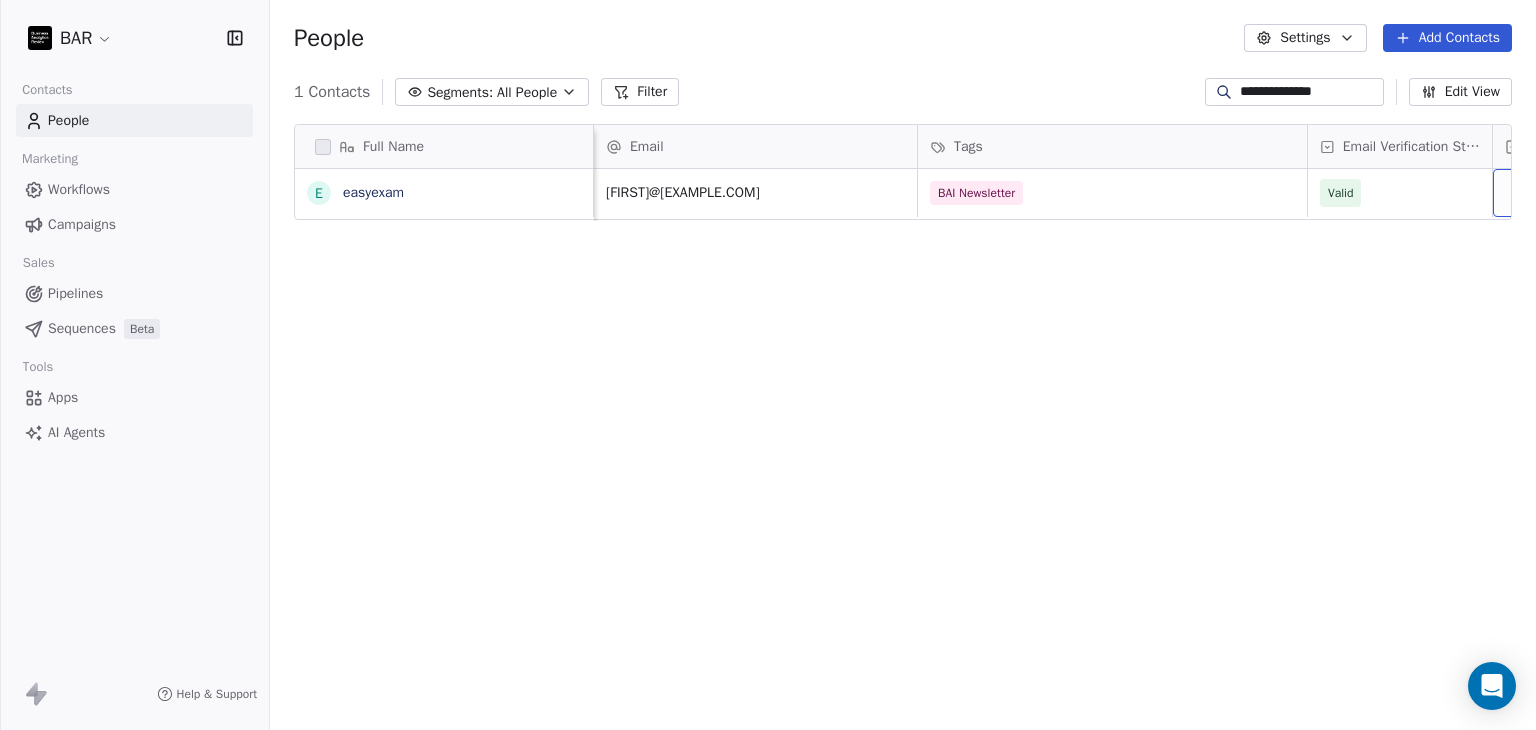 scroll, scrollTop: 0, scrollLeft: 182, axis: horizontal 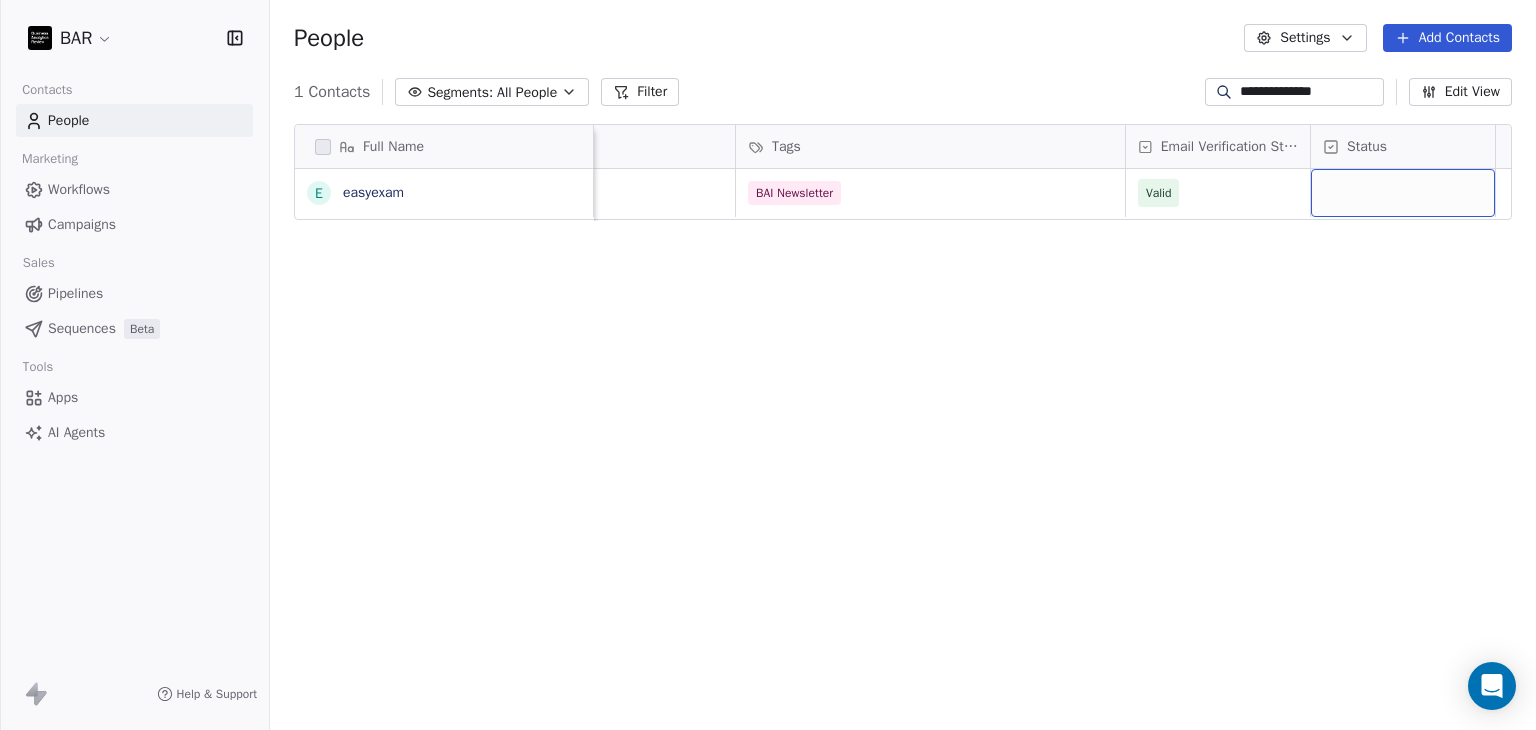 click at bounding box center (1403, 193) 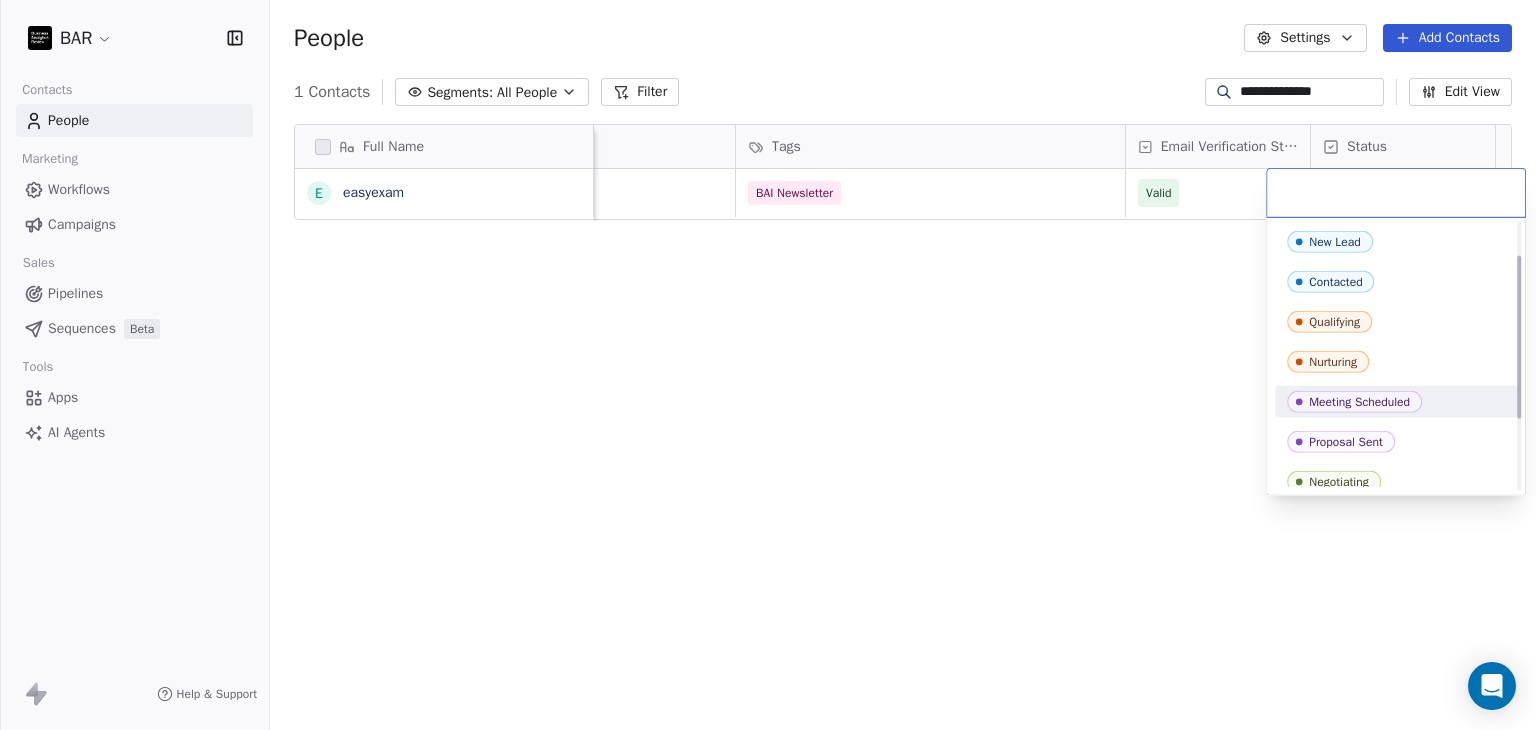 scroll, scrollTop: 100, scrollLeft: 0, axis: vertical 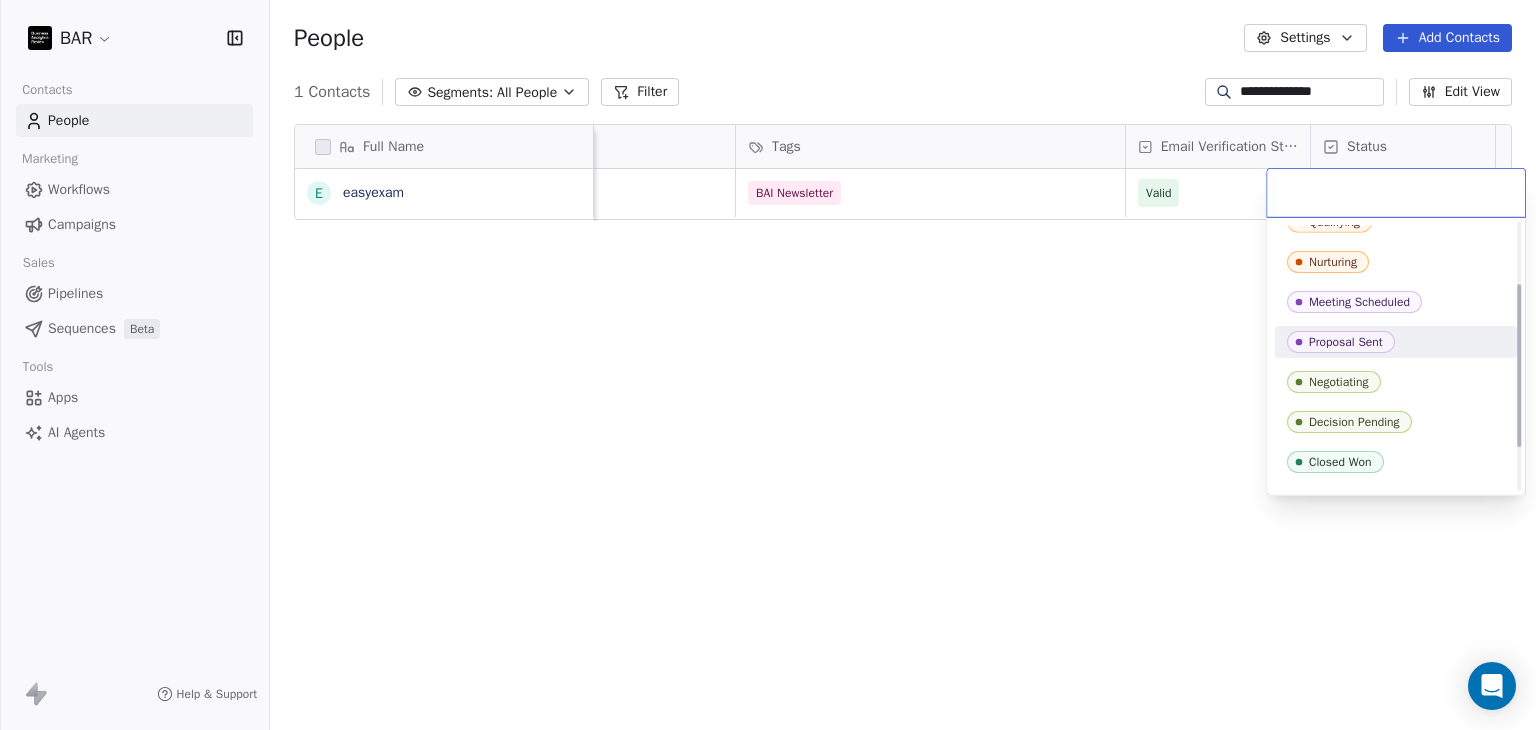 click on "Proposal Sent" at bounding box center (1346, 342) 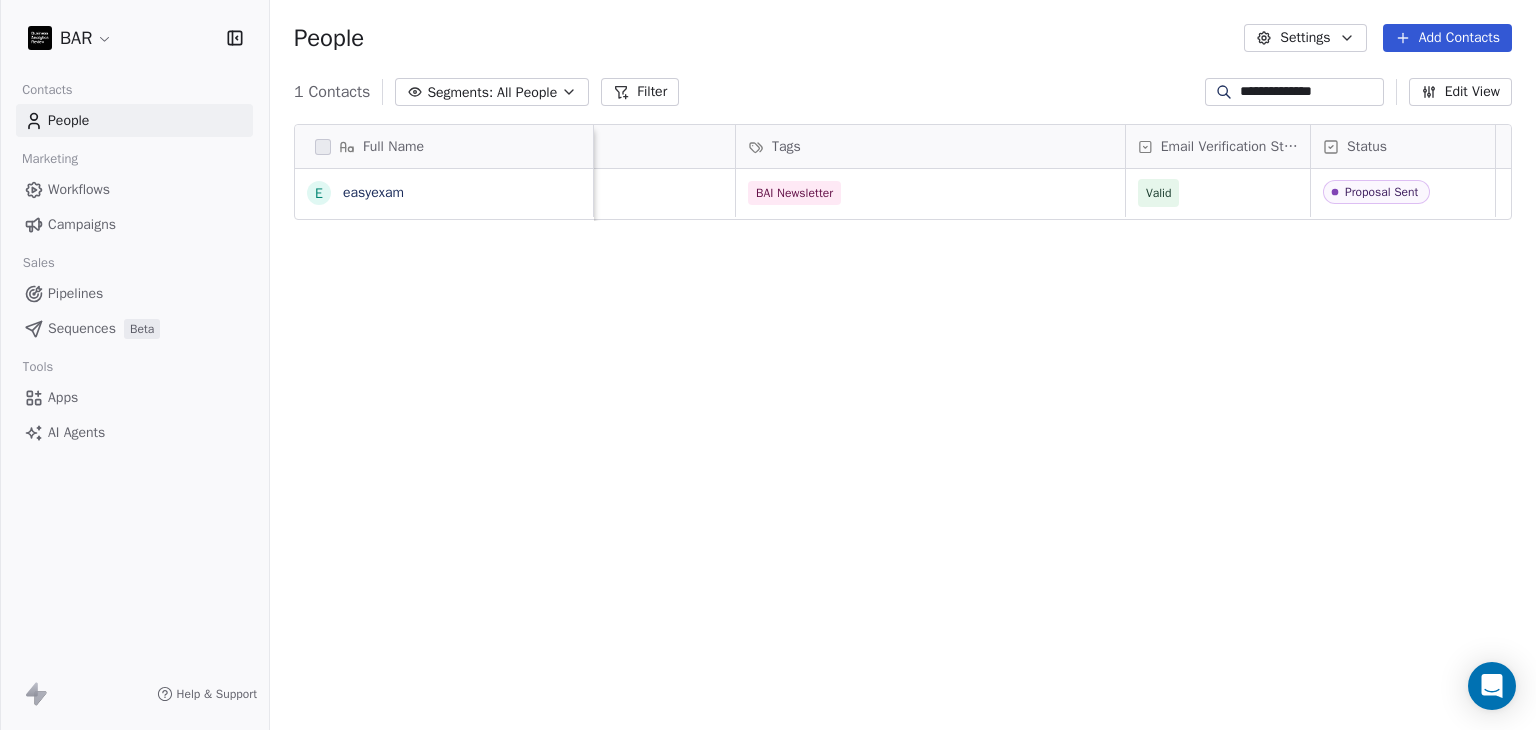 click on "Full Name e easyexam Email Tags Email Verification Status Status contact@example.com BAI Newsletter Valid Proposal Sent
To pick up a draggable item, press the space bar.
While dragging, use the arrow keys to move the item.
Press space again to drop the item in its new position, or press escape to cancel." at bounding box center [903, 429] 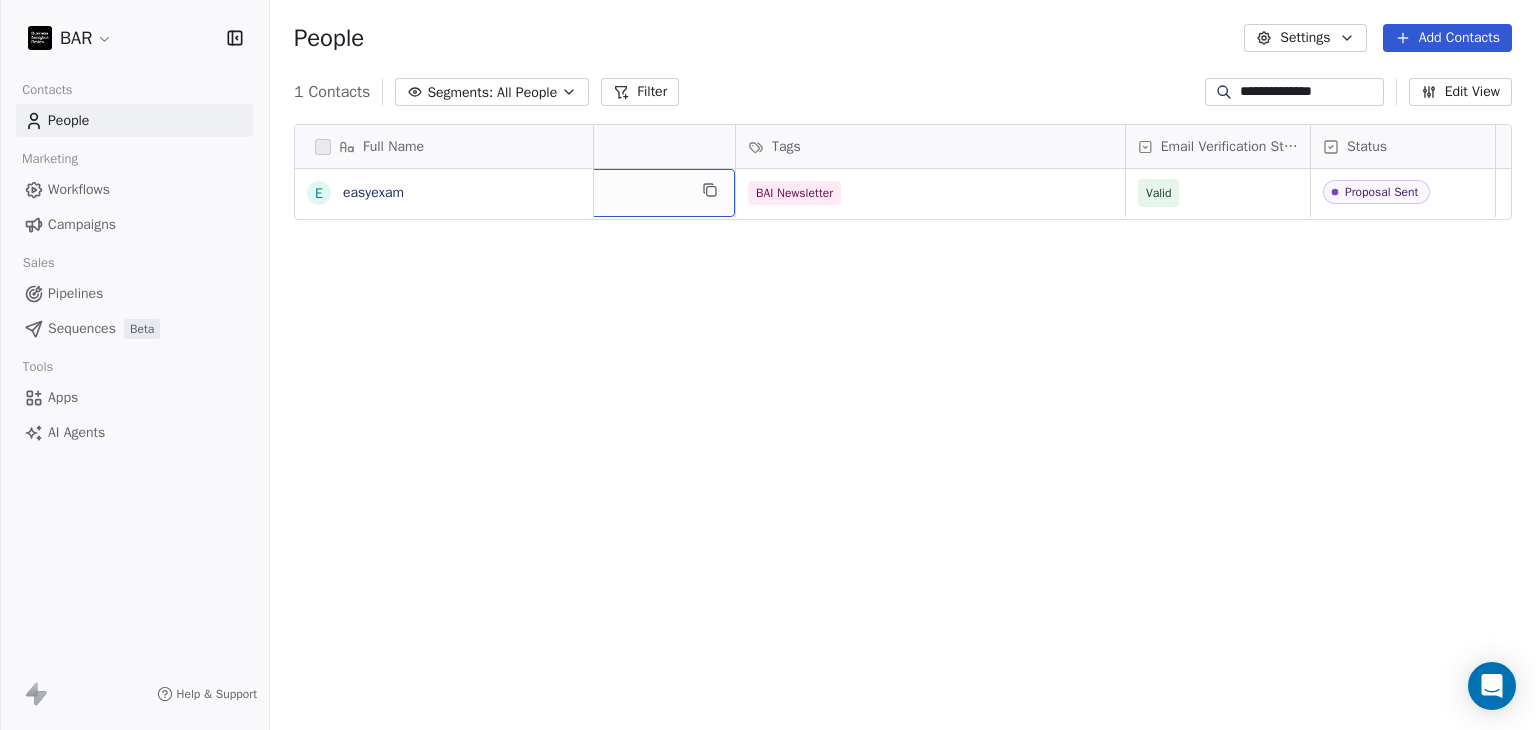 scroll, scrollTop: 0, scrollLeft: 0, axis: both 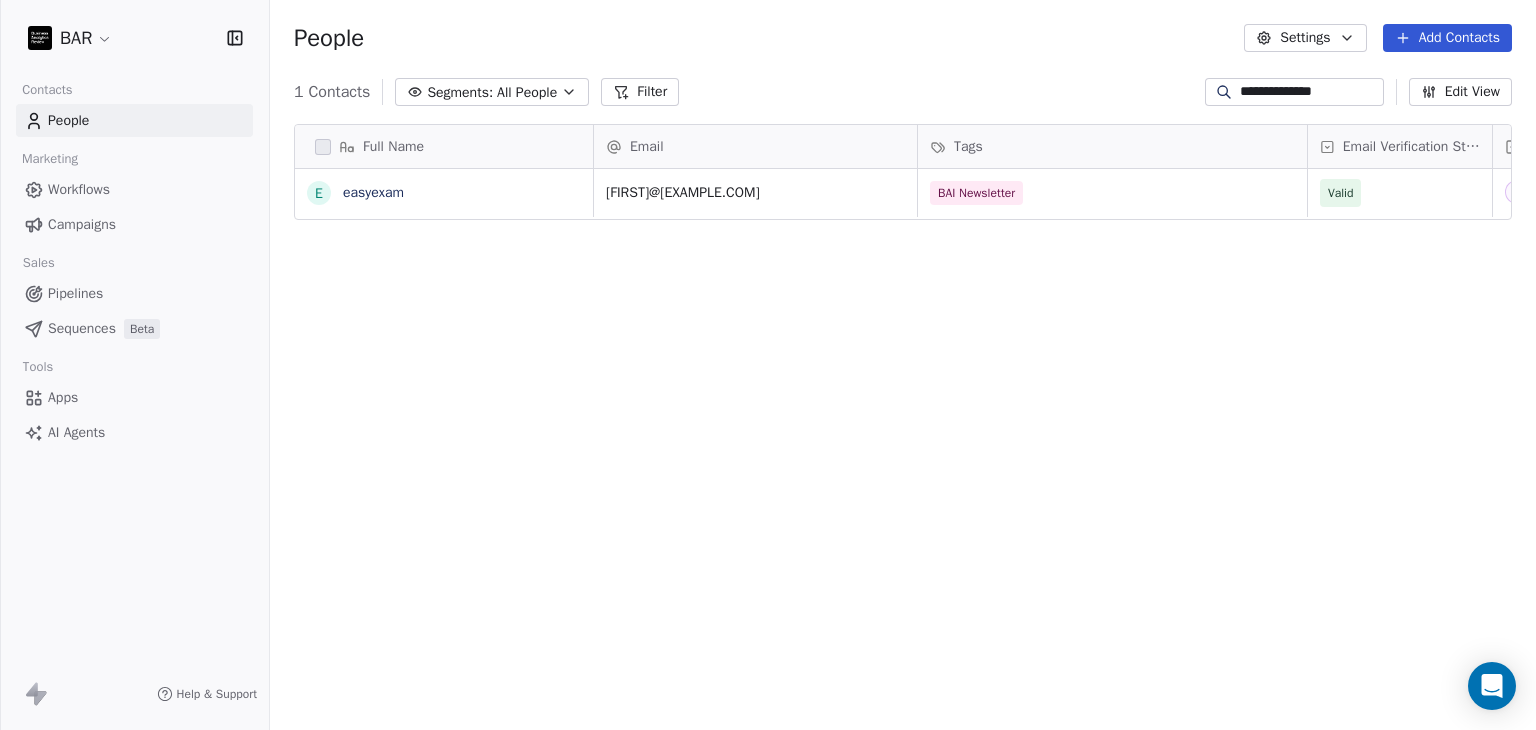 click on "Full Name e easyexam Email Tags Email Verification Status Status contact@example.com BAI Newsletter Valid Proposal Sent
To pick up a draggable item, press the space bar.
While dragging, use the arrow keys to move the item.
Press space again to drop the item in its new position, or press escape to cancel." at bounding box center [903, 429] 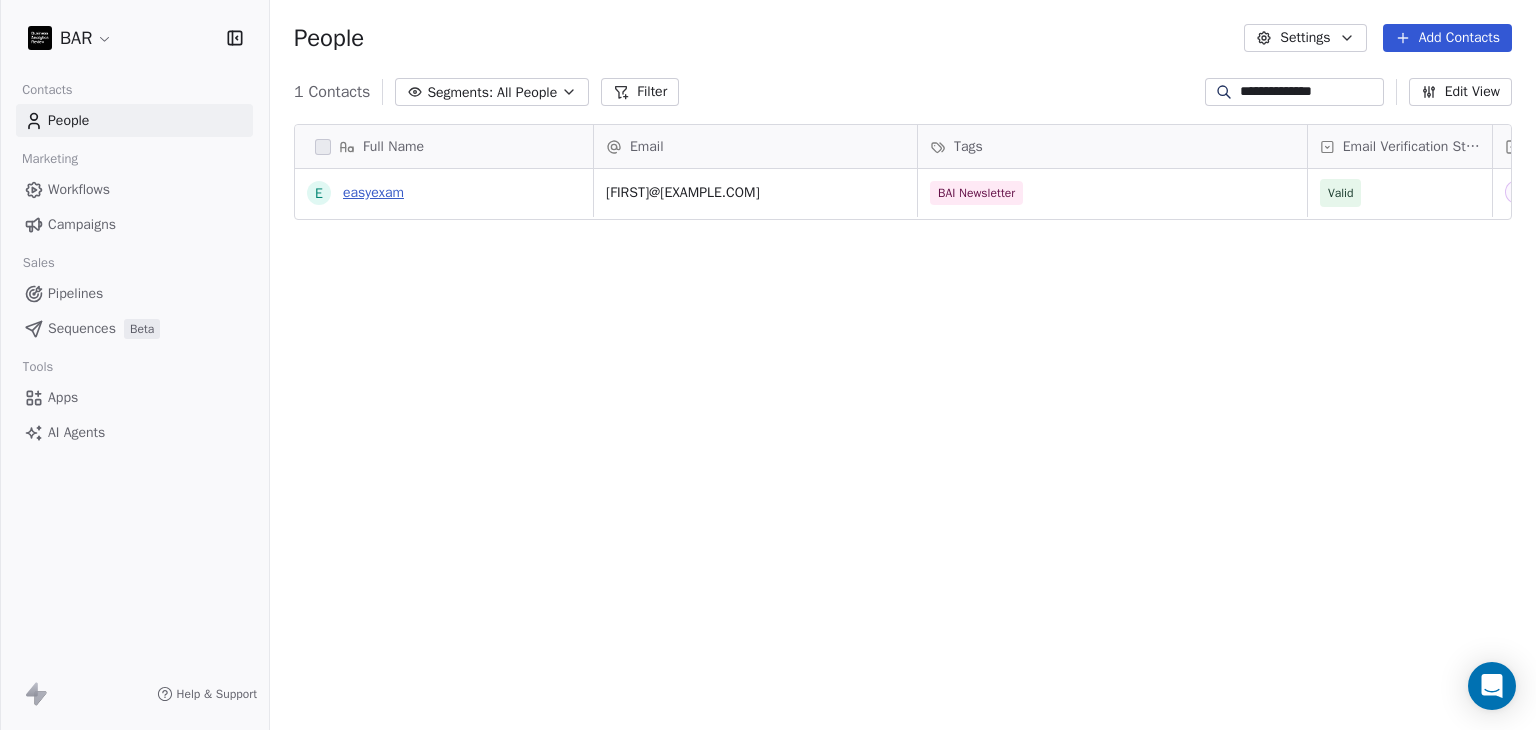 click on "easyexam" at bounding box center [373, 192] 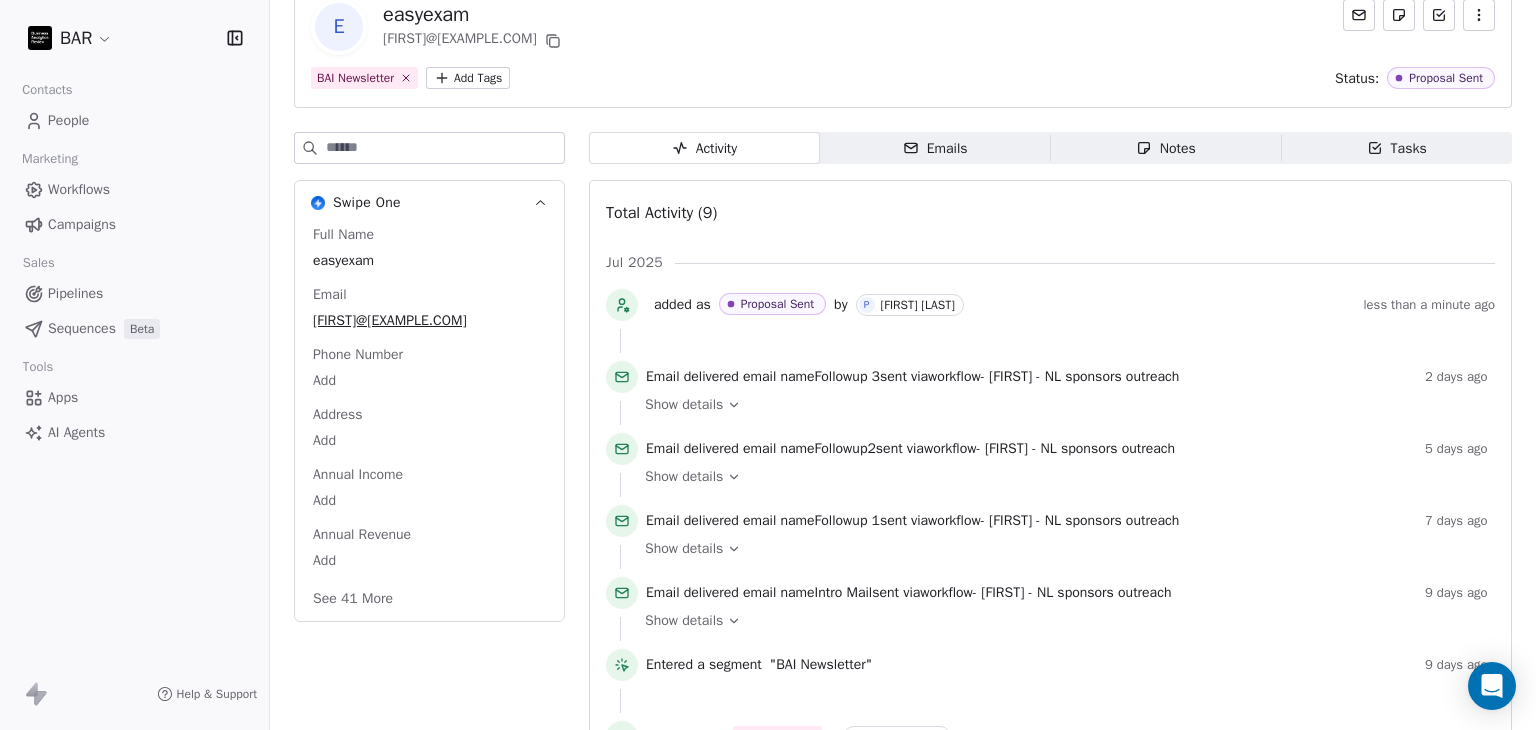 scroll, scrollTop: 0, scrollLeft: 0, axis: both 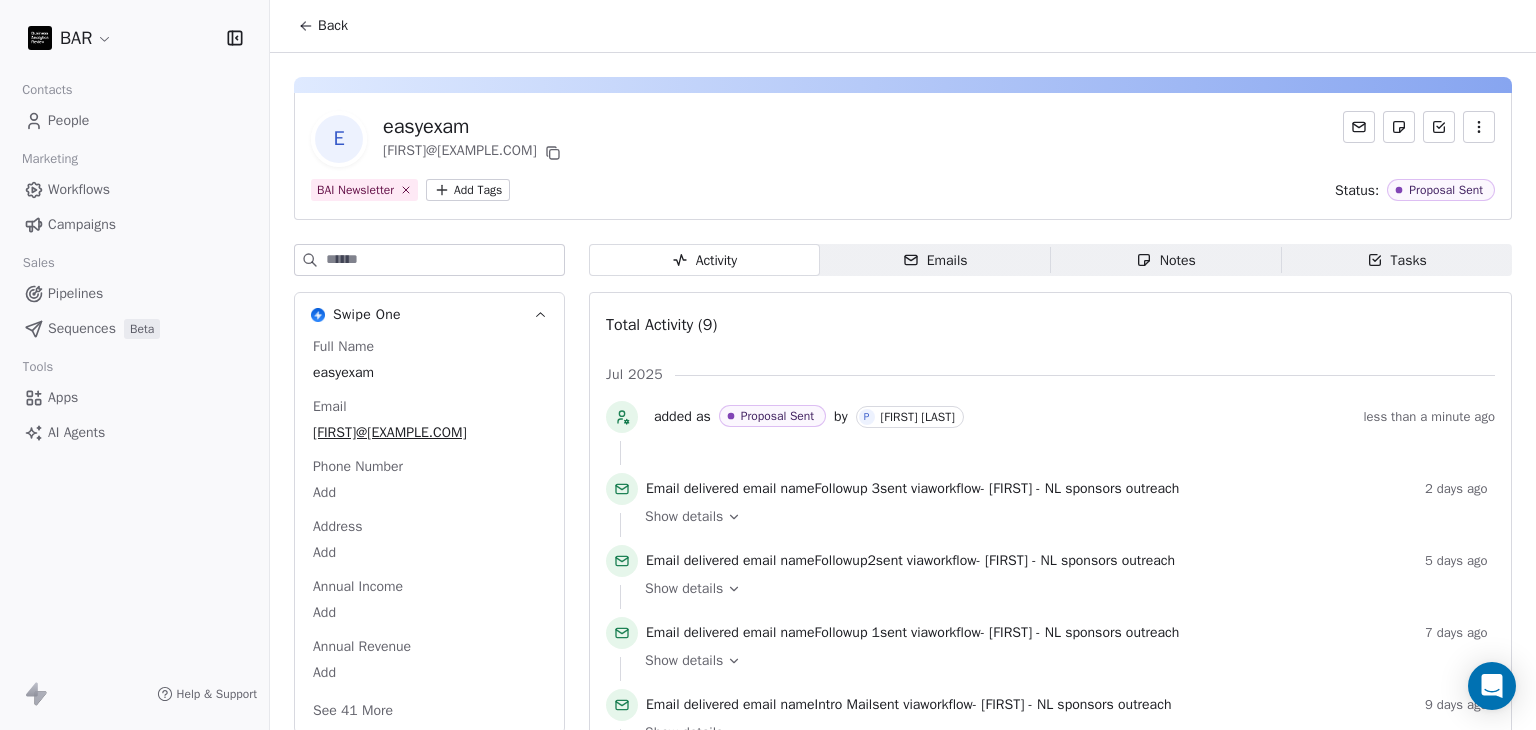 click 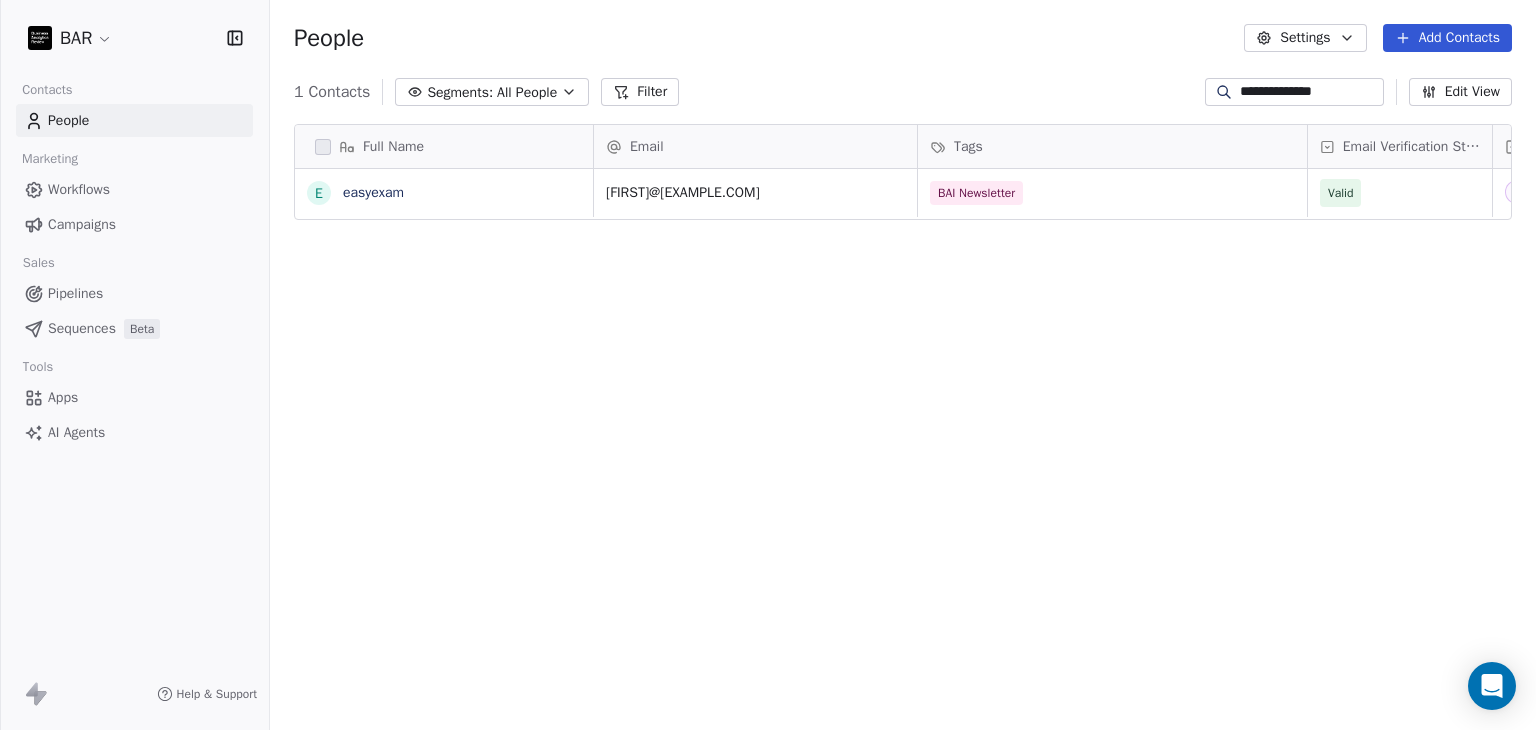 scroll, scrollTop: 16, scrollLeft: 16, axis: both 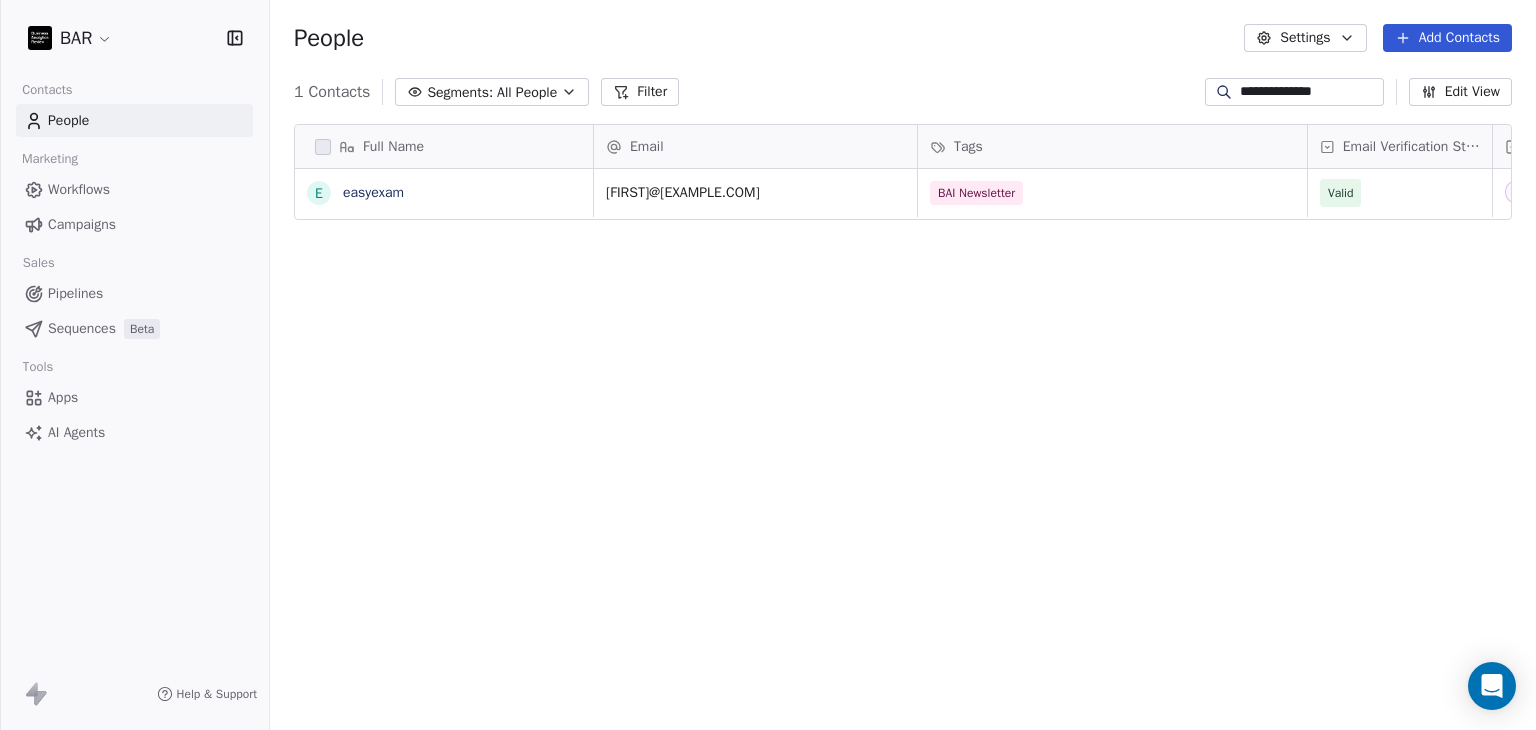 click on "**********" at bounding box center [1310, 92] 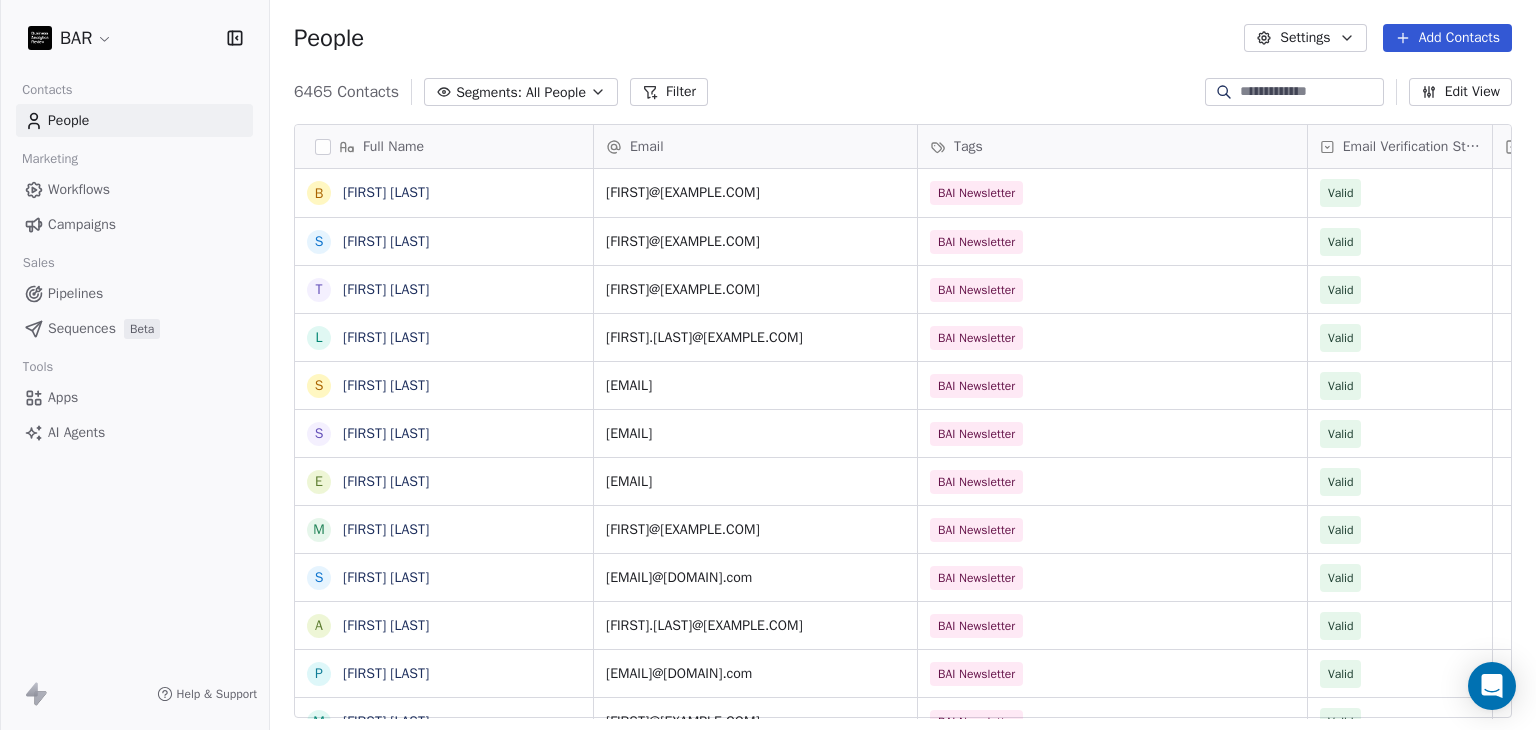 paste on "**********" 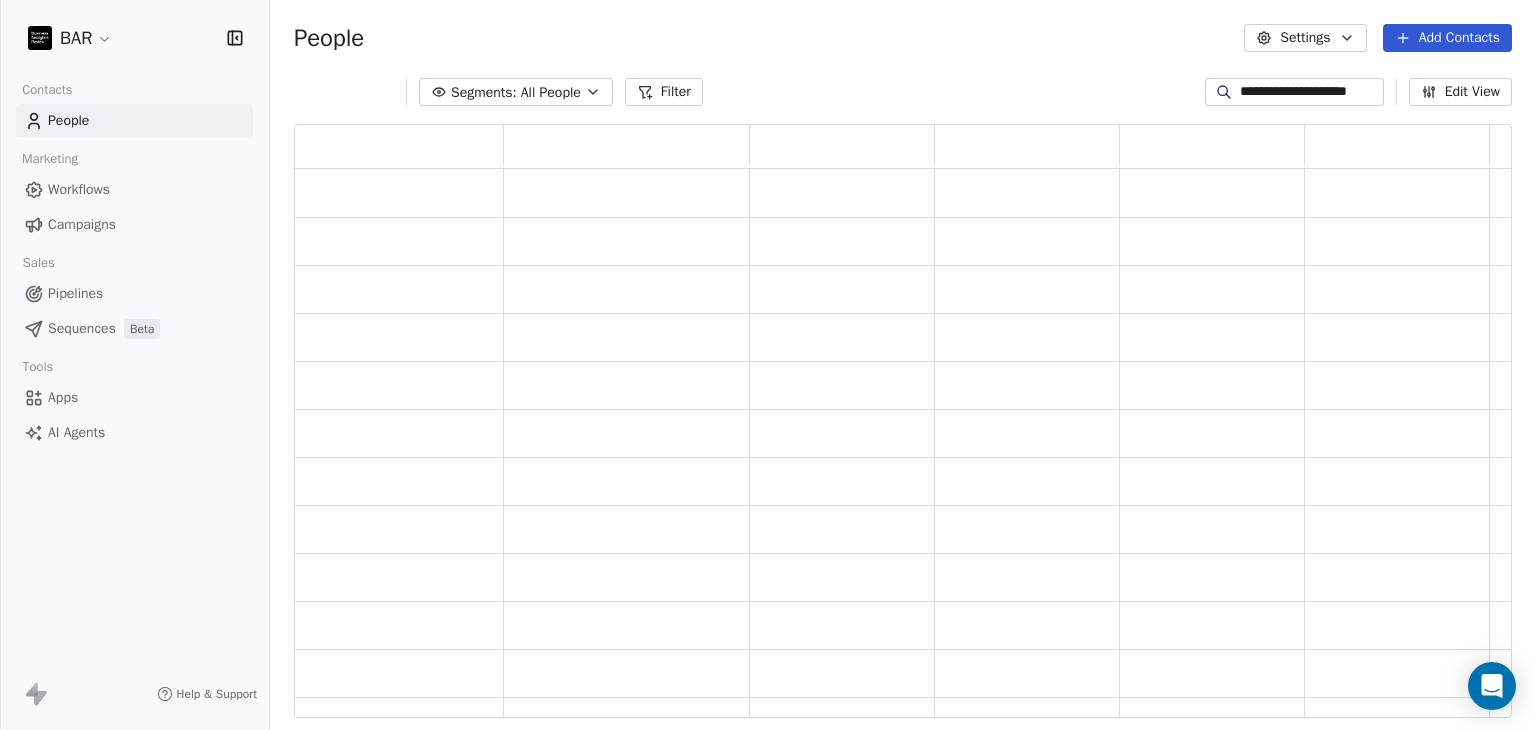scroll, scrollTop: 16, scrollLeft: 16, axis: both 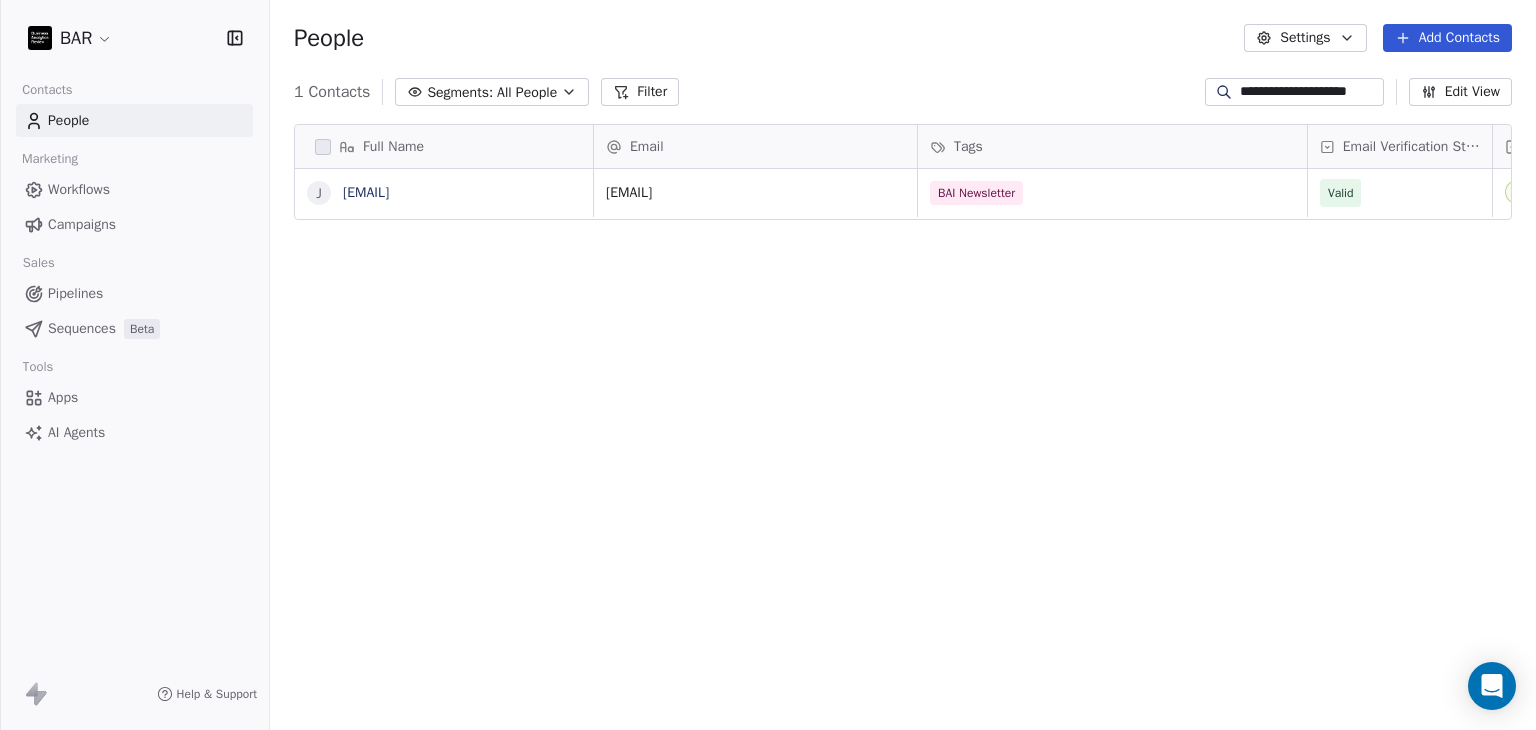 click on "Email Tags Email Verification Status Status [EMAIL] BAI Newsletter Valid Decision Pending" at bounding box center [1160, 444] 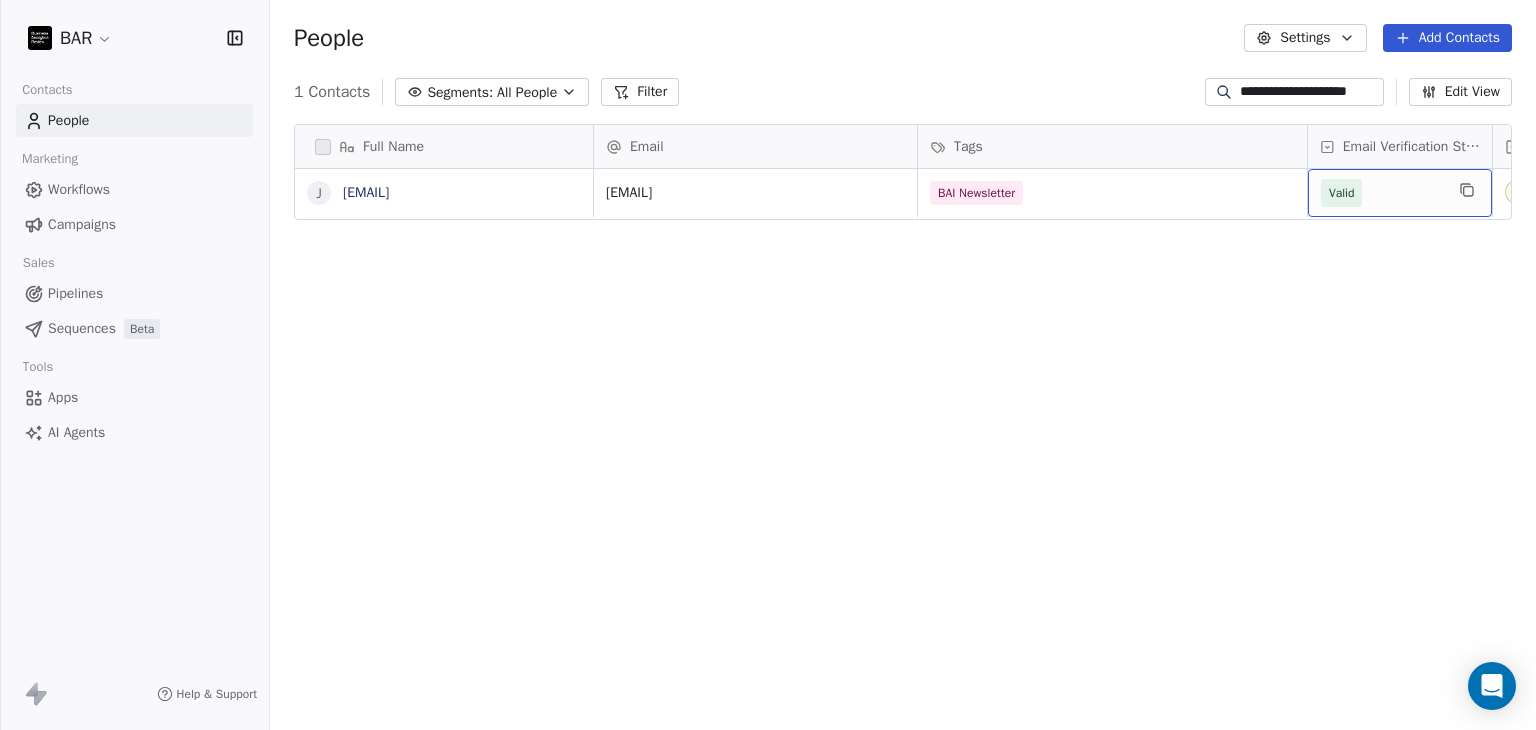 scroll, scrollTop: 0, scrollLeft: 182, axis: horizontal 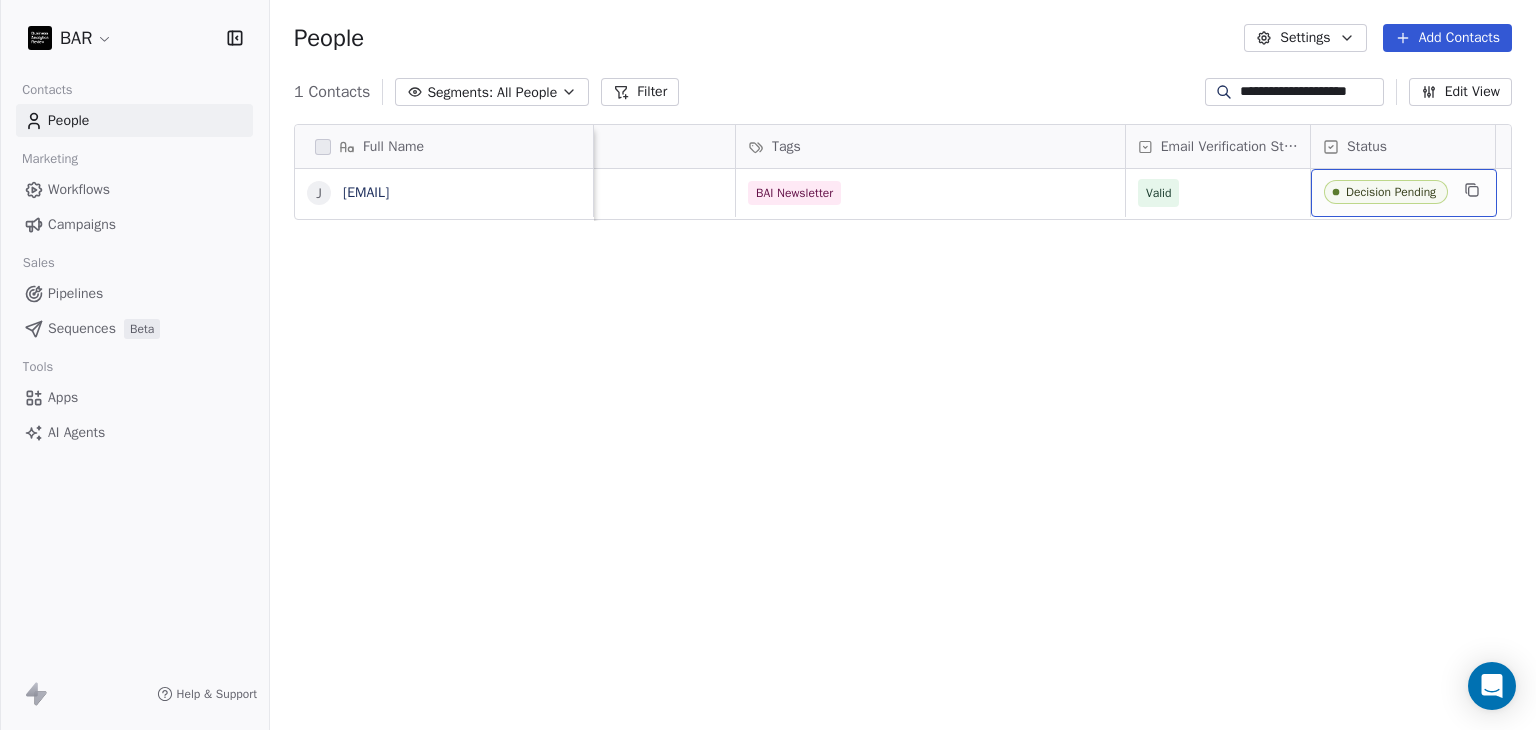 click on "Decision Pending" at bounding box center [1404, 193] 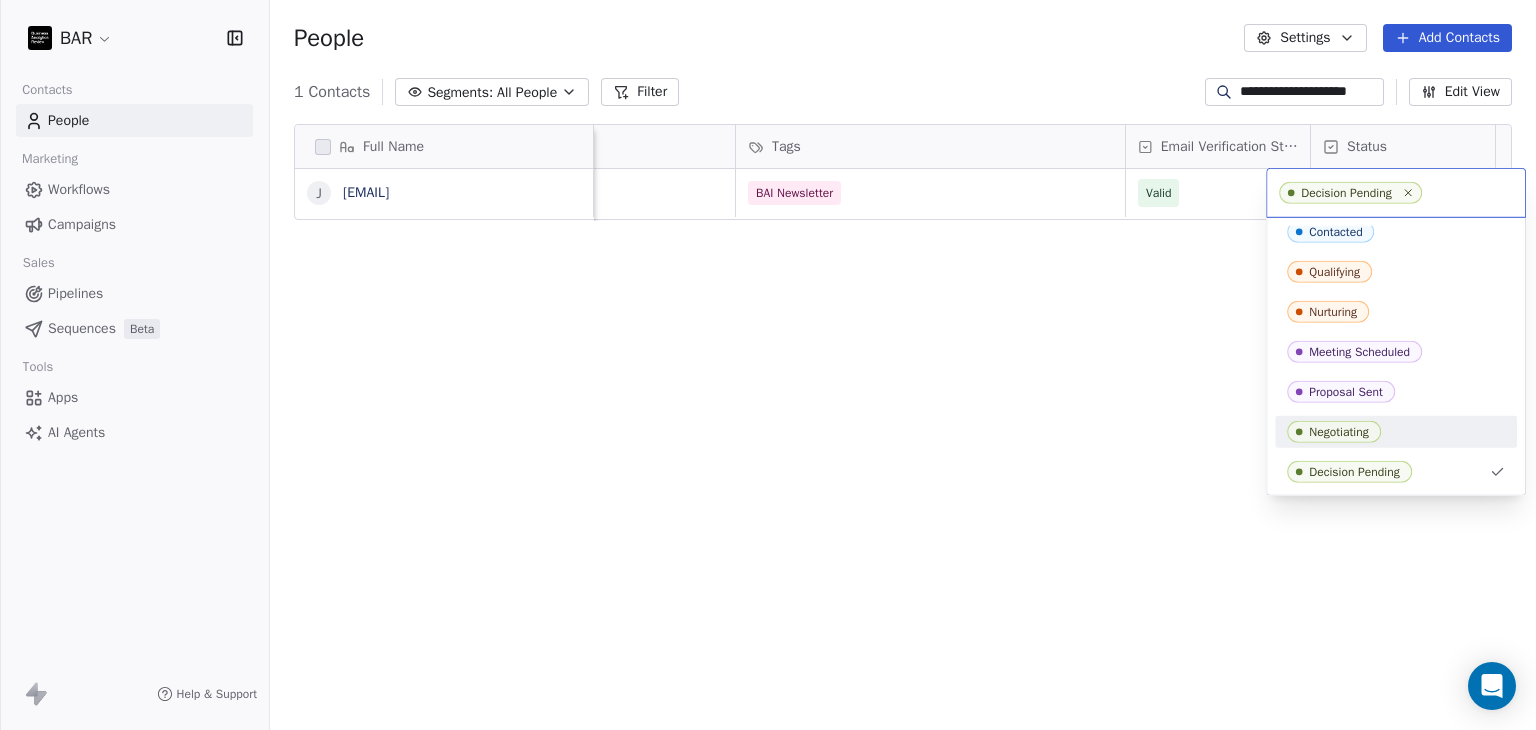 scroll, scrollTop: 170, scrollLeft: 0, axis: vertical 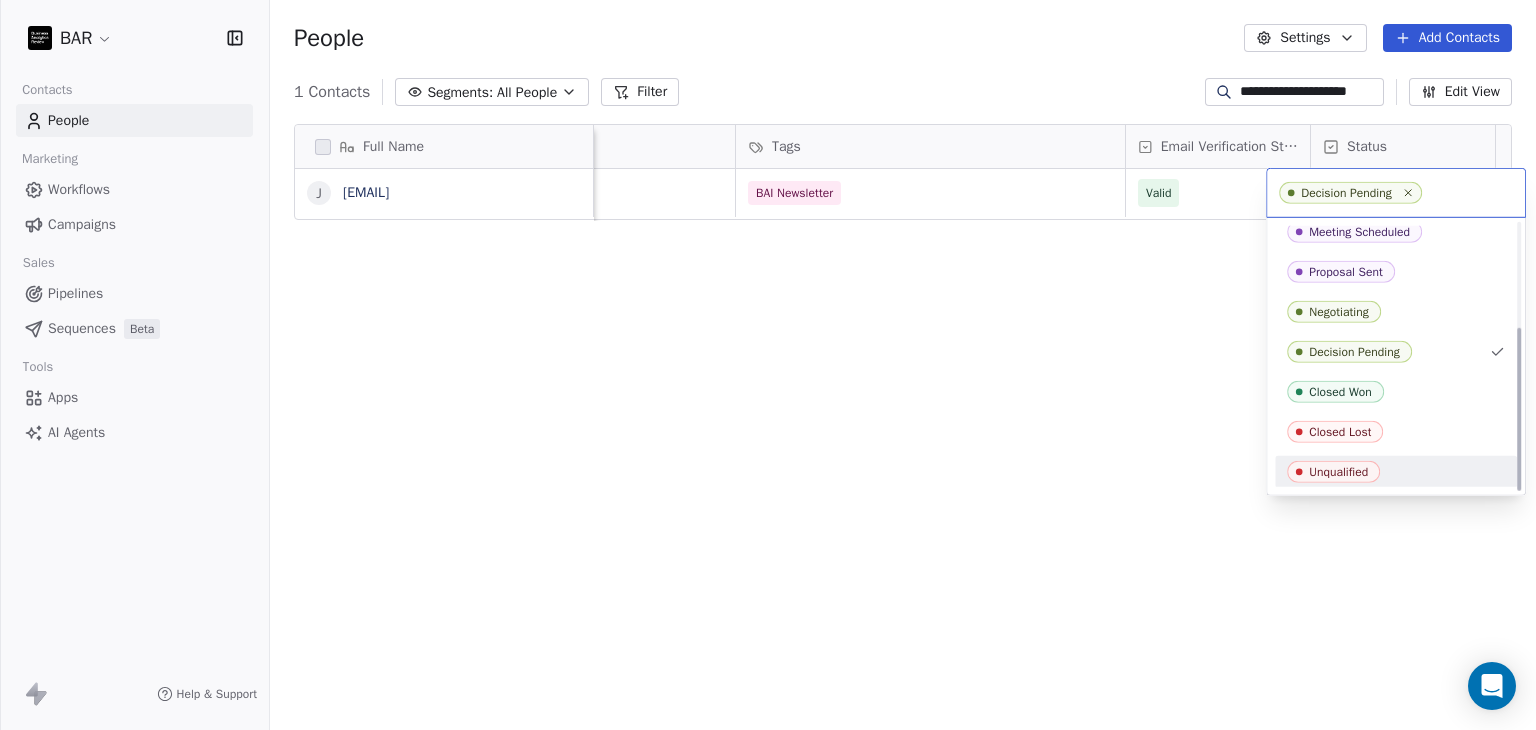 click on "Closed Lost" at bounding box center (1340, 432) 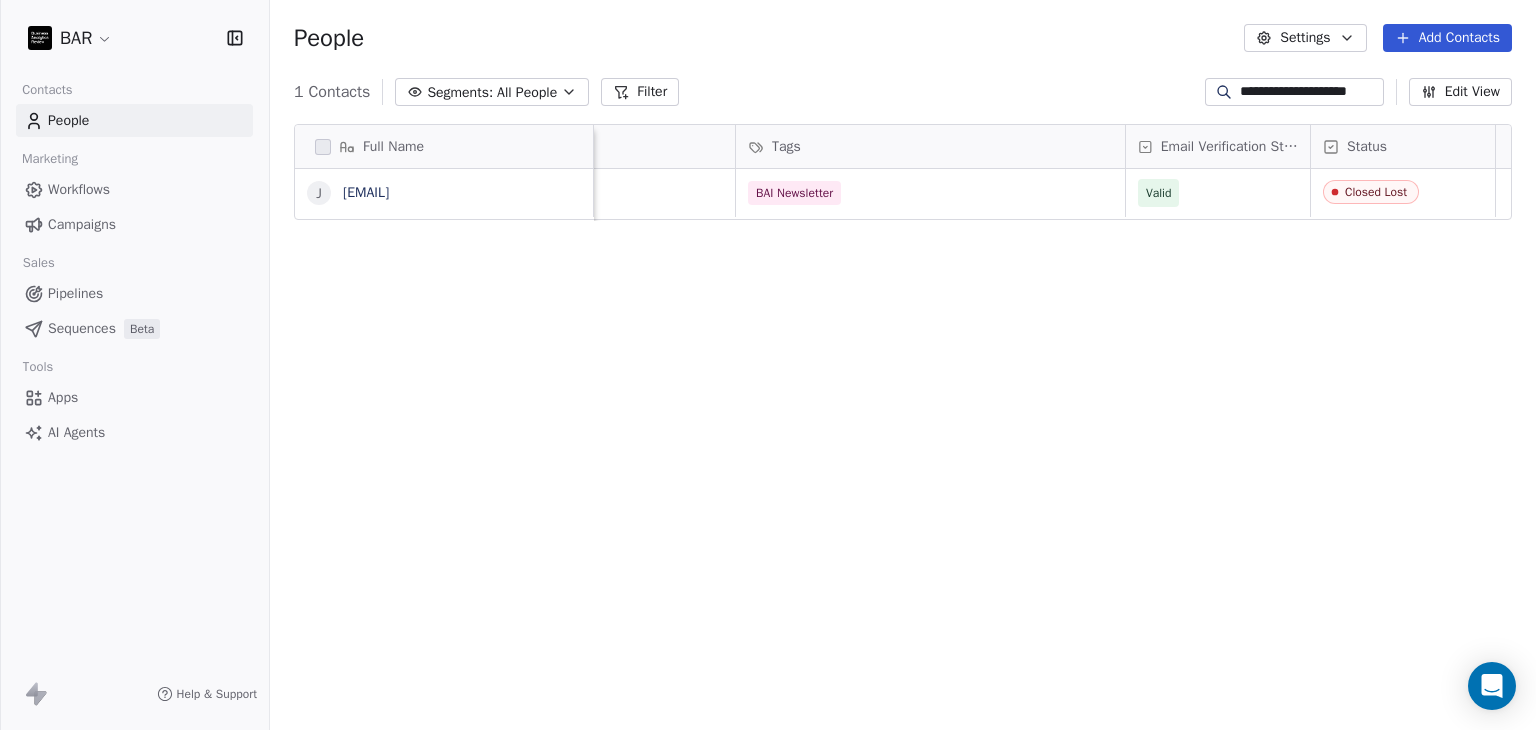 click on "Full Name j jobforagent Email Tags Email Verification Status Status hello@[EXAMPLE.COM] BAI Newsletter Valid Closed Lost
To pick up a draggable item, press the space bar.
While dragging, use the arrow keys to move the item.
Press space again to drop the item in its new position, or press escape to cancel." at bounding box center (903, 429) 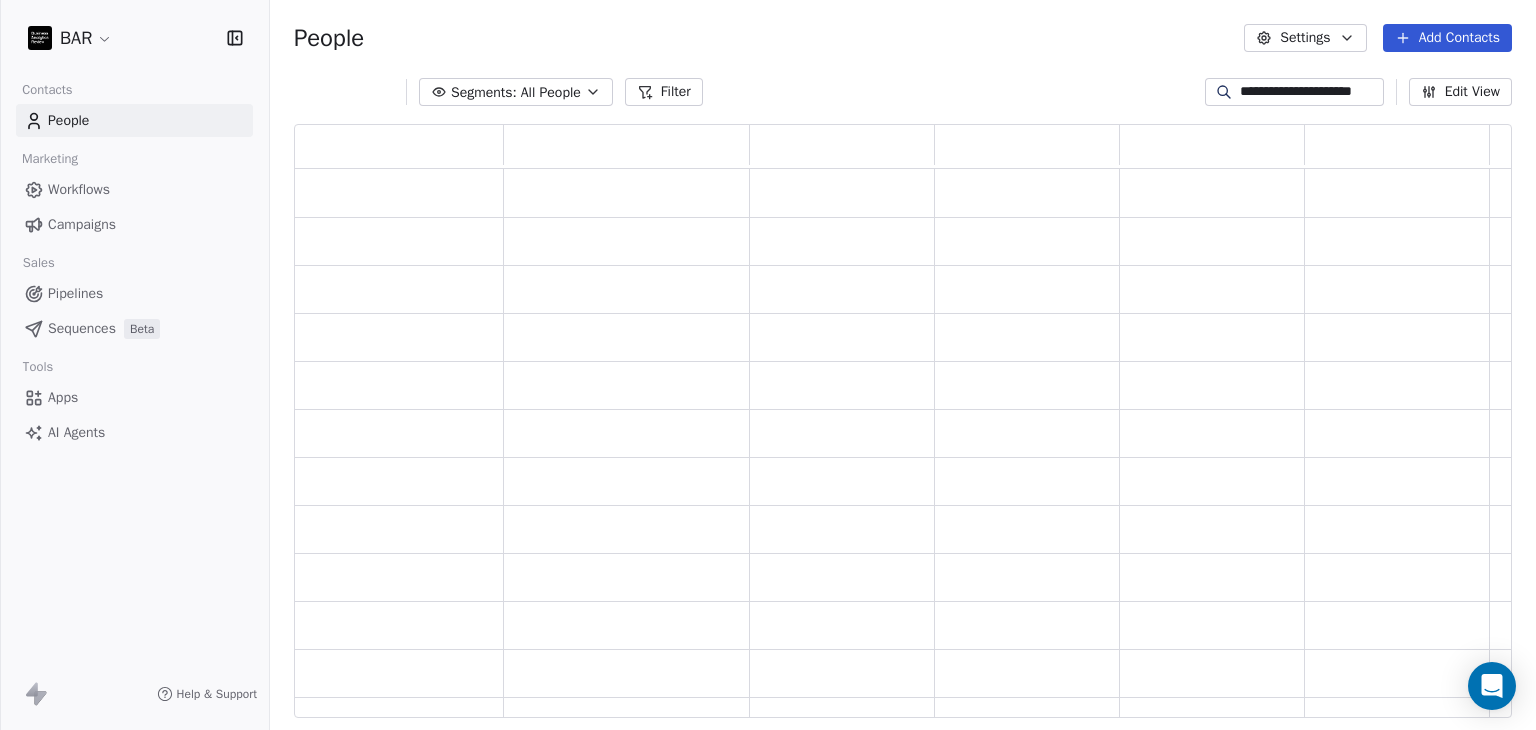 scroll, scrollTop: 16, scrollLeft: 16, axis: both 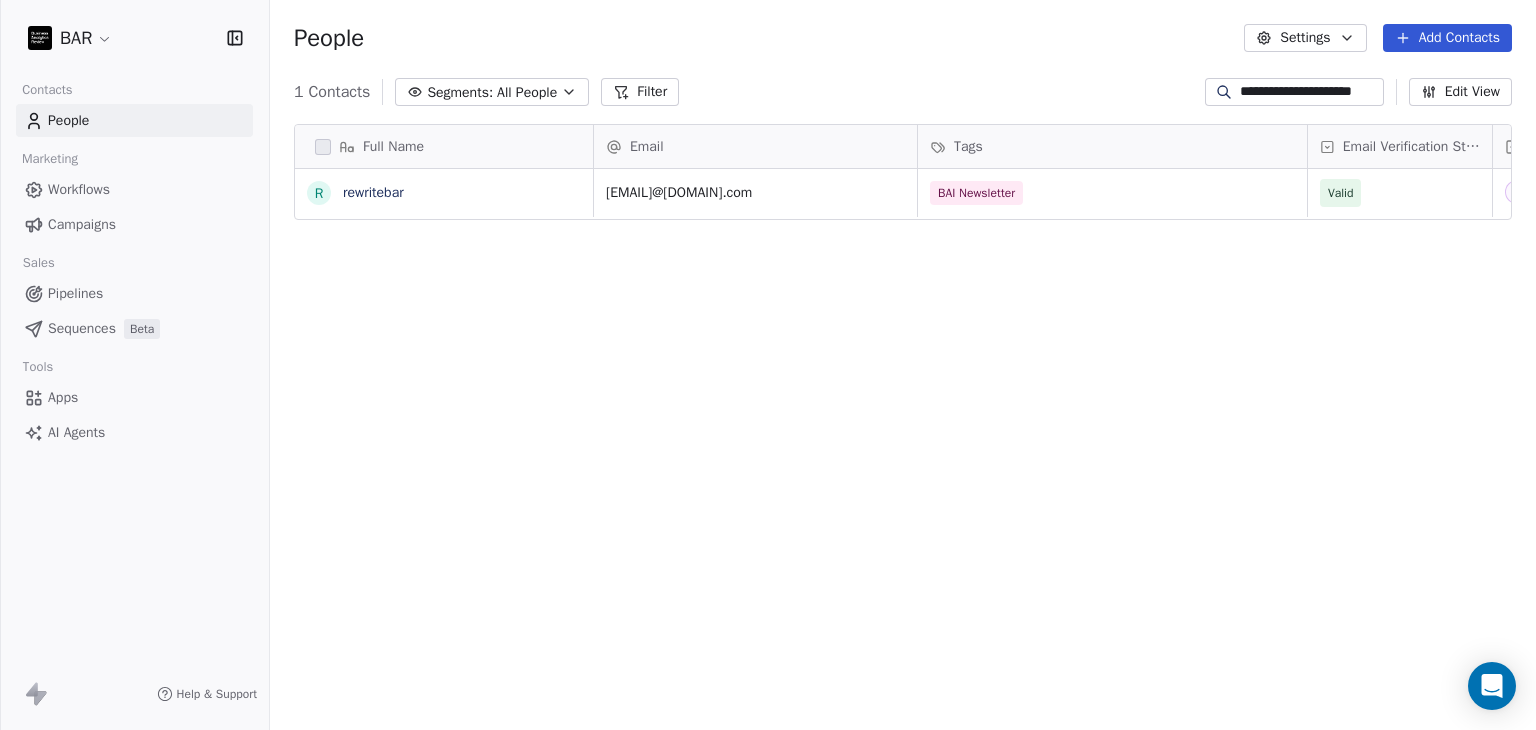 click on "**********" at bounding box center [1310, 92] 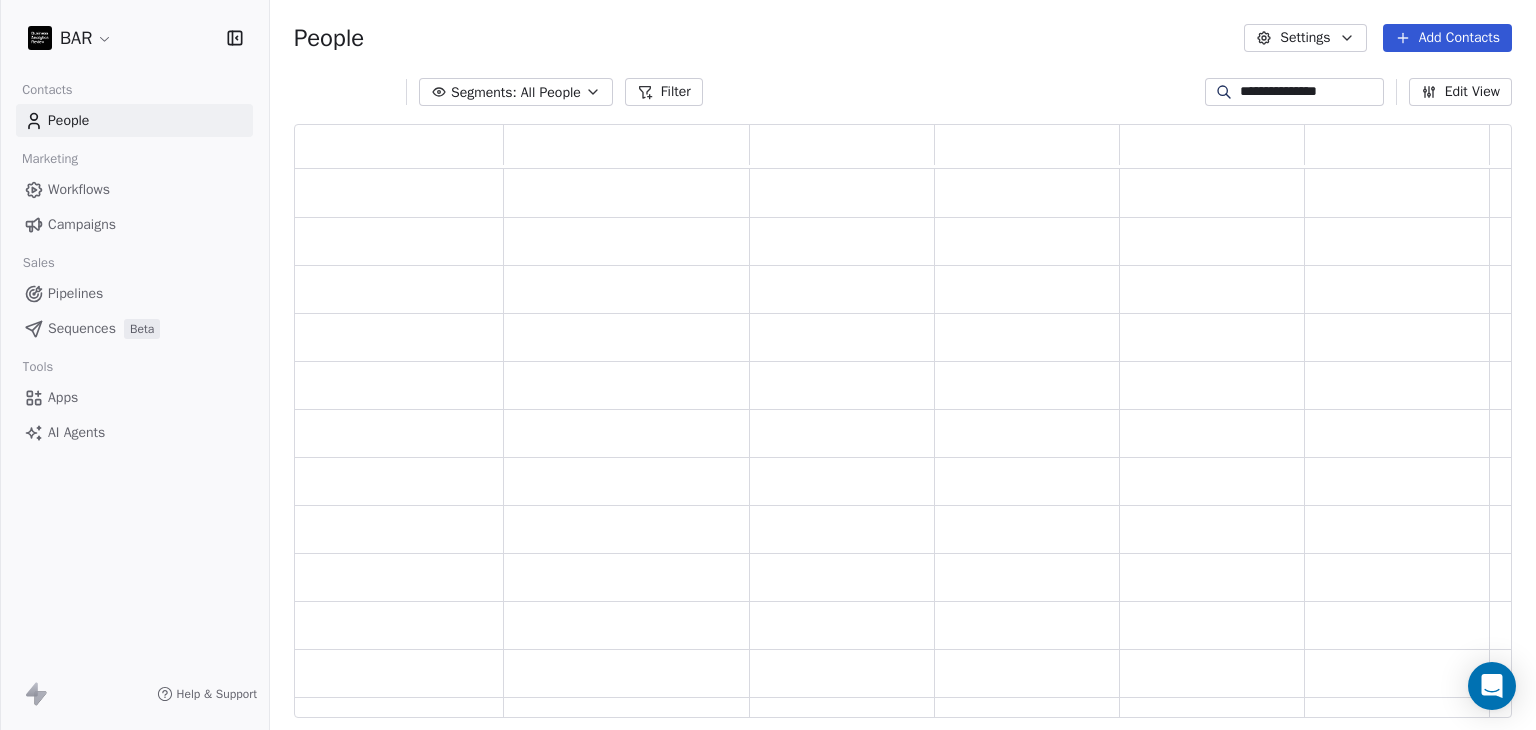 scroll, scrollTop: 16, scrollLeft: 16, axis: both 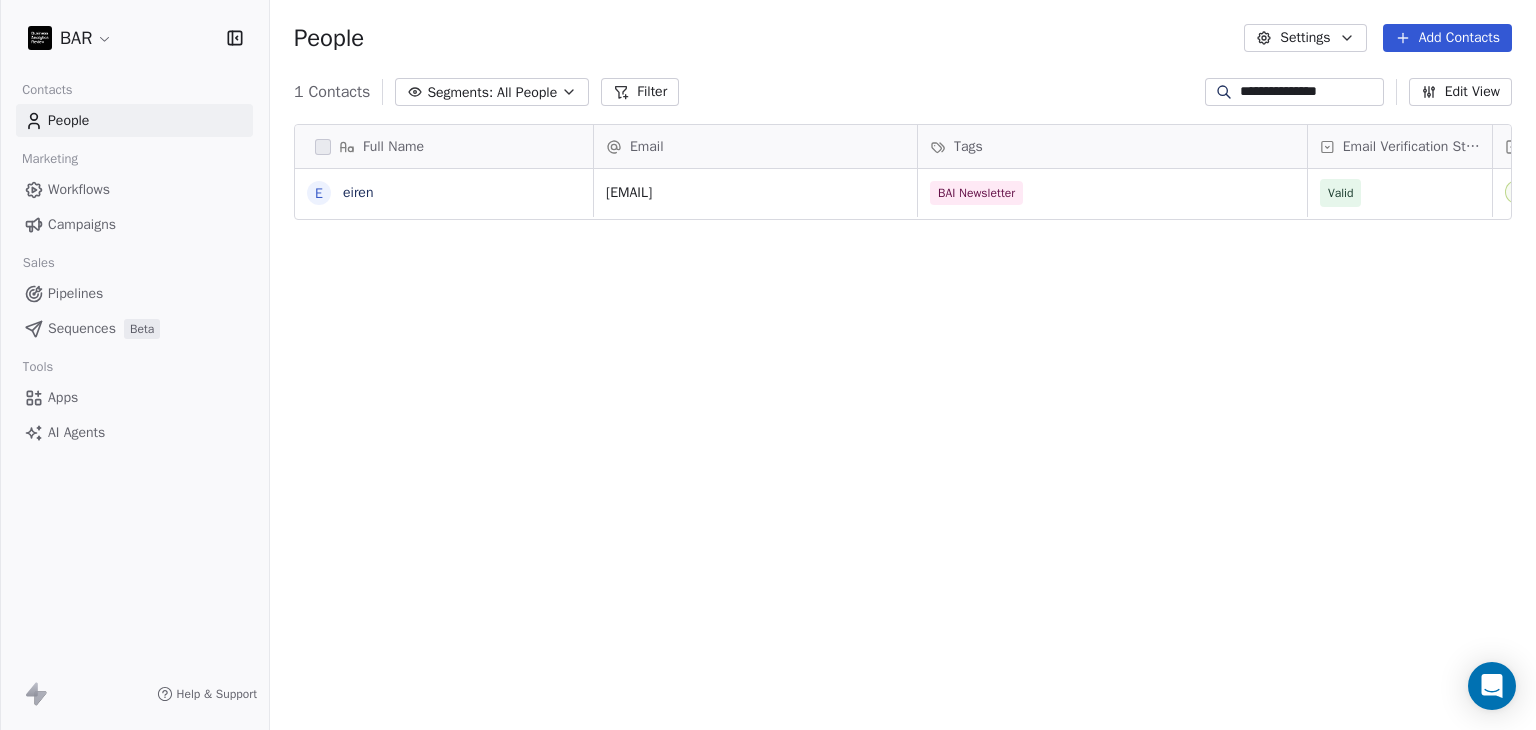 type on "**********" 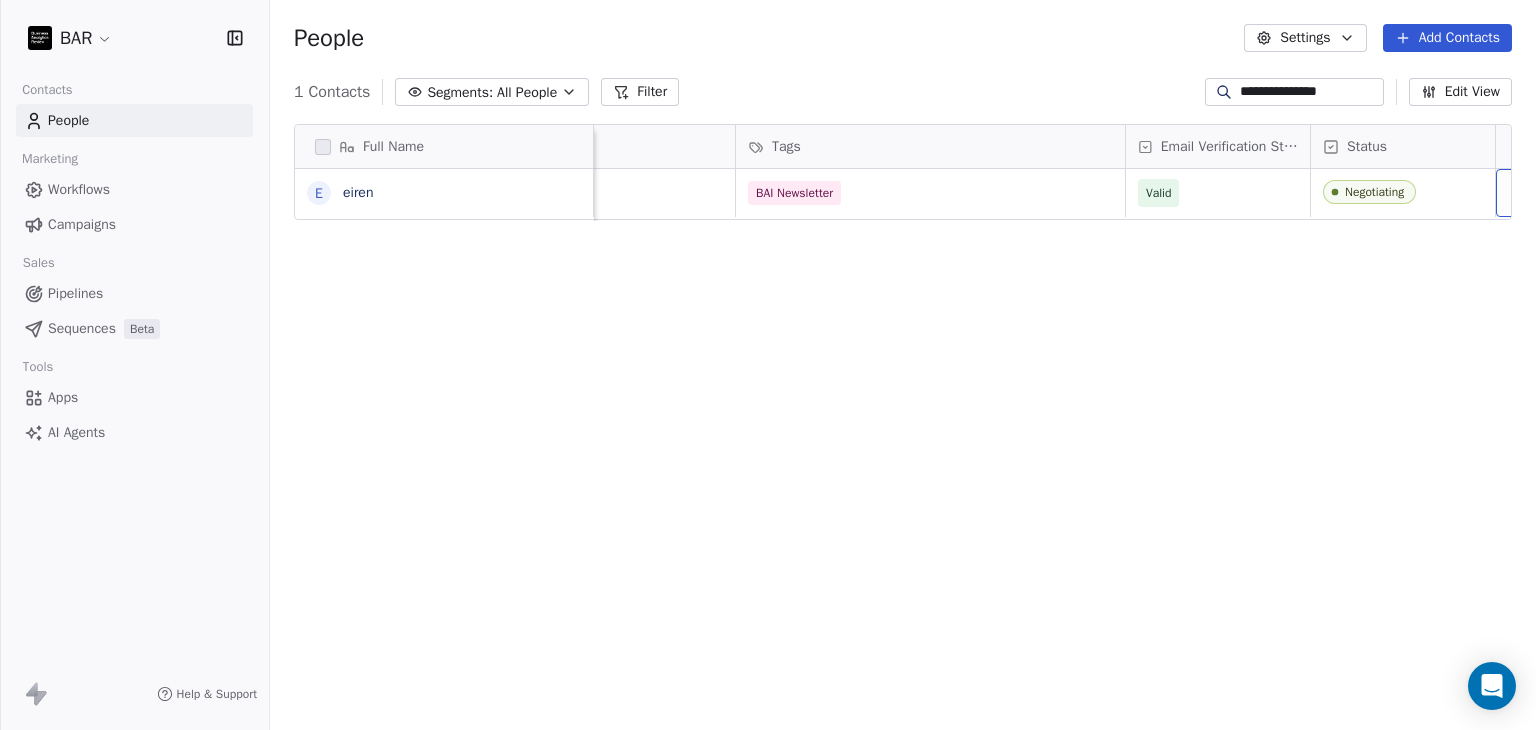scroll, scrollTop: 0, scrollLeft: 229, axis: horizontal 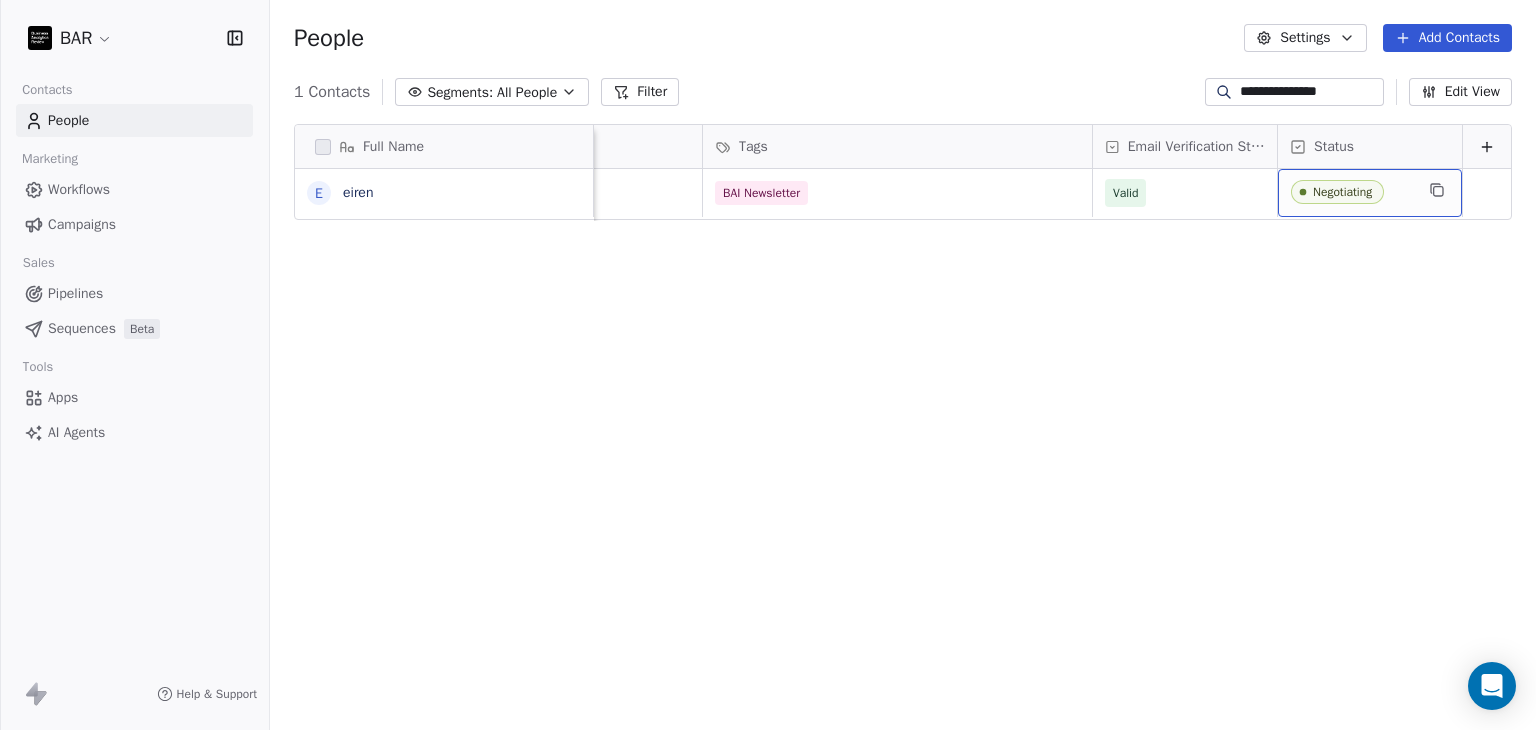 click on "Negotiating" at bounding box center (1352, 193) 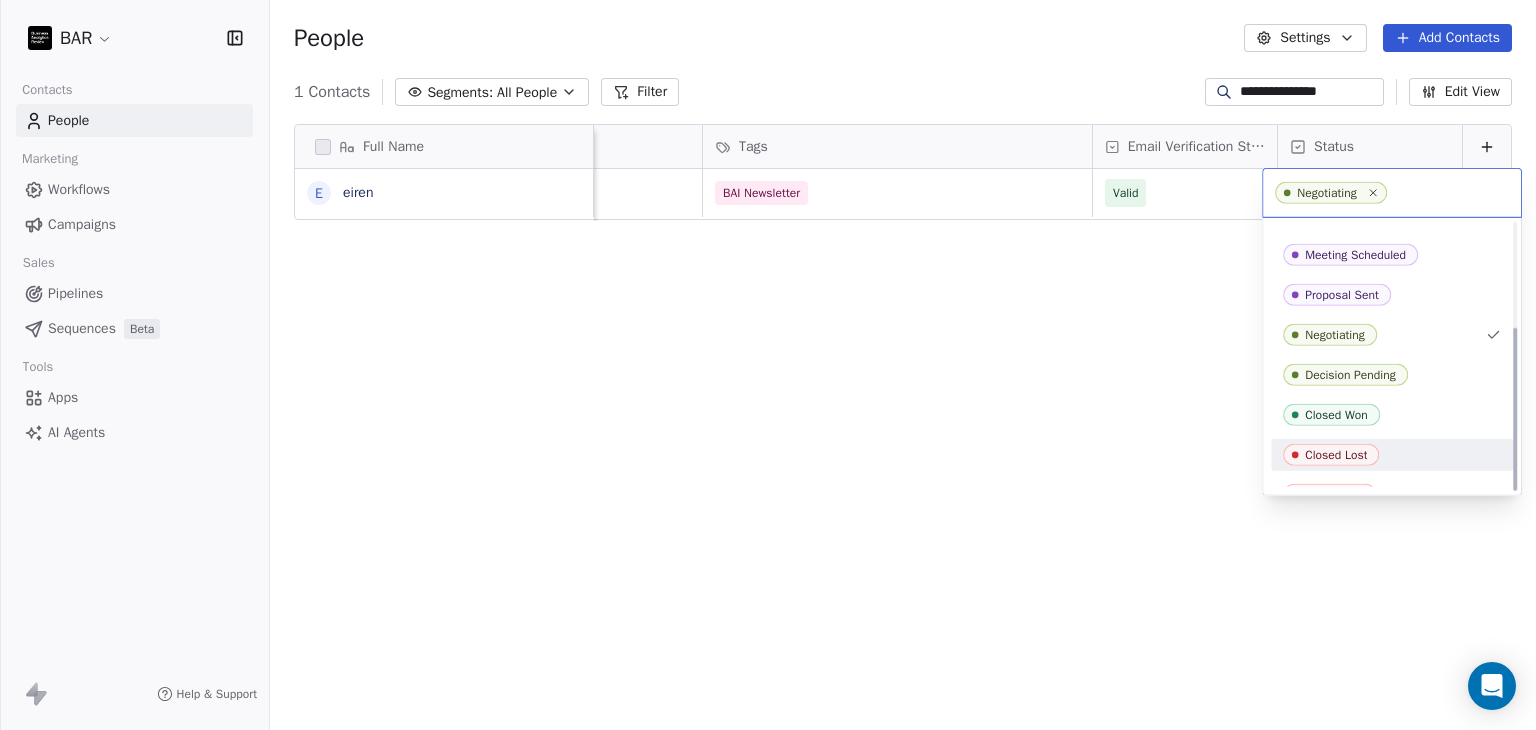 scroll, scrollTop: 170, scrollLeft: 0, axis: vertical 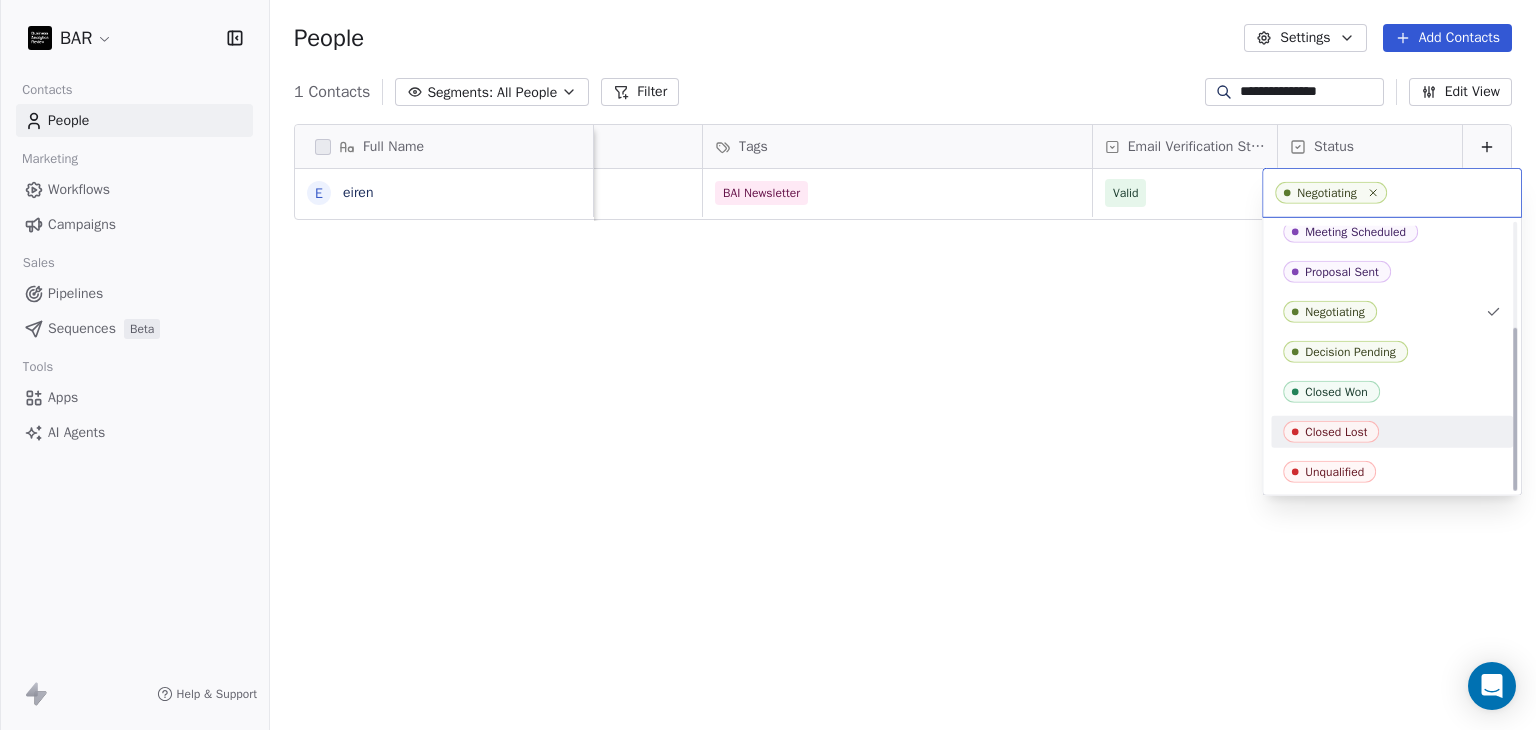 click on "Closed Lost" at bounding box center [1331, 432] 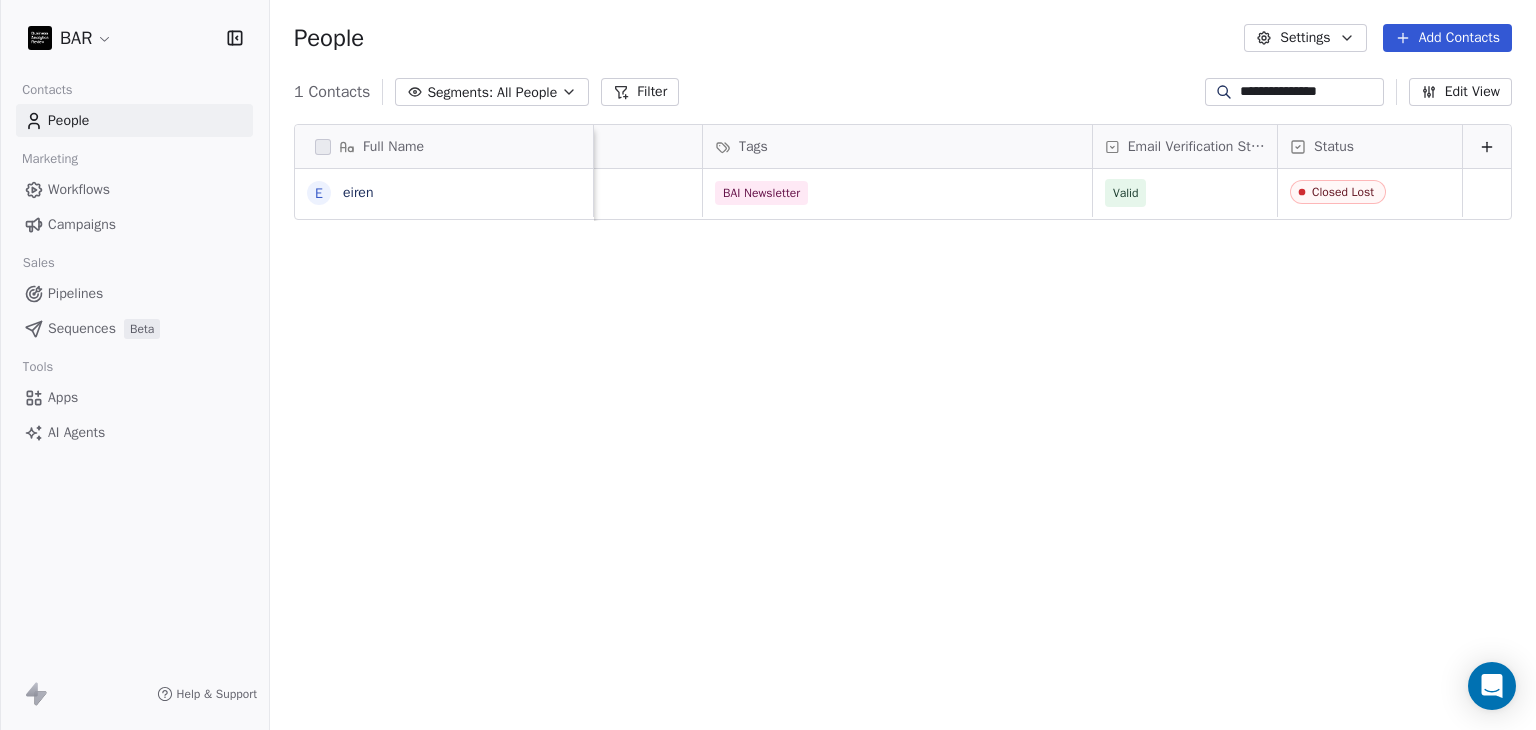 click on "Full Name e eiren Email Tags Email Verification Status Status [FIRST]@[EXAMPLE.COM] BAI Newsletter Valid Closed Lost
To pick up a draggable item, press the space bar.
While dragging, use the arrow keys to move the item.
Press space again to drop the item in its new position, or press escape to cancel." at bounding box center (903, 429) 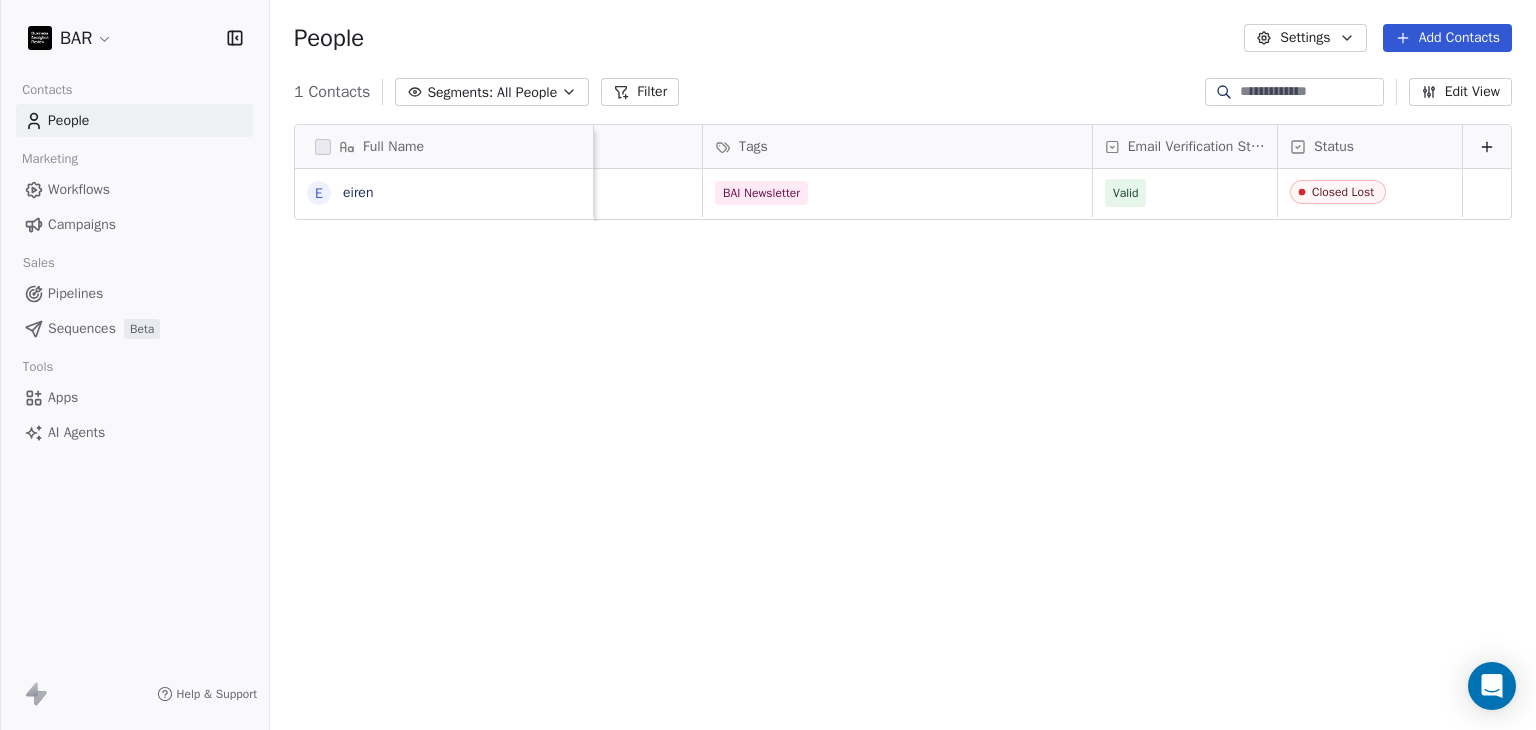 type 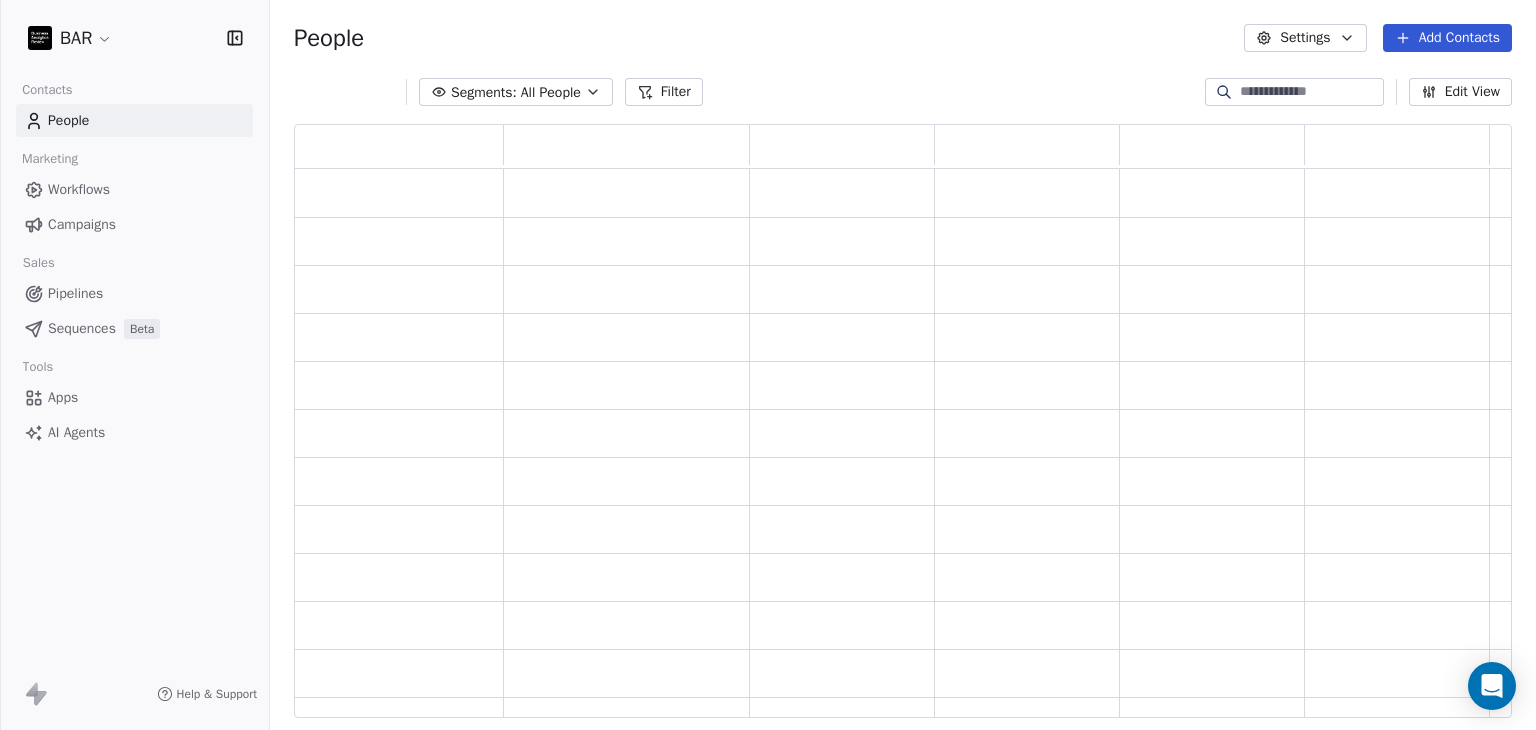 scroll, scrollTop: 16, scrollLeft: 16, axis: both 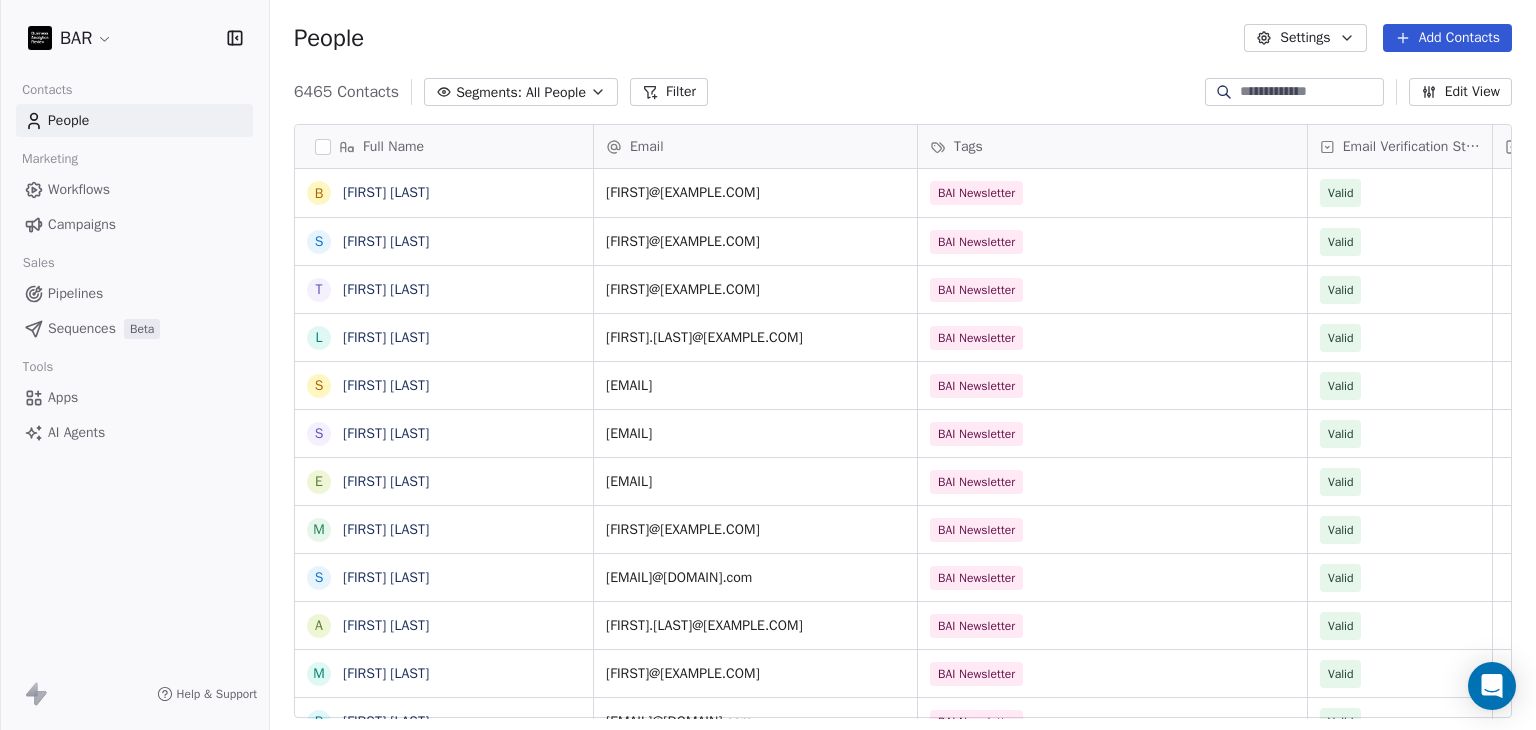 click on "[NUMBER] Contacts Segments: All People Filter  Edit View" at bounding box center [903, 92] 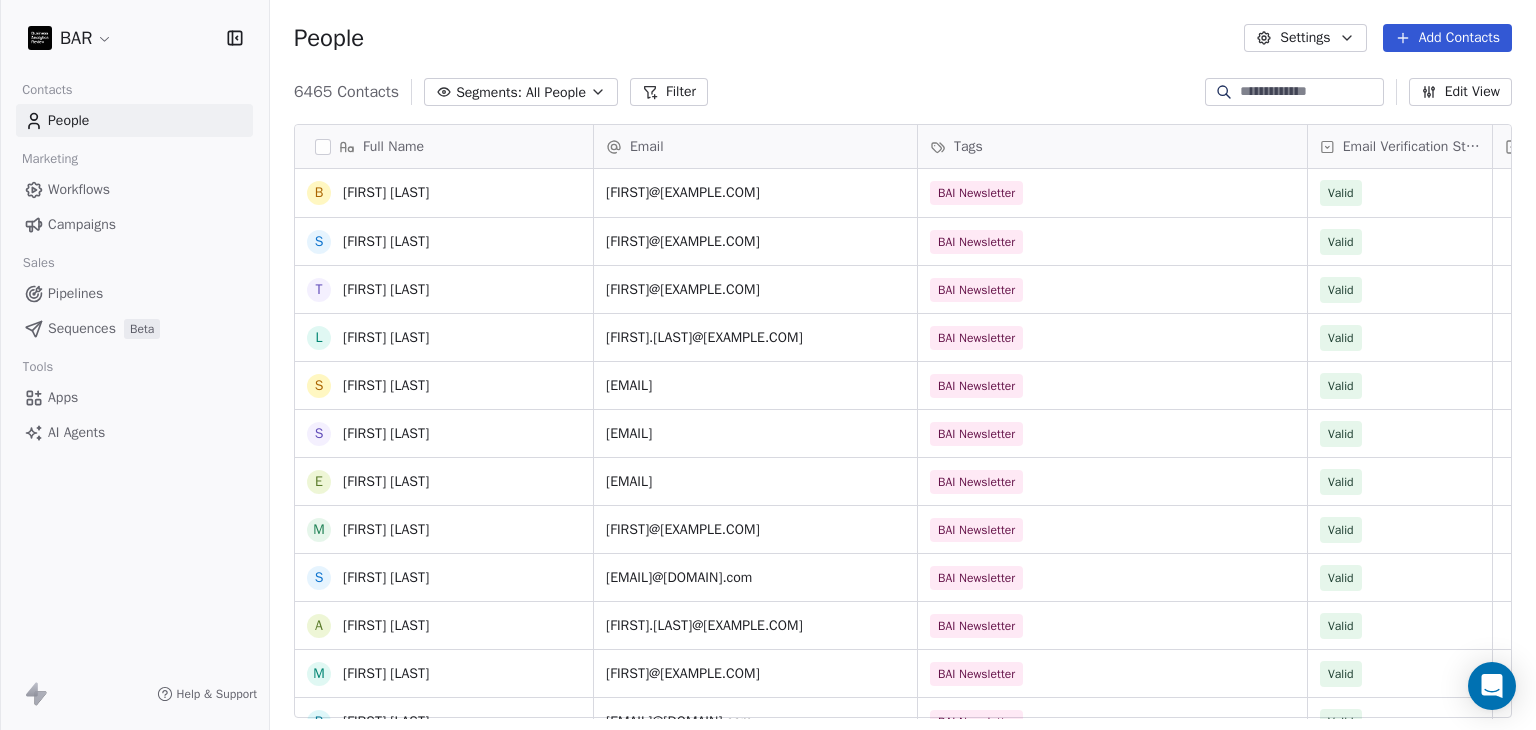 scroll, scrollTop: 500, scrollLeft: 0, axis: vertical 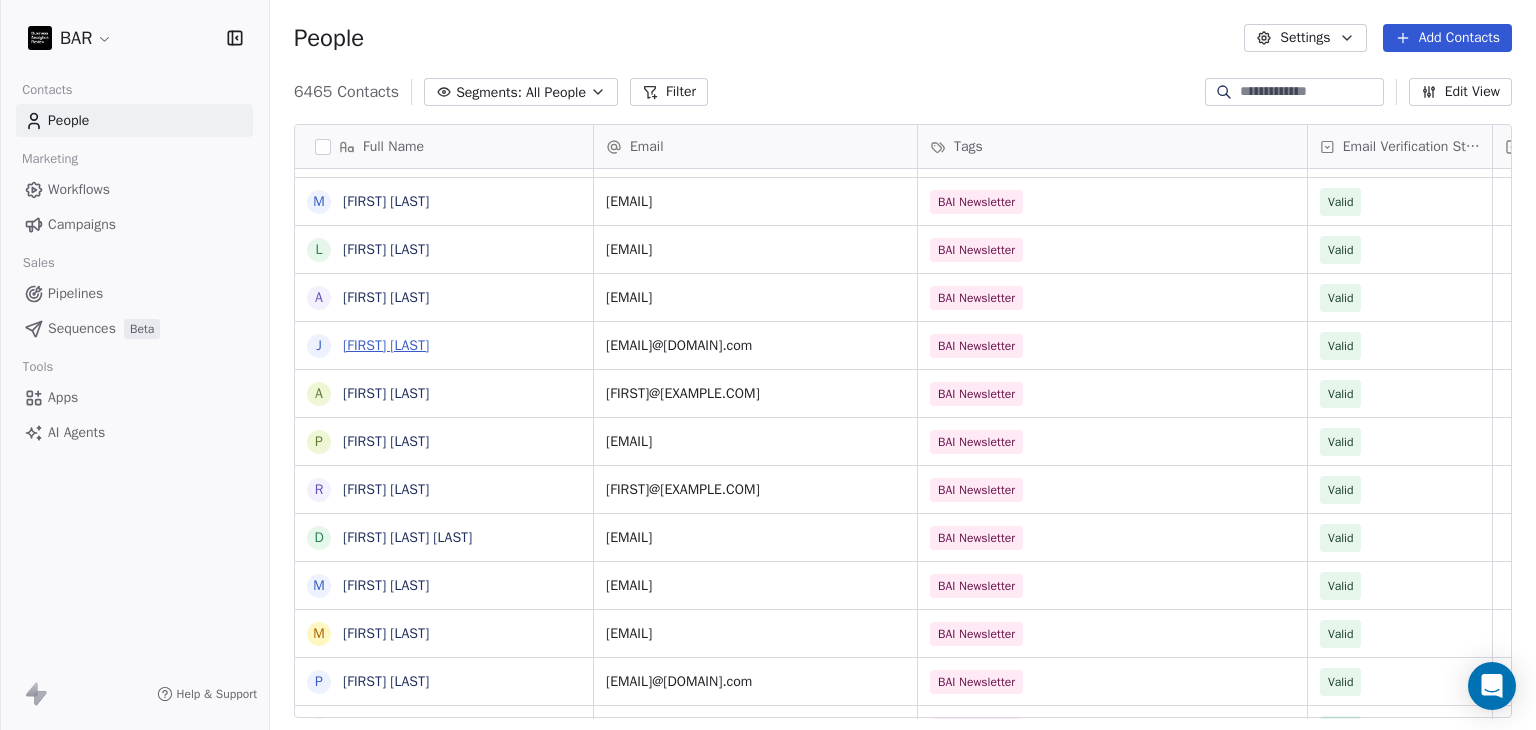 click on "[FIRST] [LAST]" at bounding box center (386, 345) 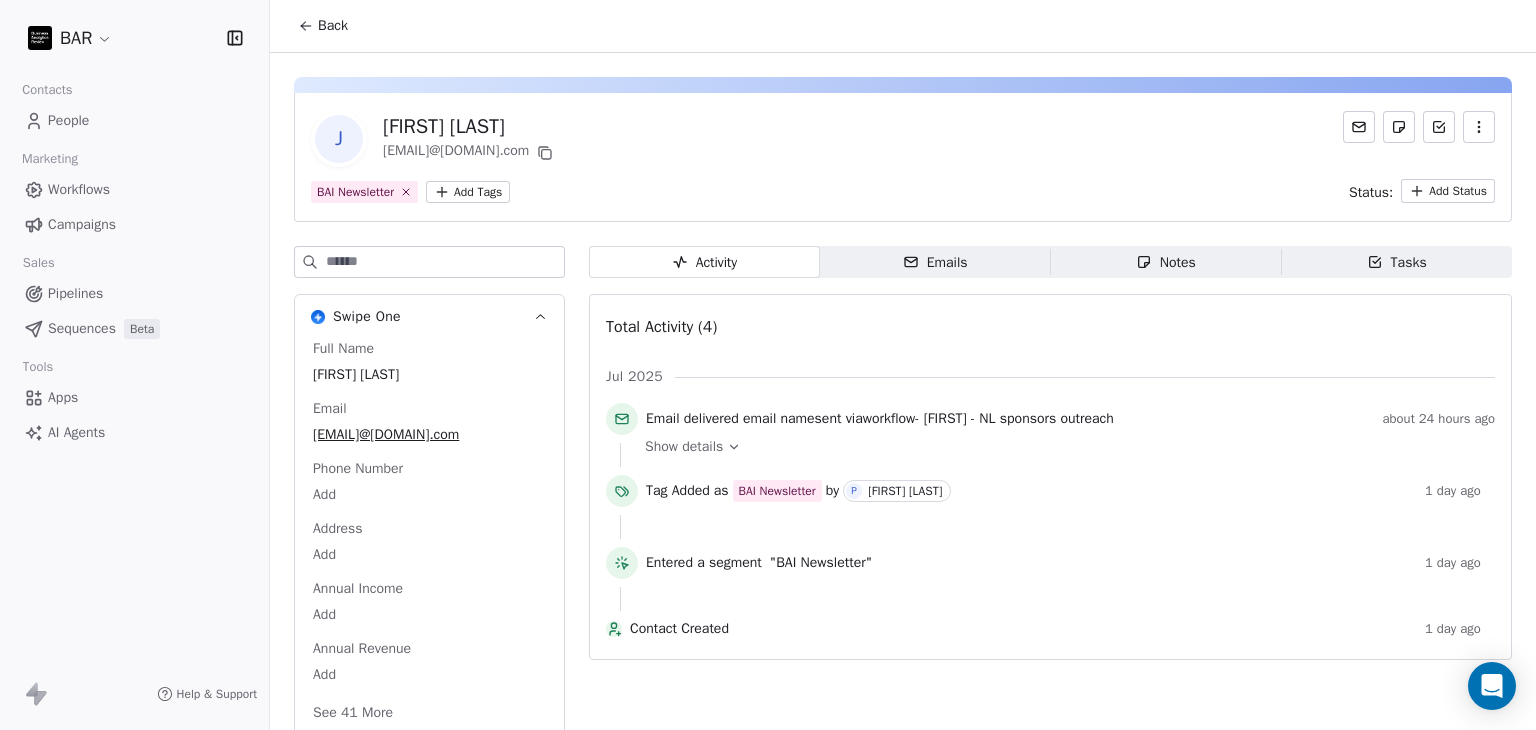 click on "Back" at bounding box center (323, 26) 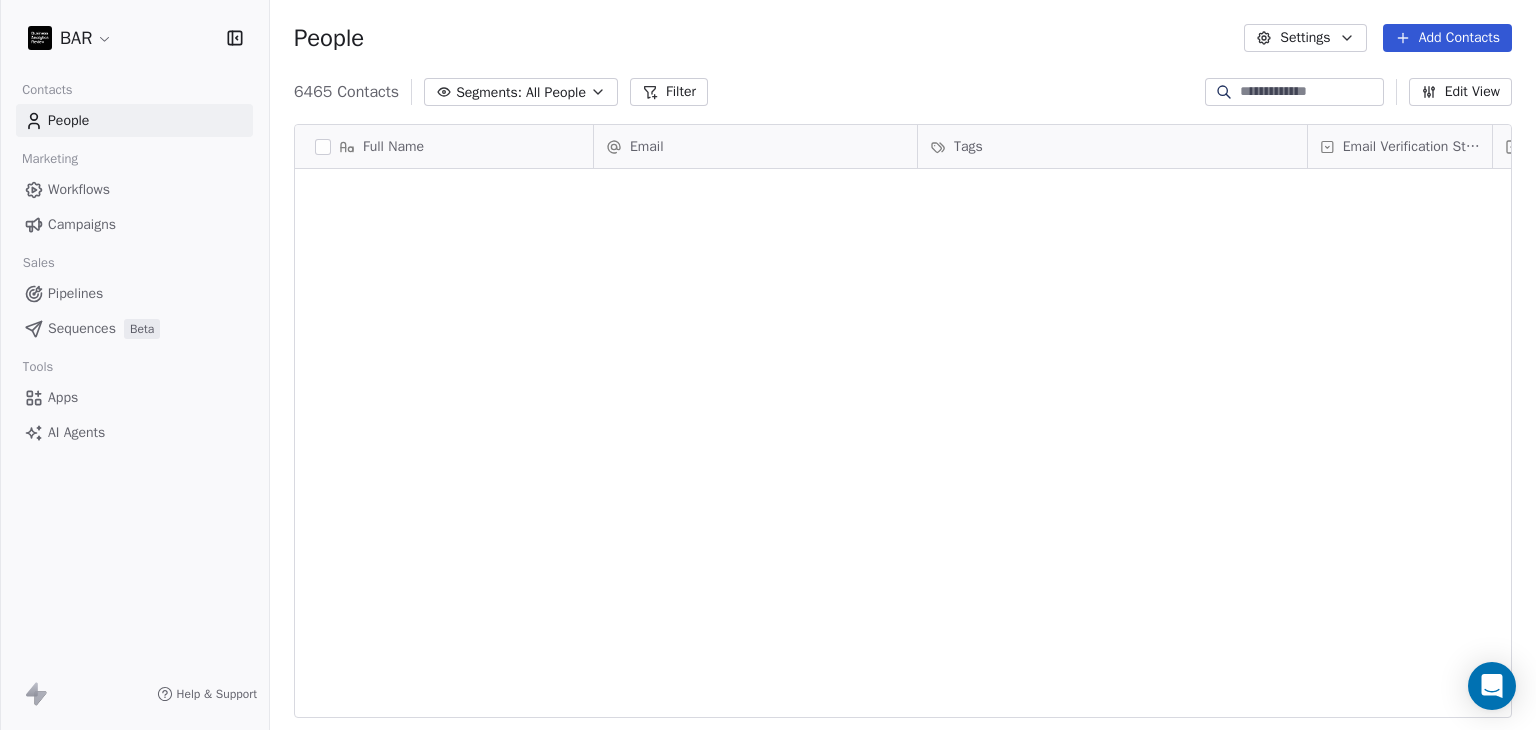 scroll, scrollTop: 2200, scrollLeft: 0, axis: vertical 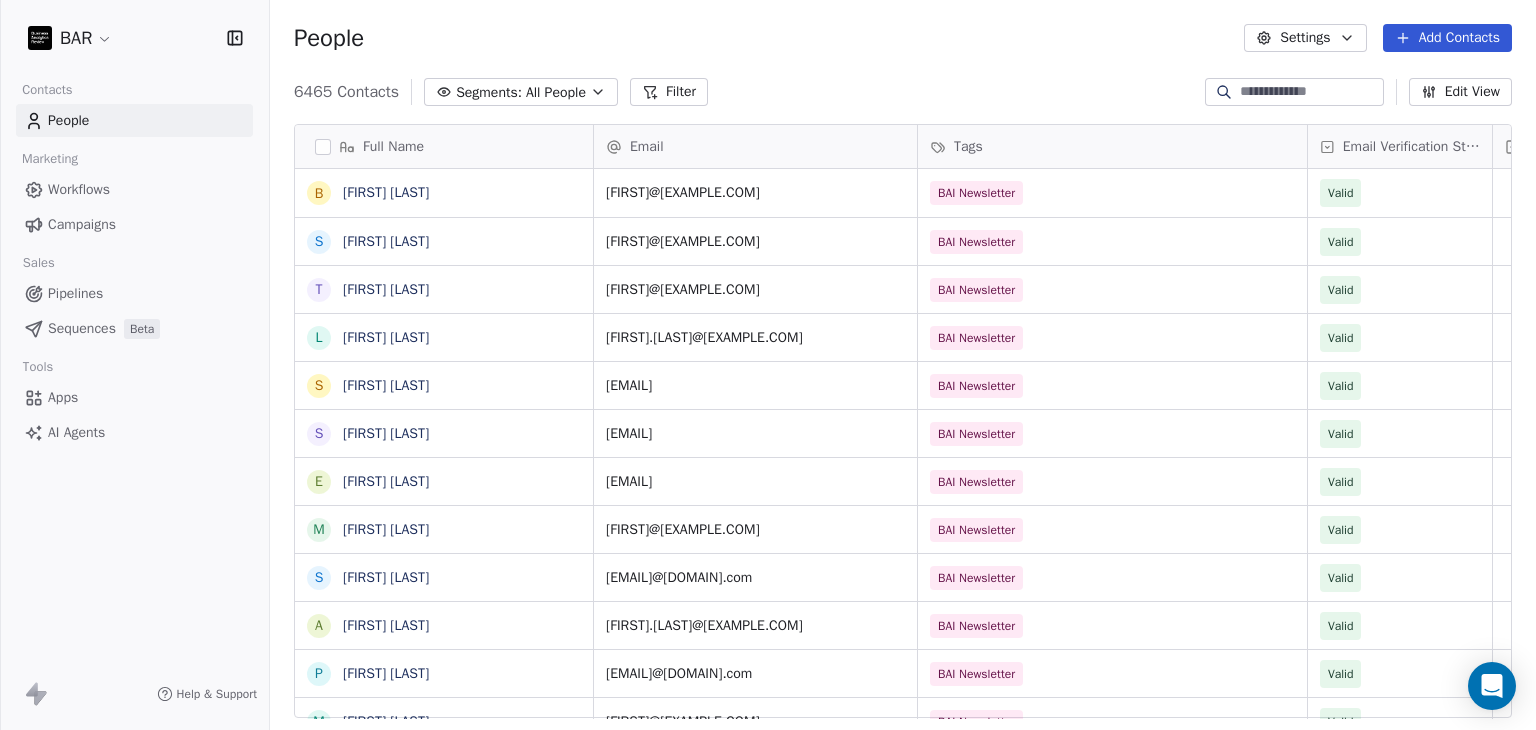 click on "People Settings  Add Contacts" at bounding box center (903, 38) 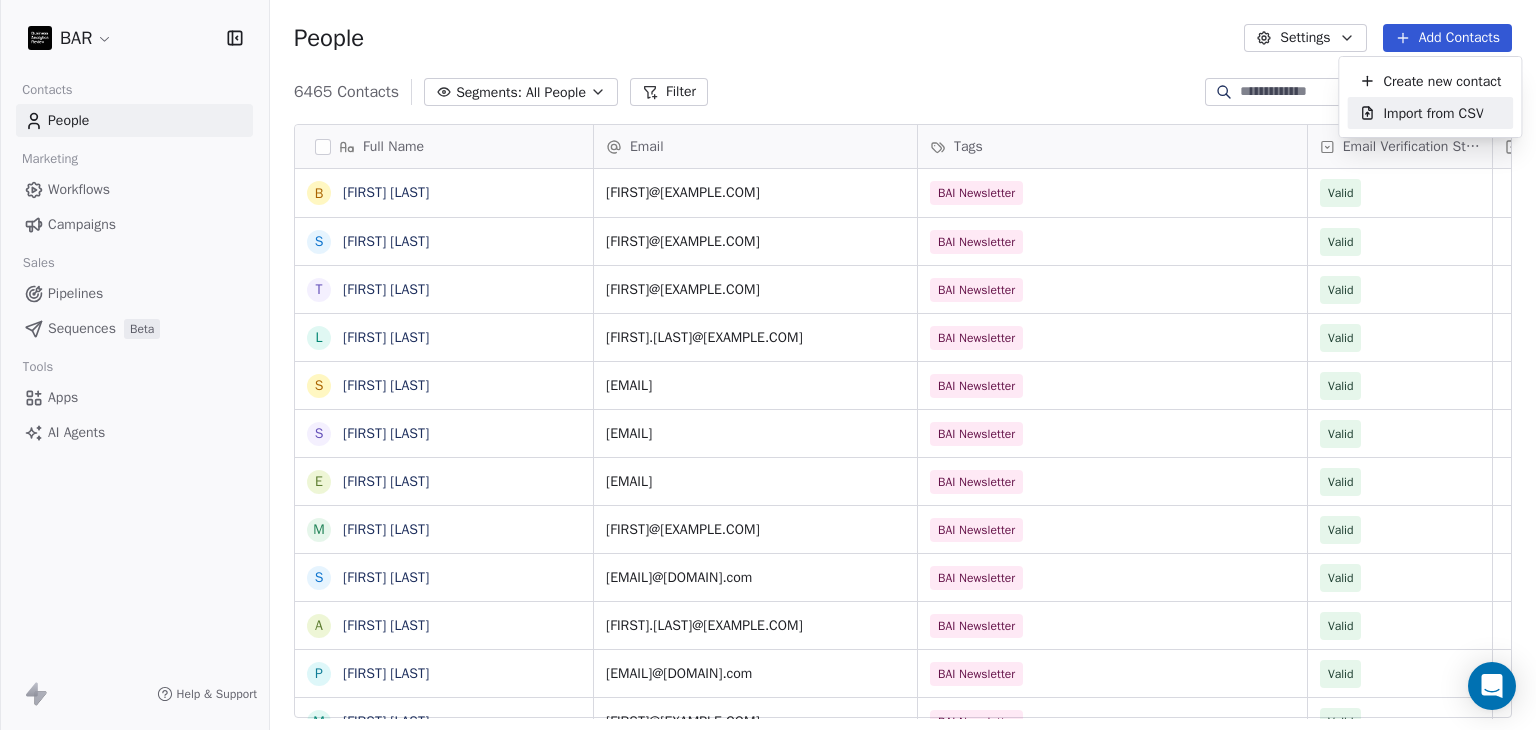 click on "Import from CSV" at bounding box center [1433, 113] 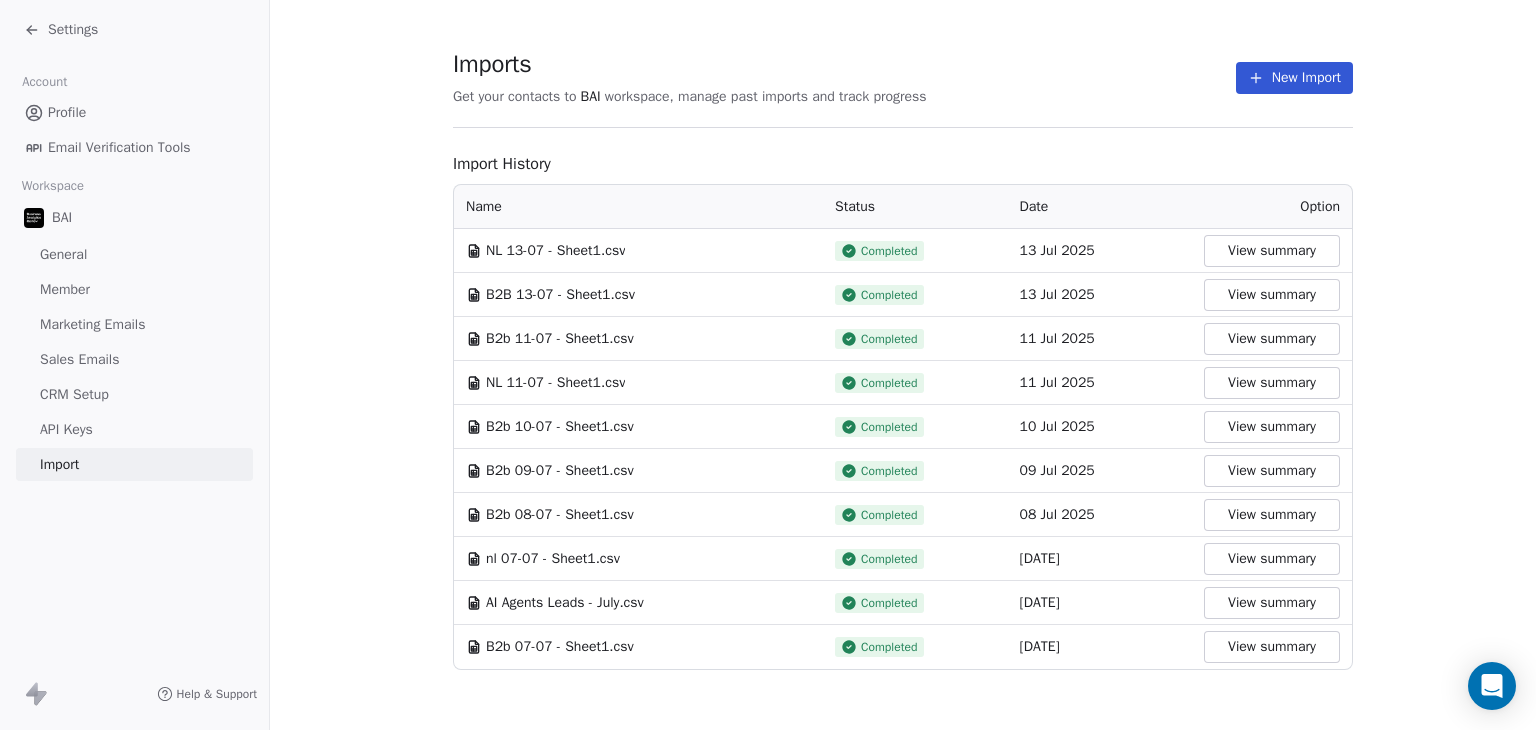 scroll, scrollTop: 19, scrollLeft: 0, axis: vertical 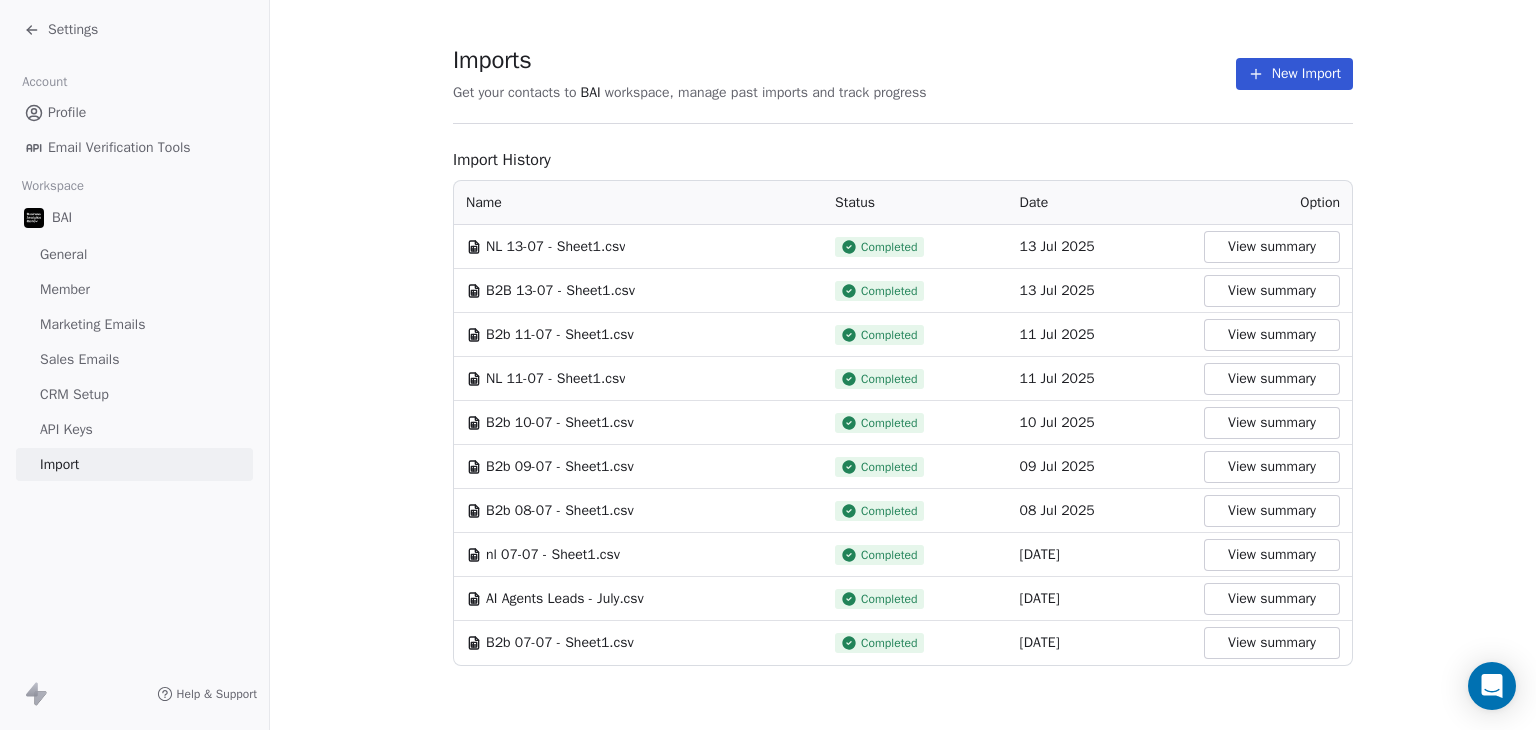 click on "Import" at bounding box center (59, 464) 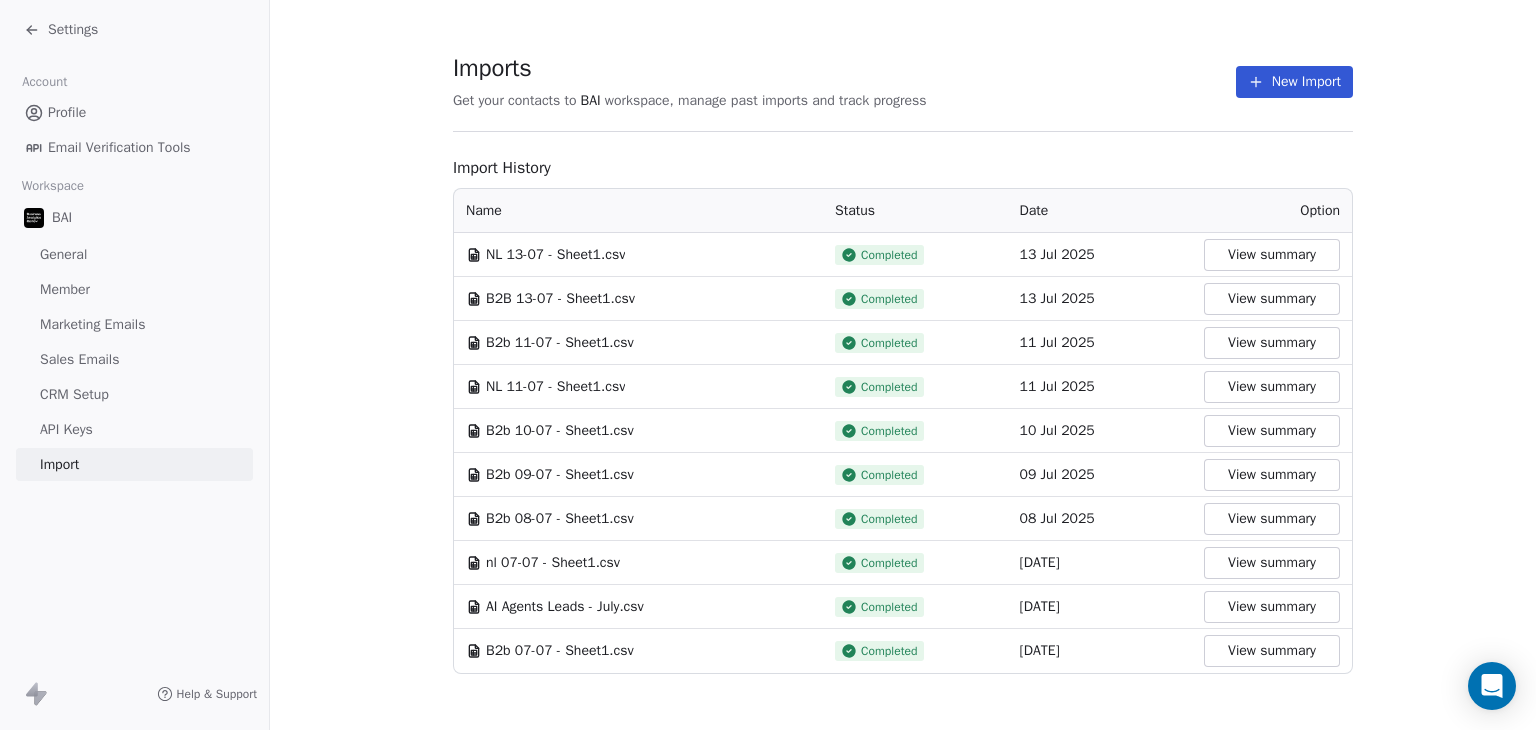 scroll, scrollTop: 19, scrollLeft: 0, axis: vertical 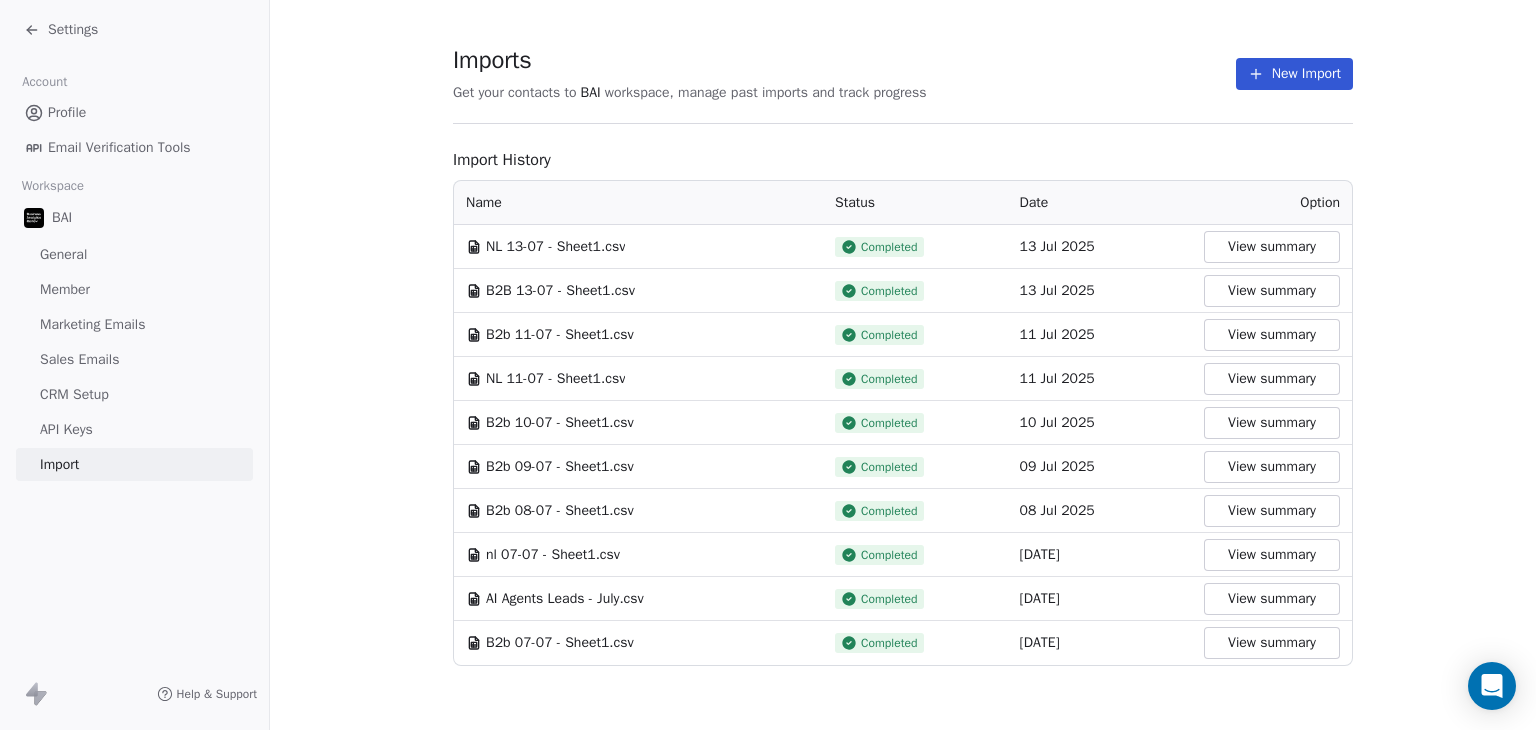 click on "Import" at bounding box center (59, 464) 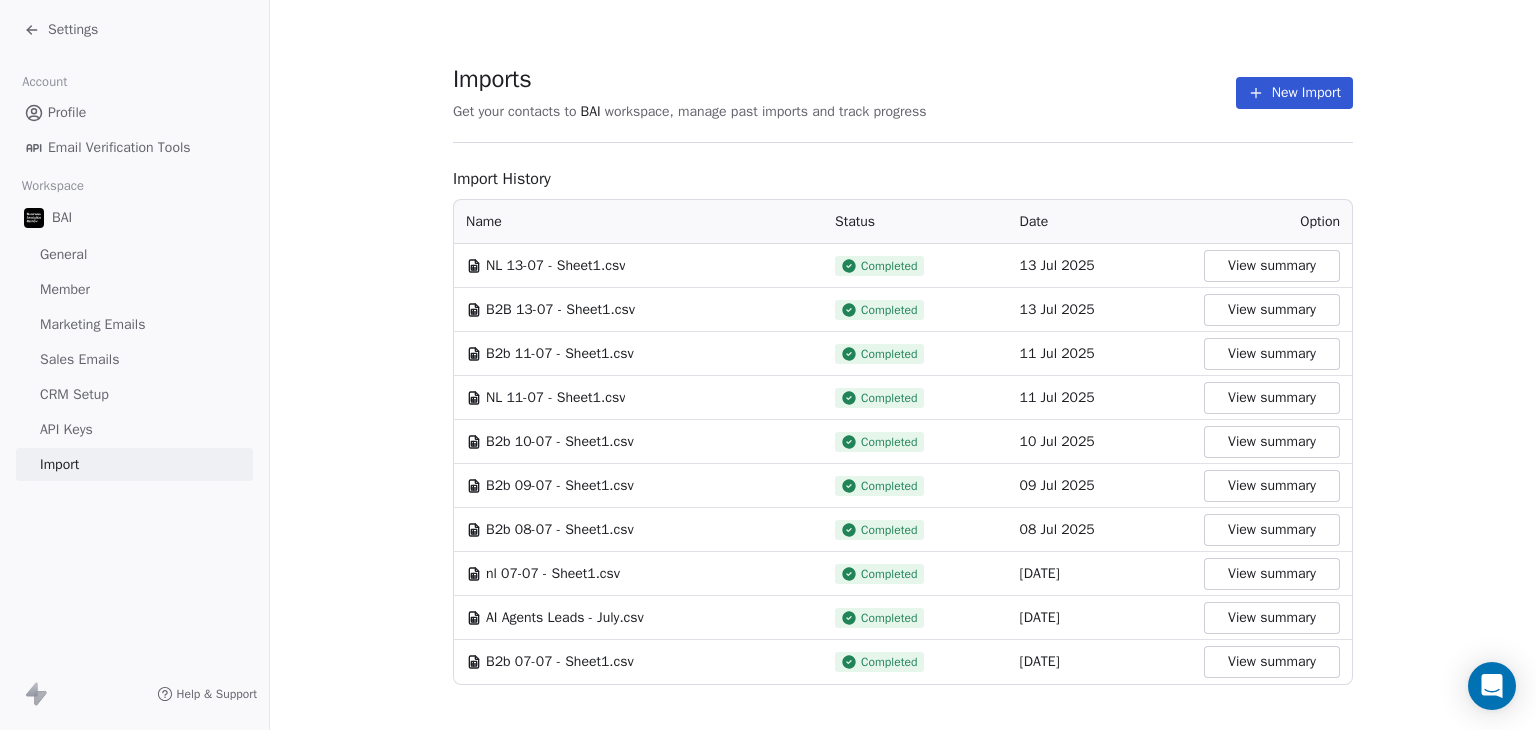 click on "Import" at bounding box center (59, 464) 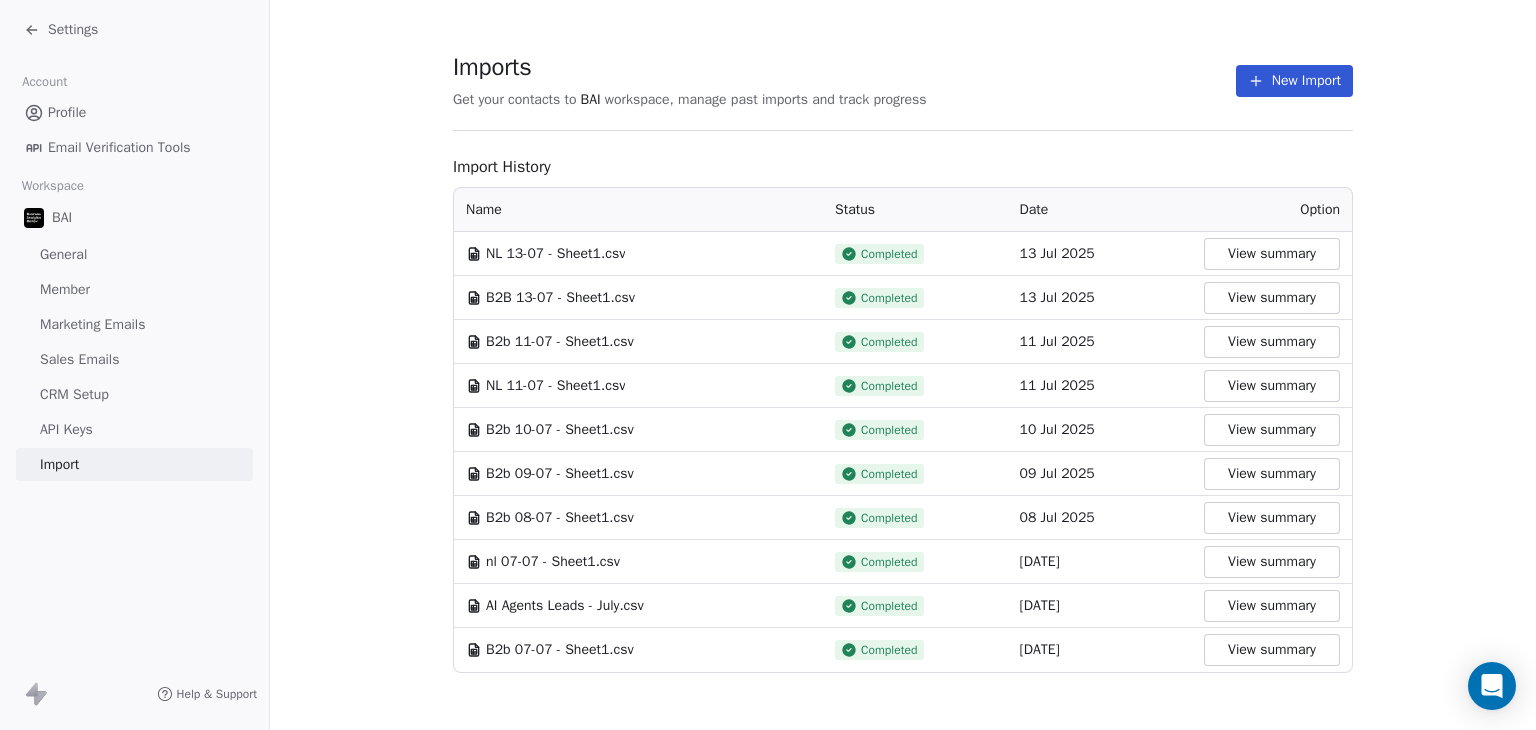 scroll, scrollTop: 19, scrollLeft: 0, axis: vertical 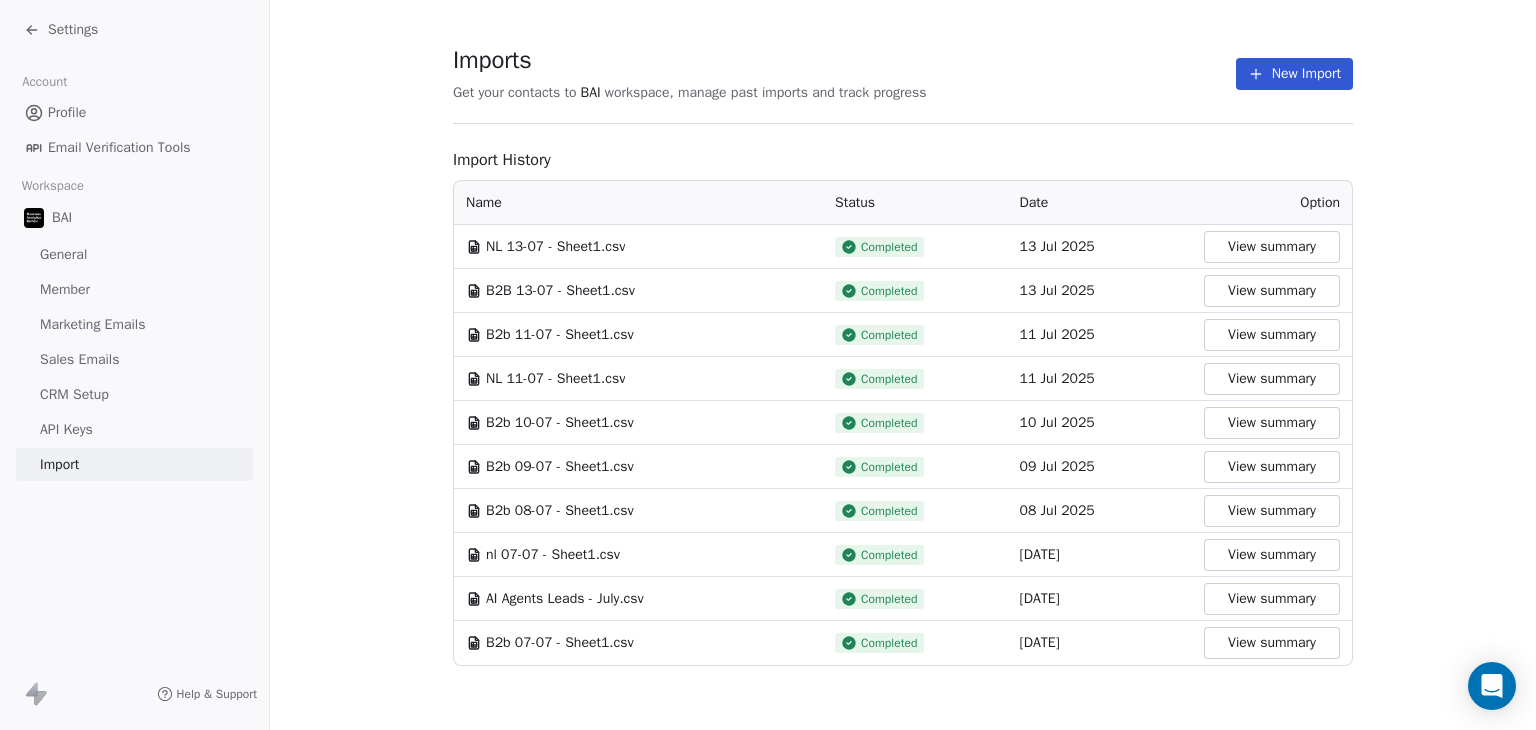 click on "Option" at bounding box center [1320, 202] 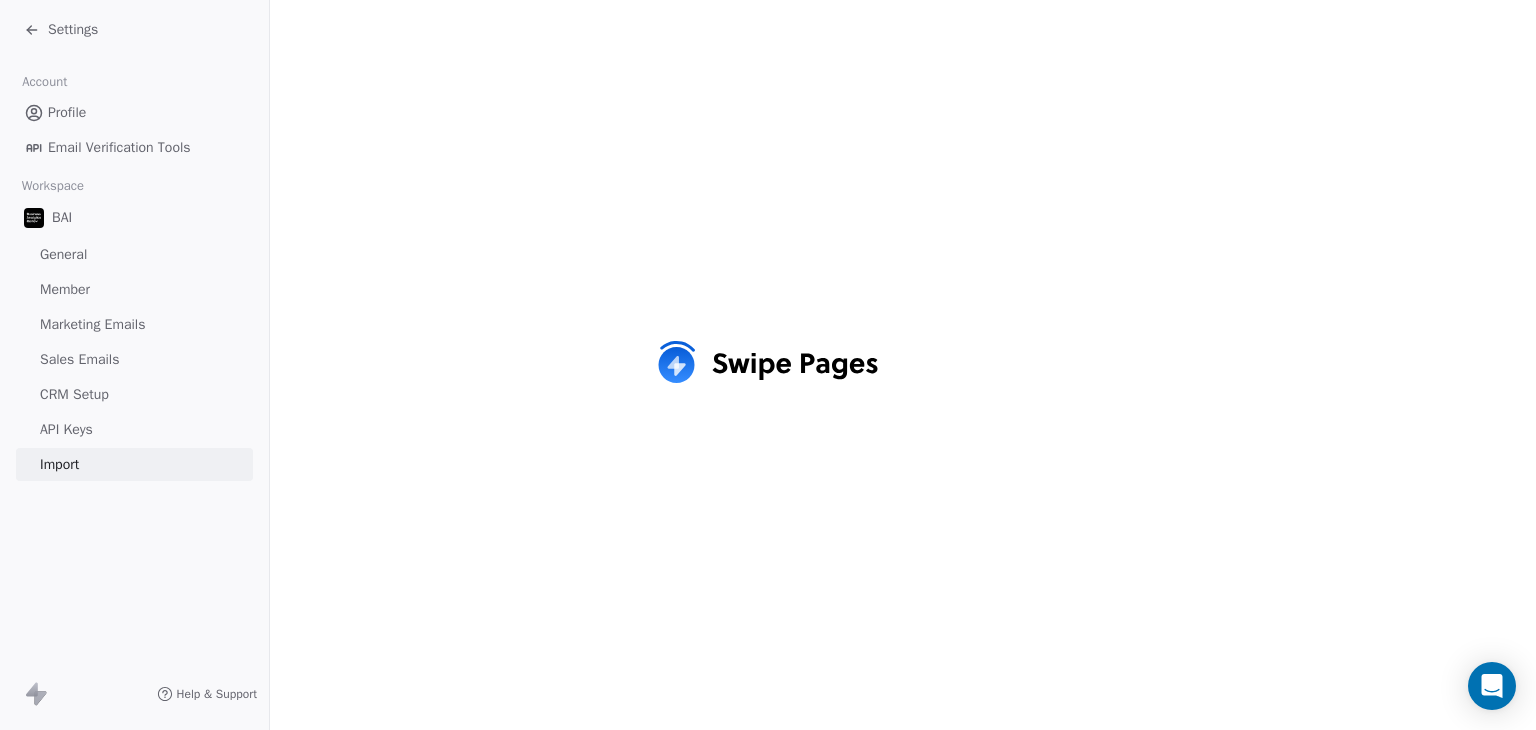 scroll, scrollTop: 0, scrollLeft: 0, axis: both 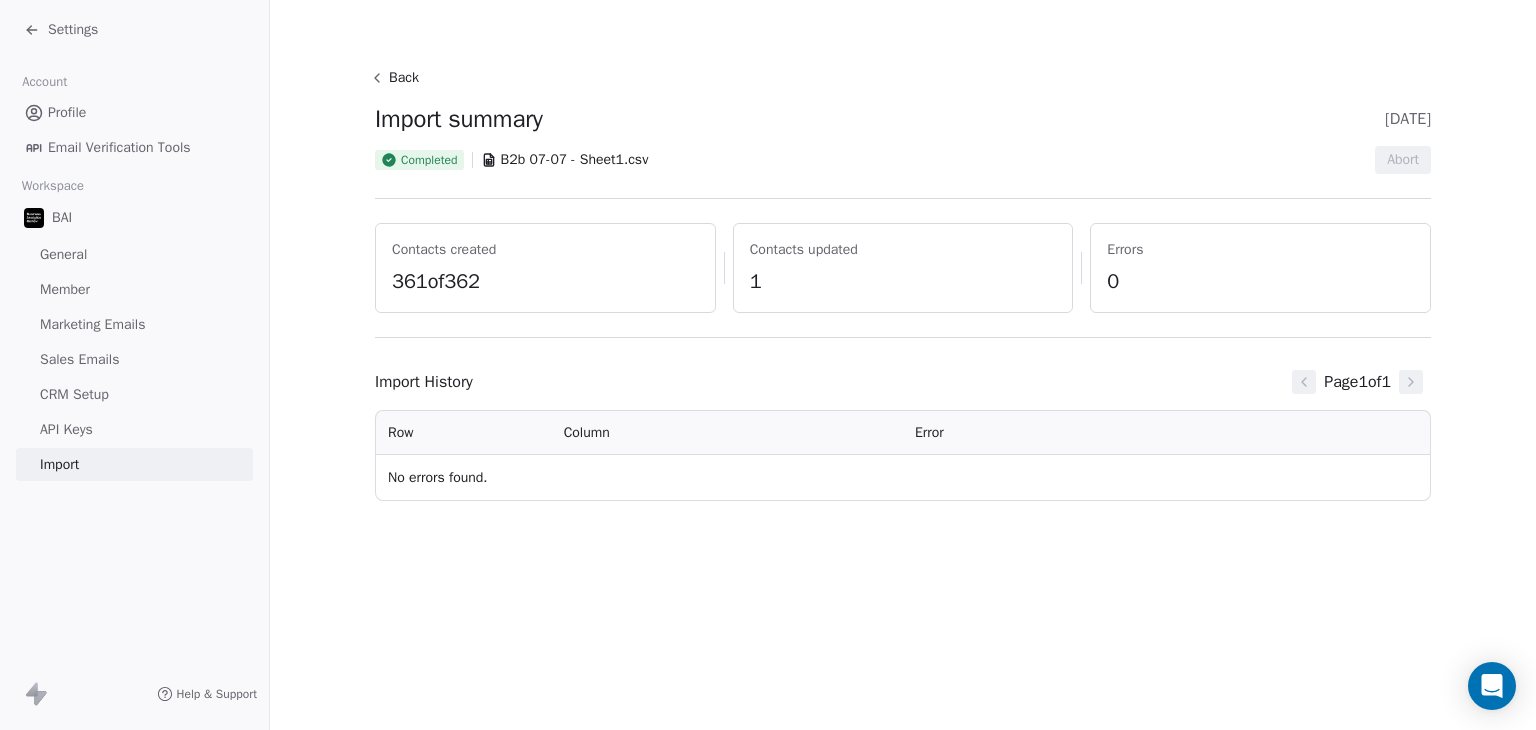 click 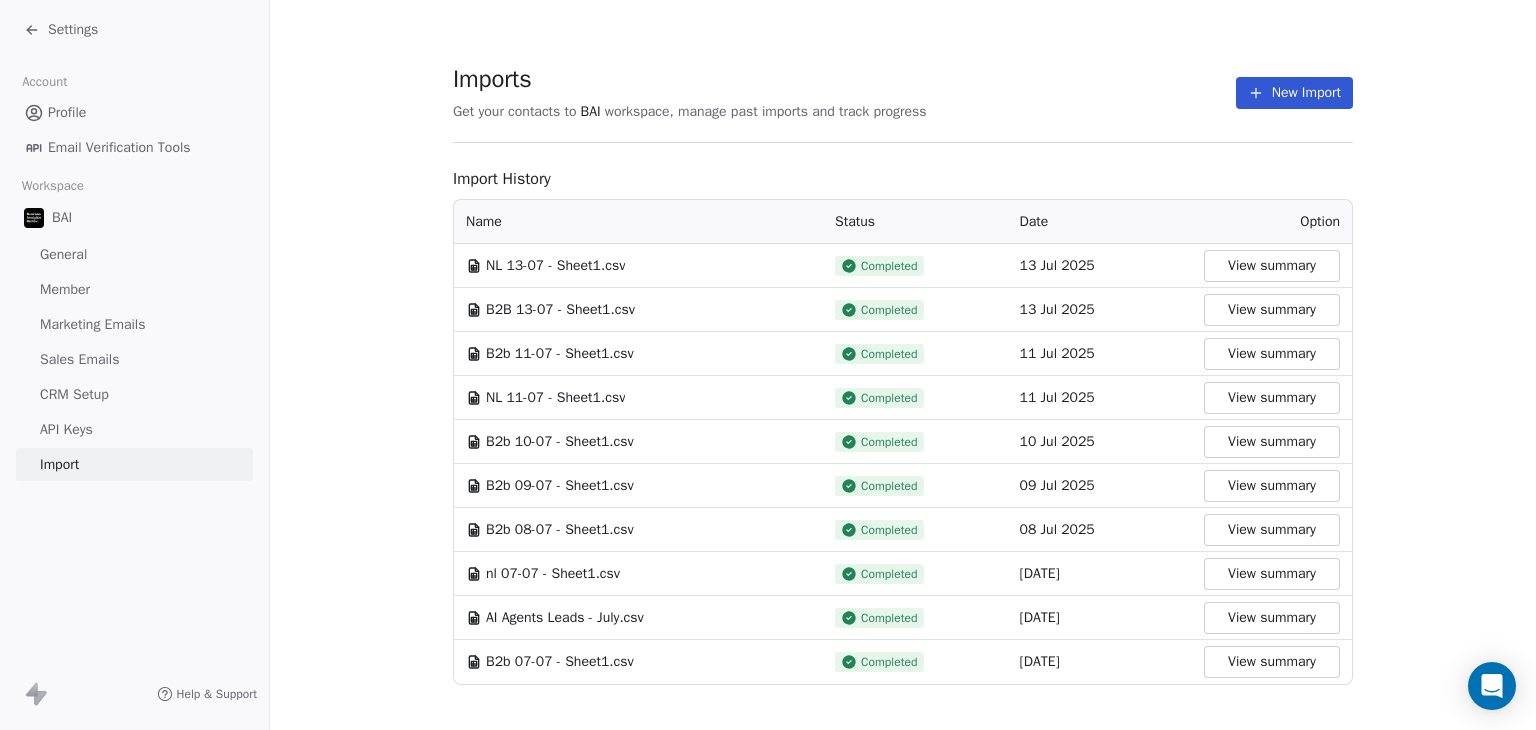 click on "View summary" at bounding box center [1272, 618] 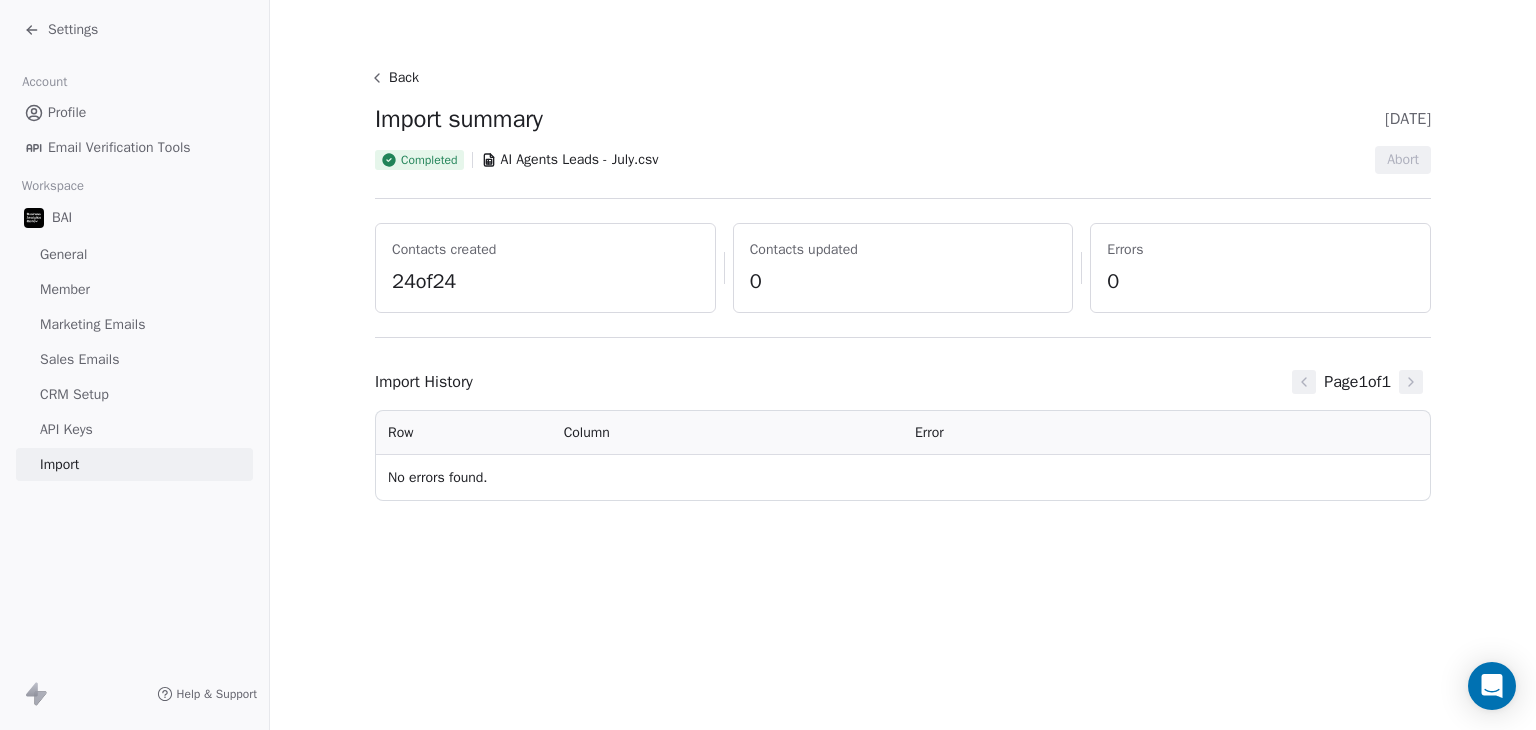 click 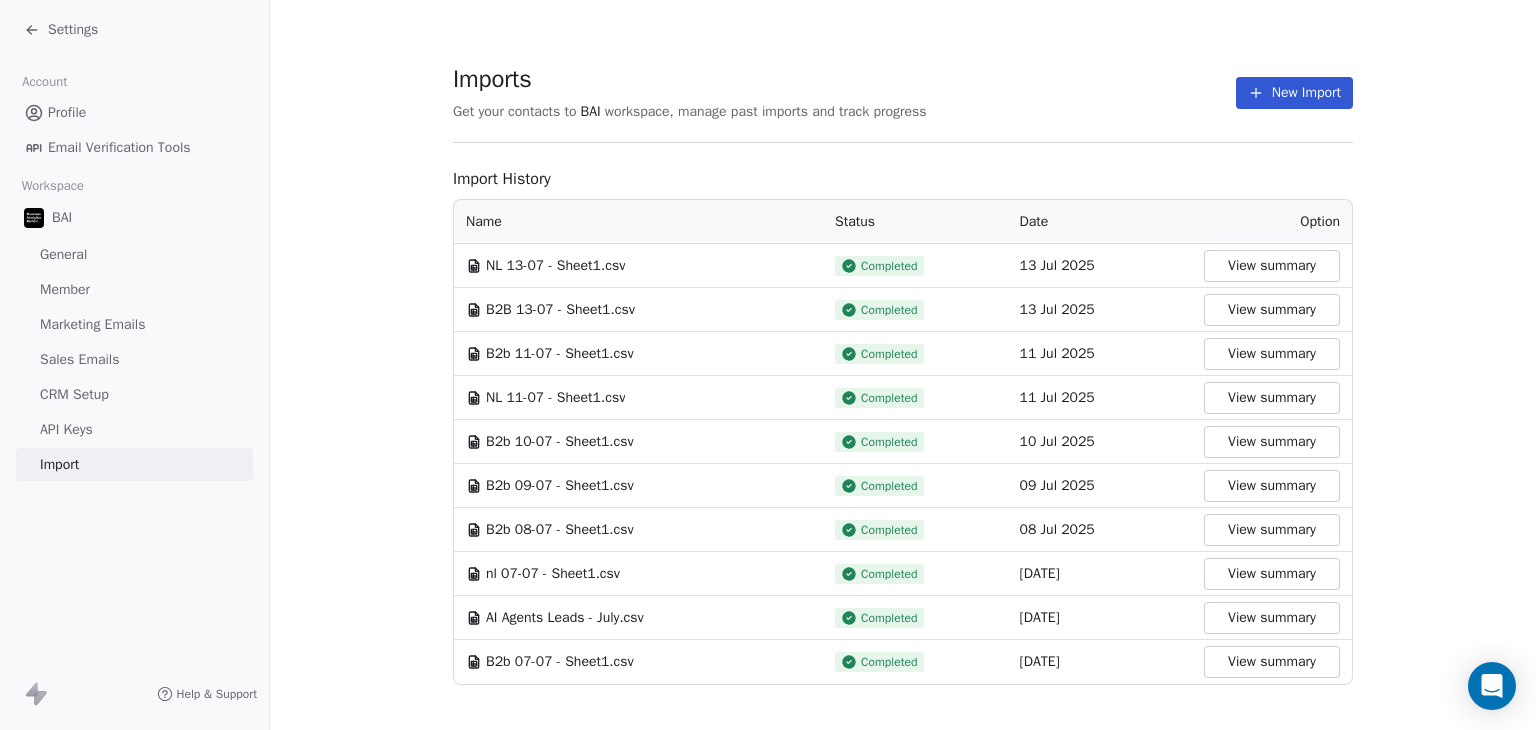 click on "View summary" at bounding box center [1272, 574] 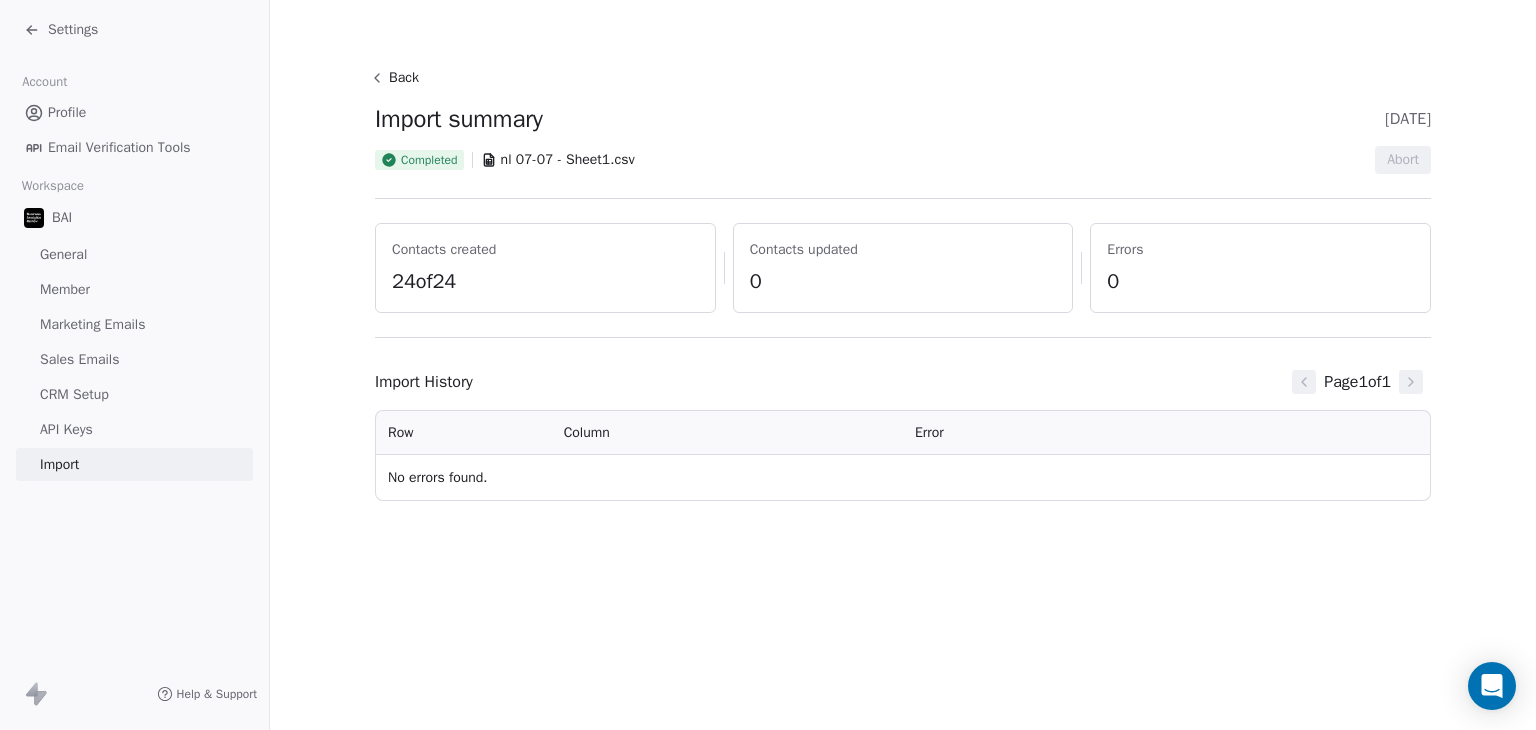 click 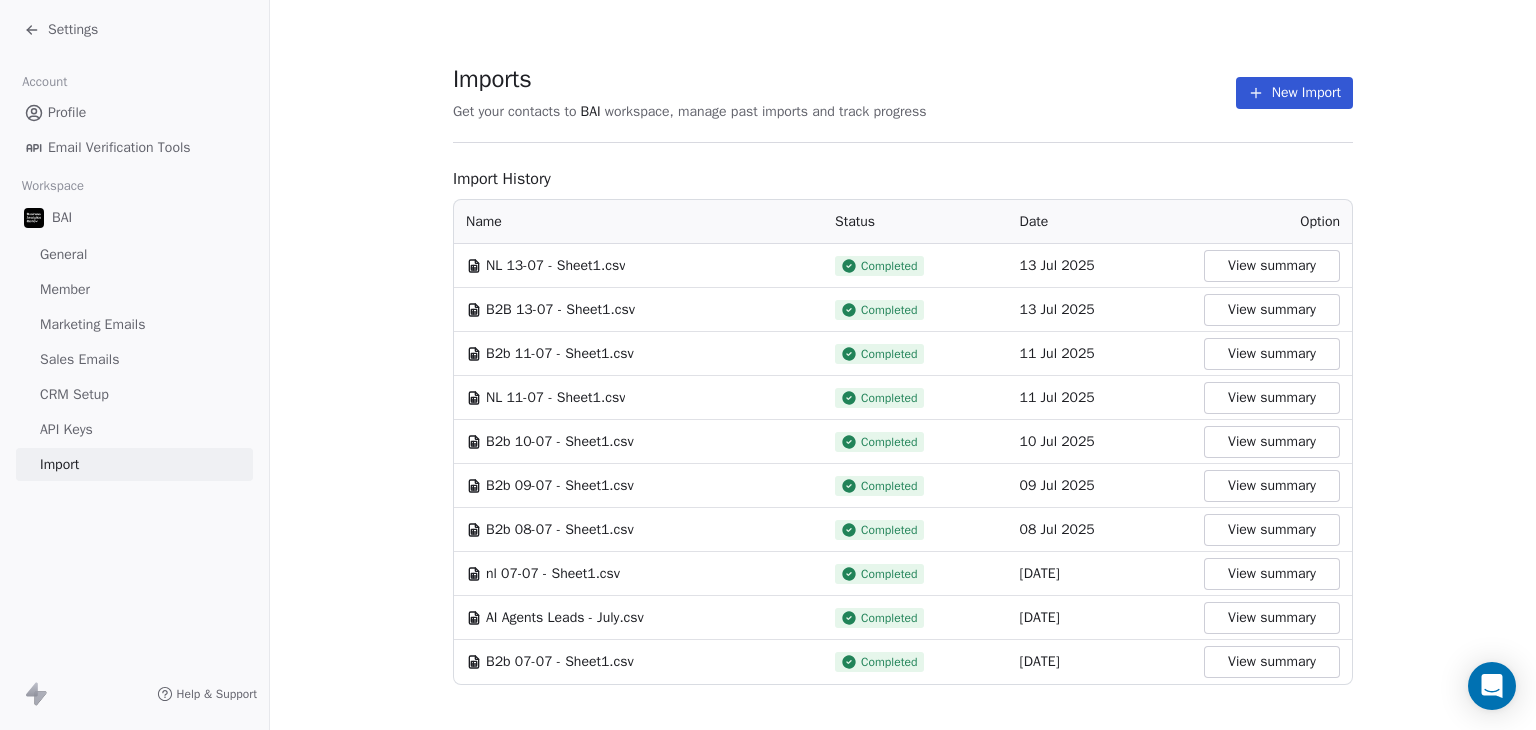 click on "View summary" at bounding box center [1272, 530] 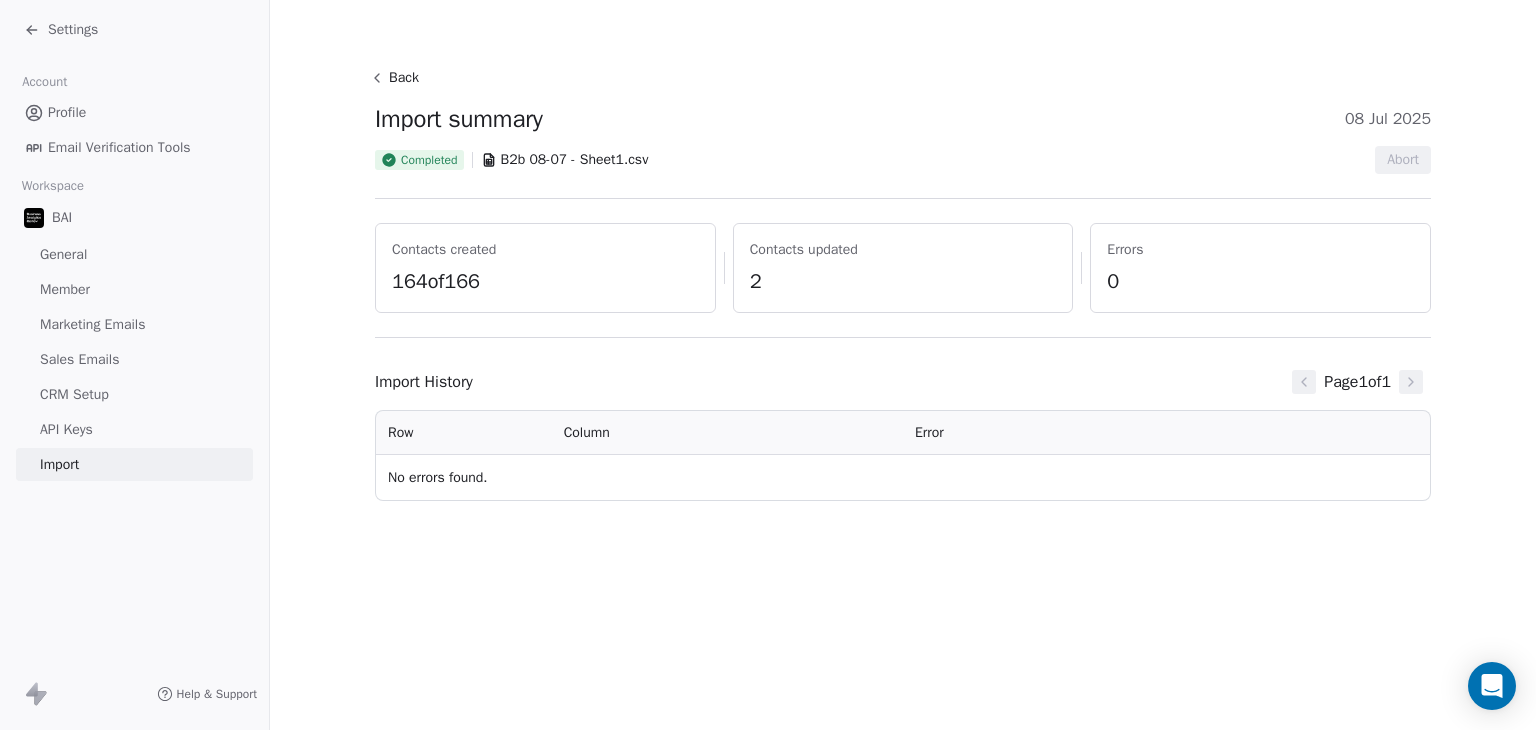 click 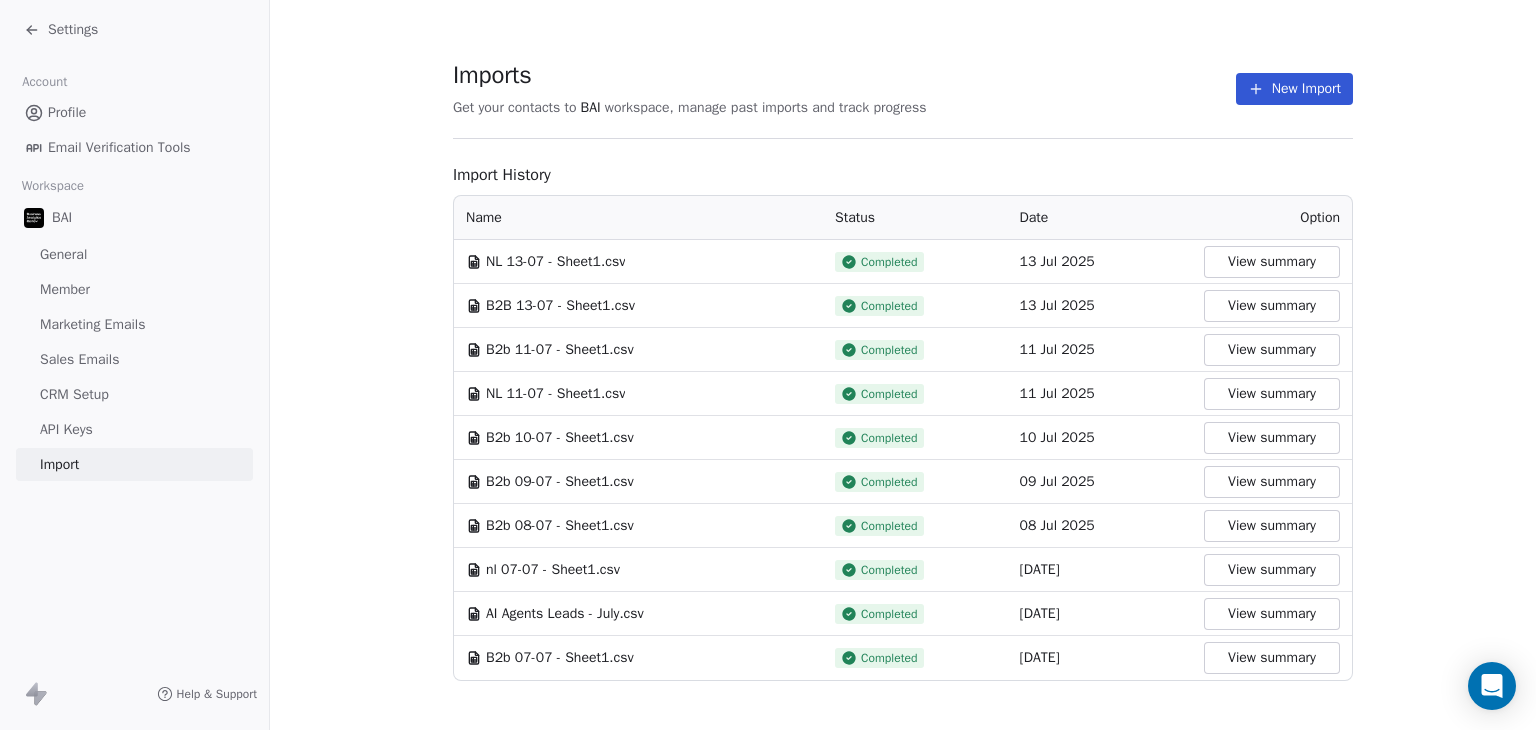 scroll, scrollTop: 0, scrollLeft: 0, axis: both 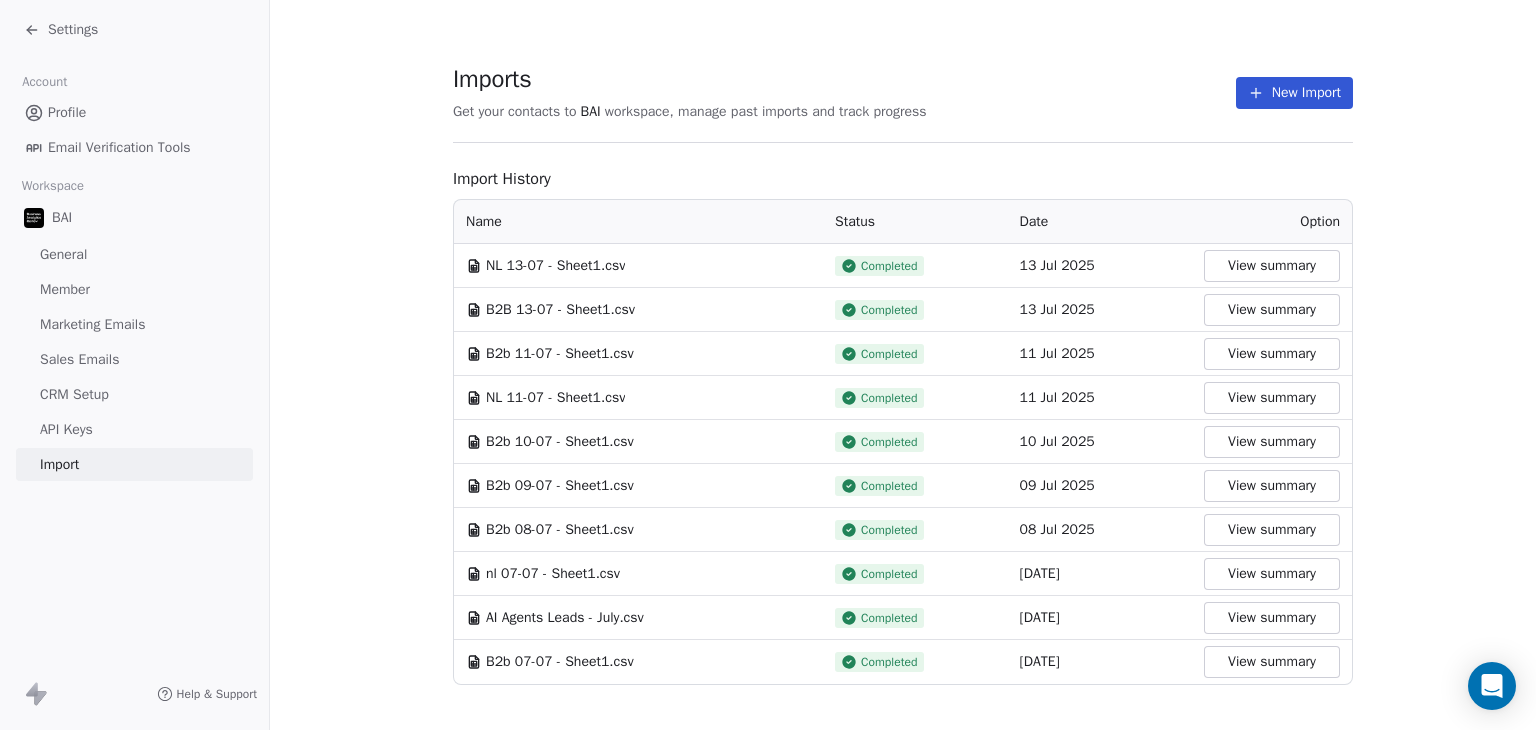 click on "Settings" at bounding box center (61, 30) 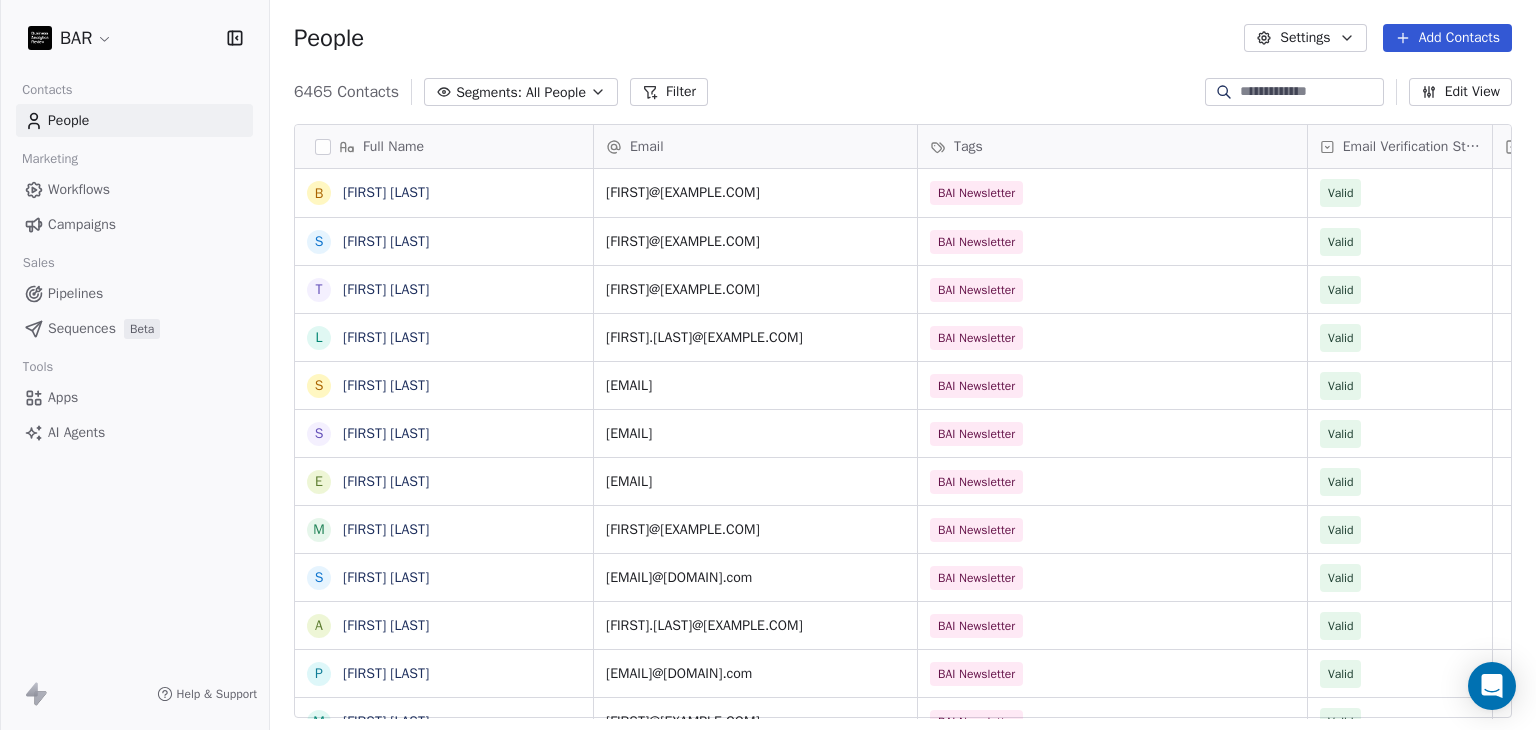scroll, scrollTop: 16, scrollLeft: 16, axis: both 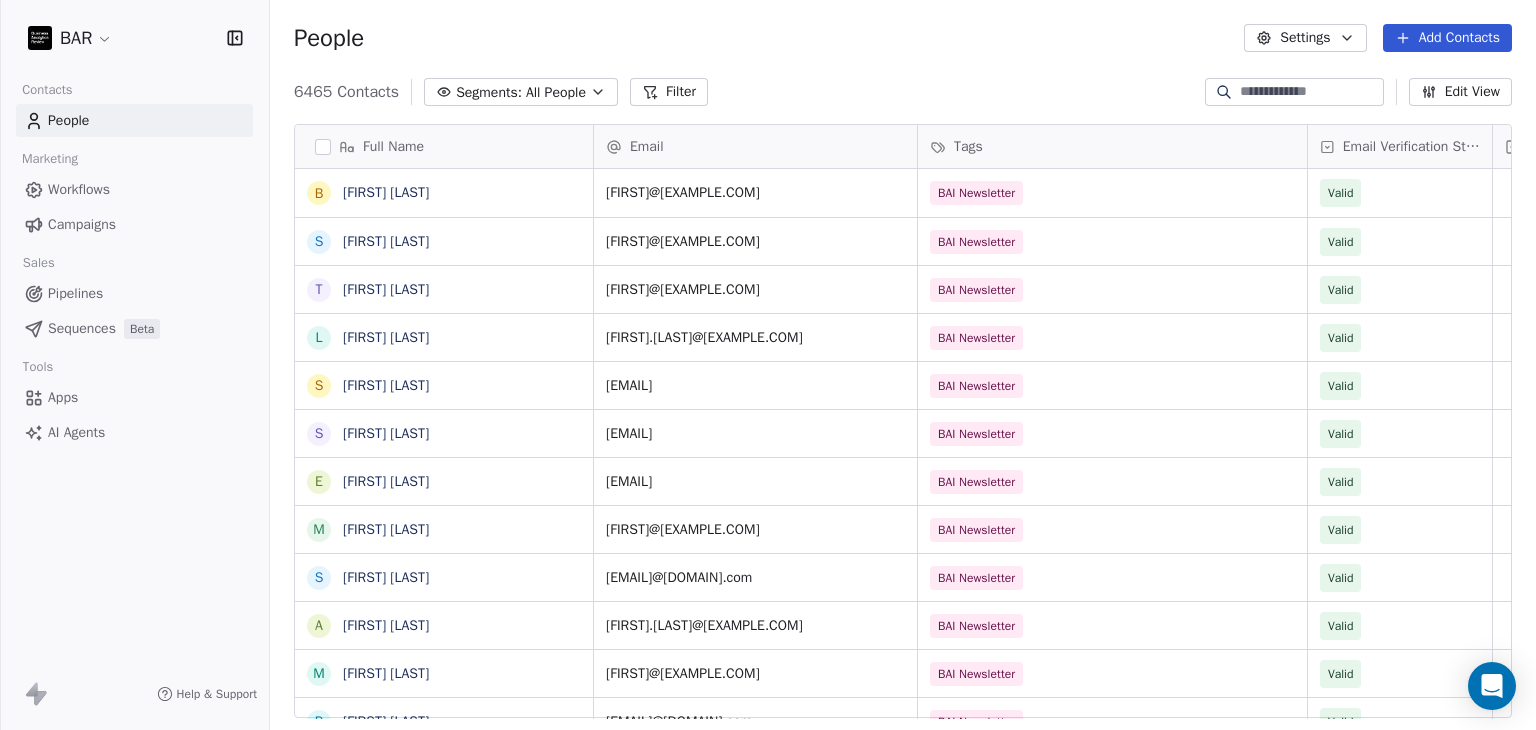 click on "People Settings  Add Contacts" at bounding box center [903, 38] 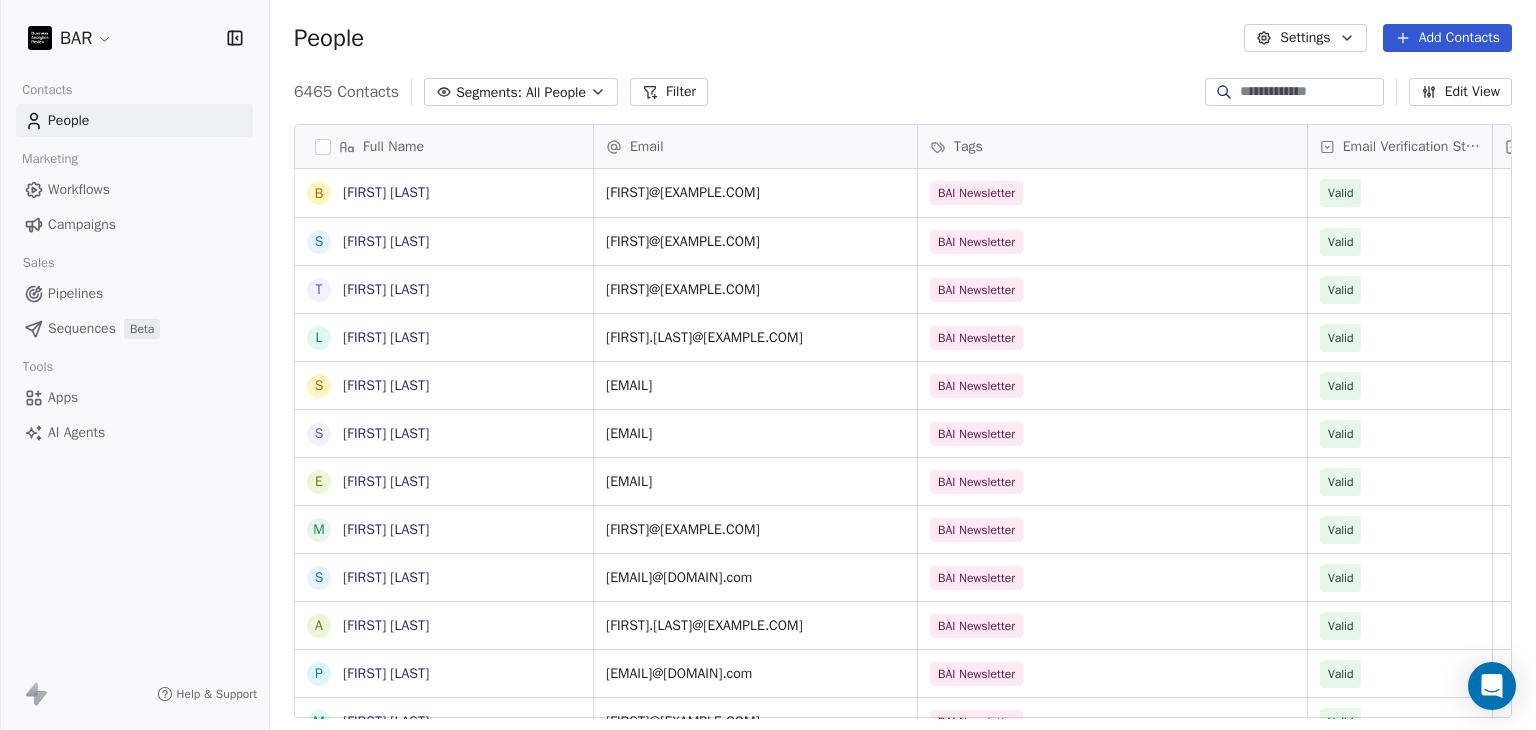 click at bounding box center (1310, 92) 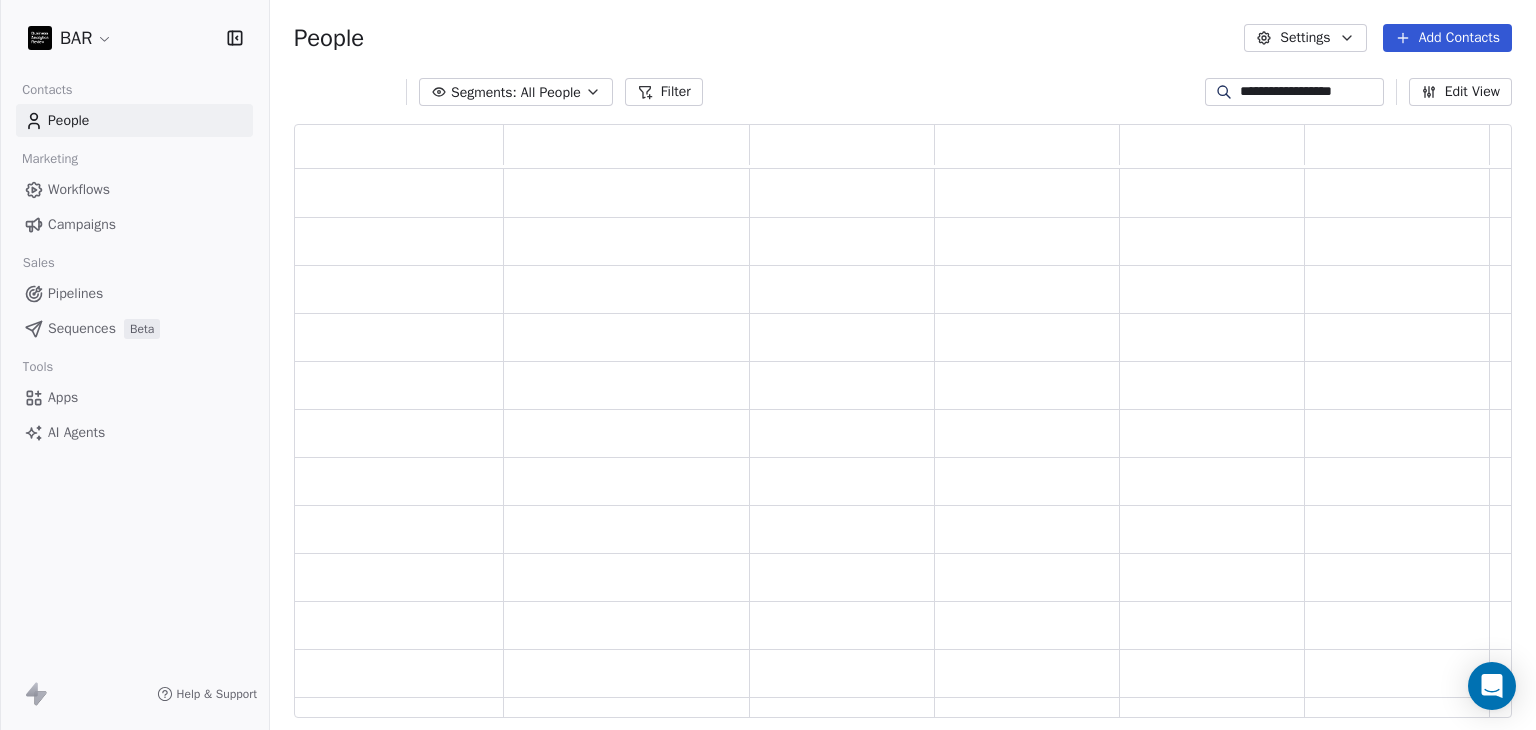 scroll, scrollTop: 16, scrollLeft: 16, axis: both 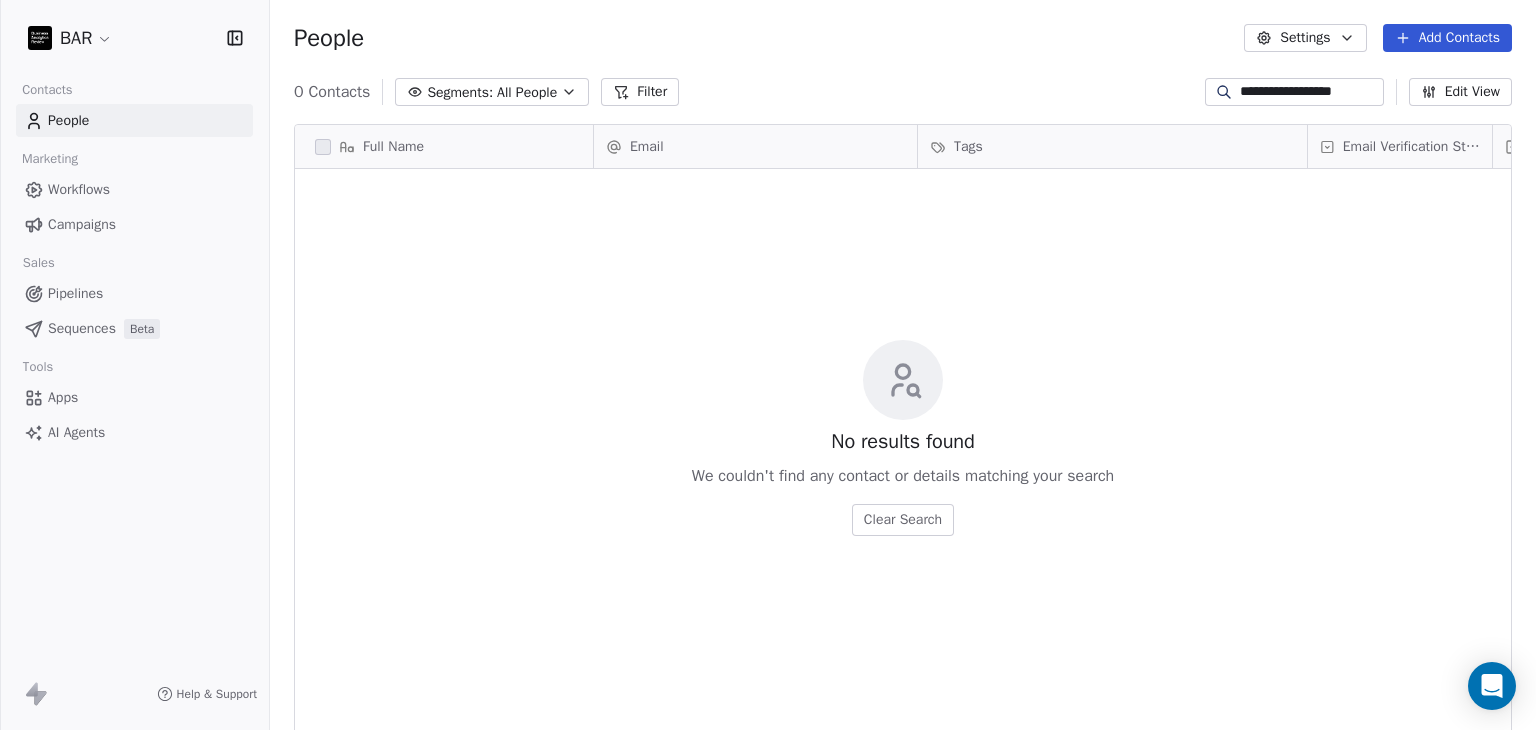 drag, startPoint x: 1250, startPoint y: 93, endPoint x: 1153, endPoint y: 110, distance: 98.478424 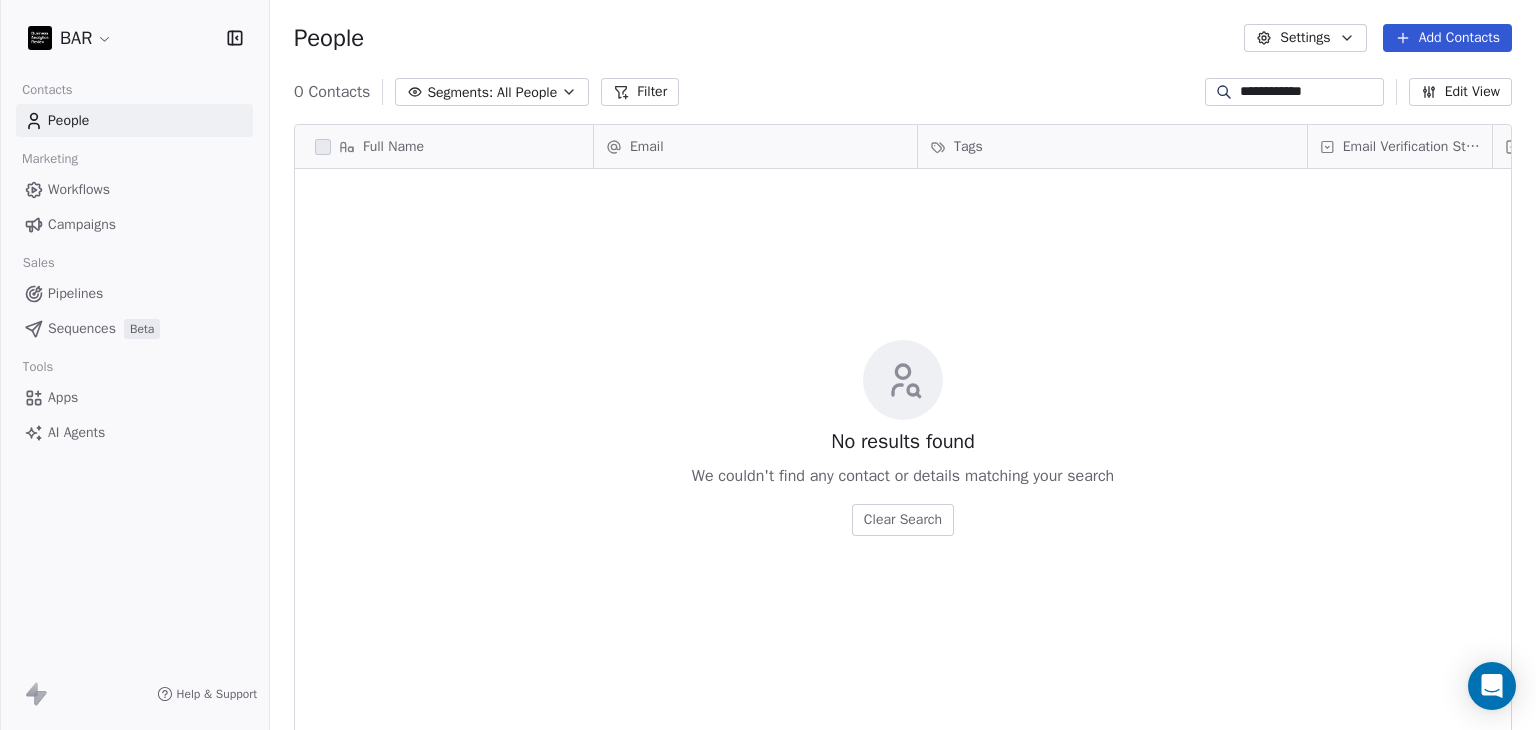 type on "**********" 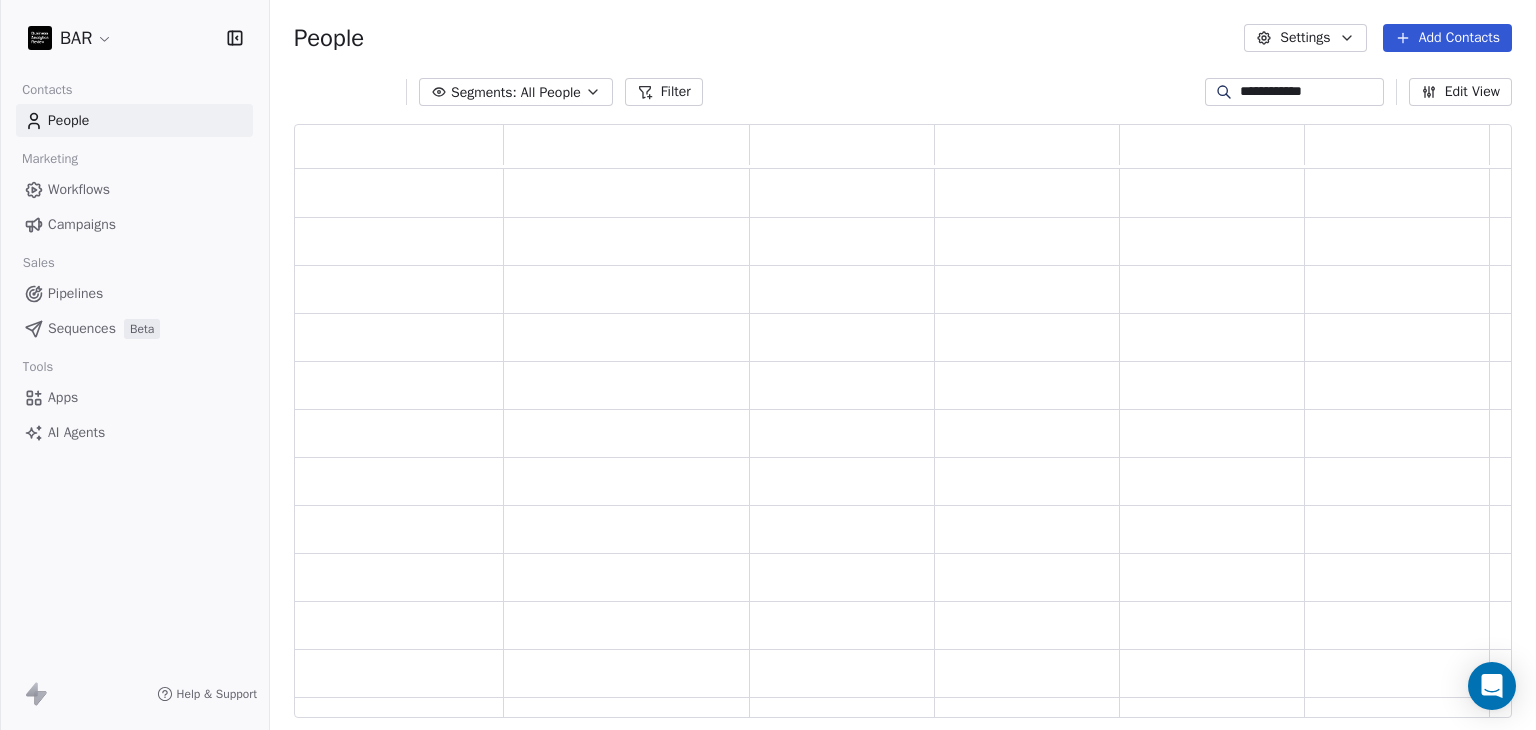 scroll, scrollTop: 16, scrollLeft: 16, axis: both 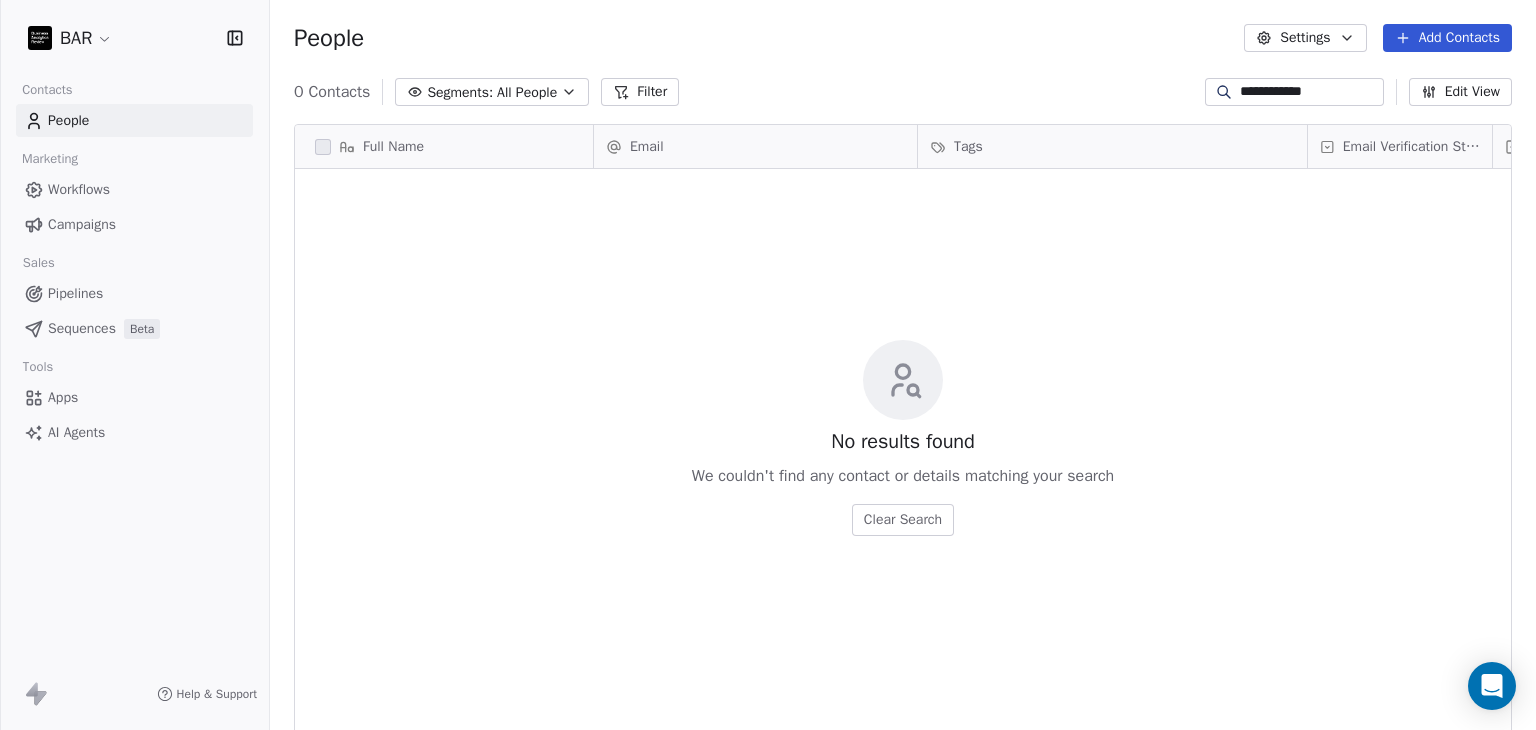 click on "**********" at bounding box center [1294, 92] 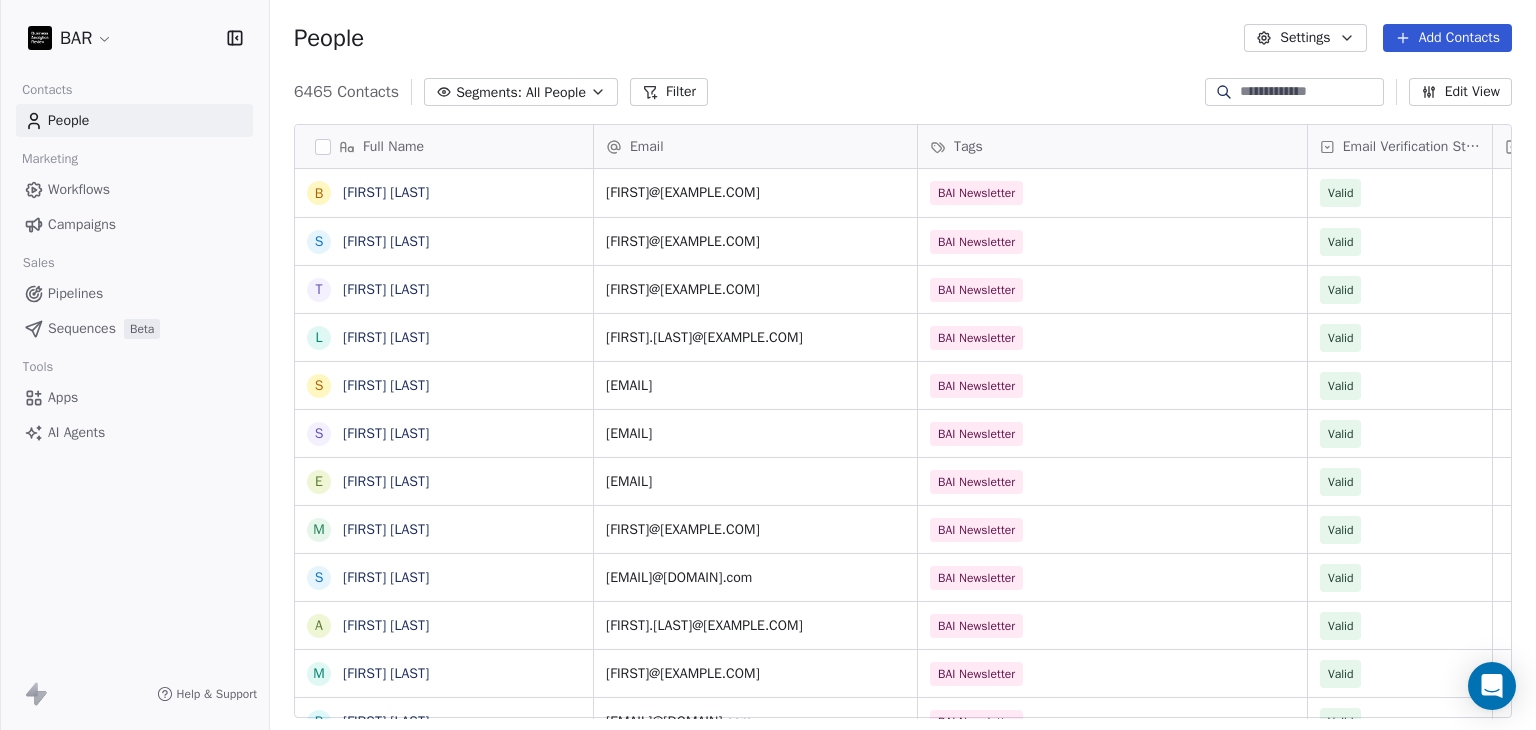 paste on "**********" 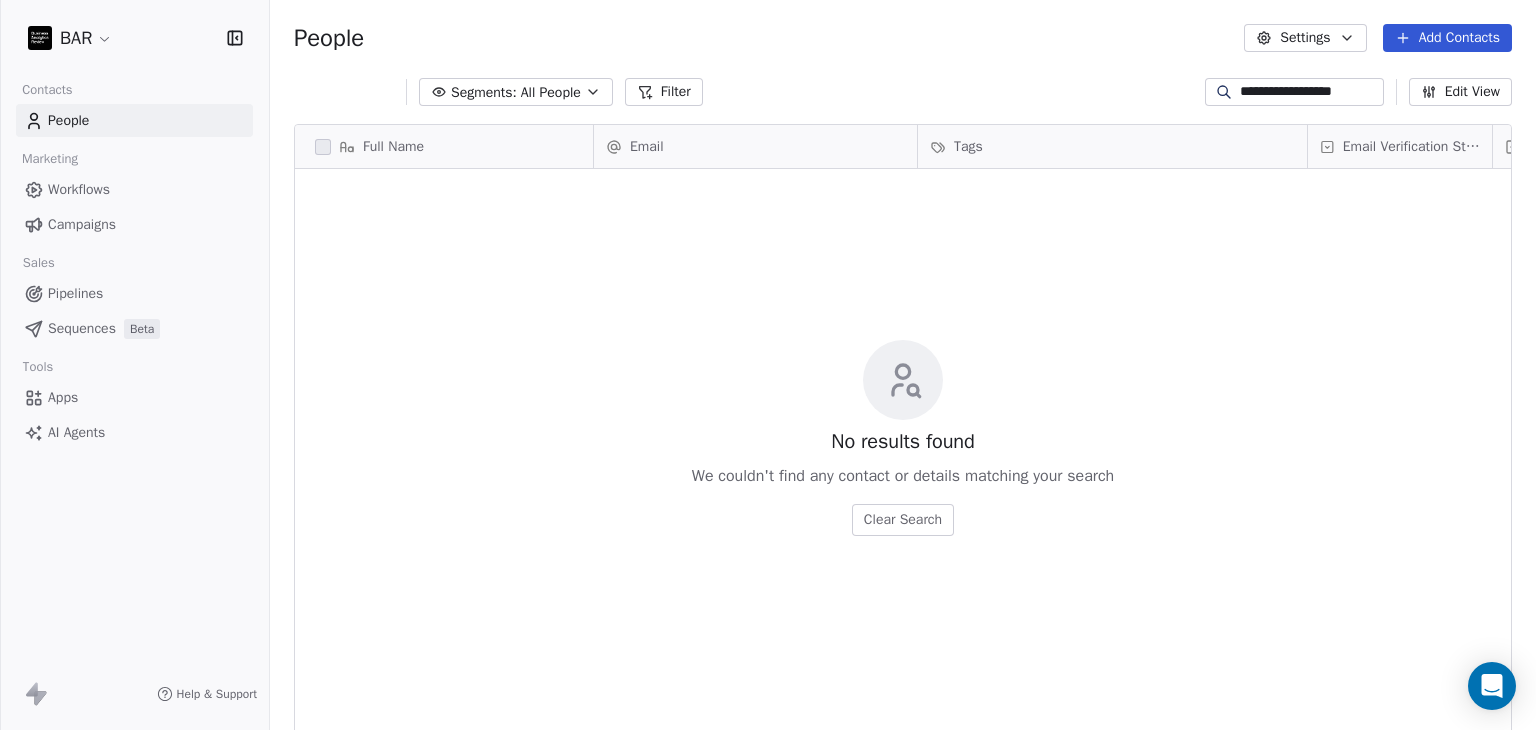 drag, startPoint x: 1258, startPoint y: 91, endPoint x: 1384, endPoint y: 96, distance: 126.09917 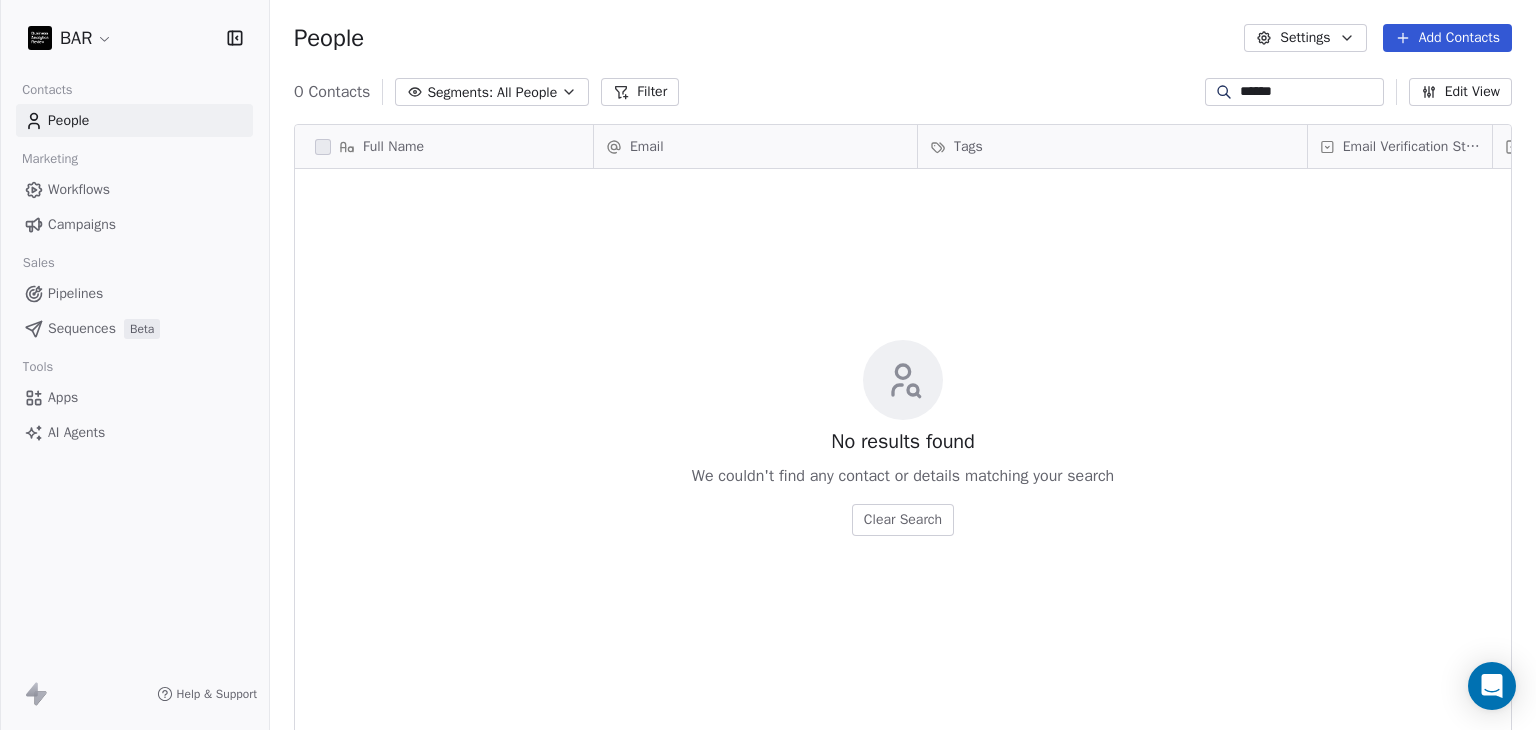 type on "******" 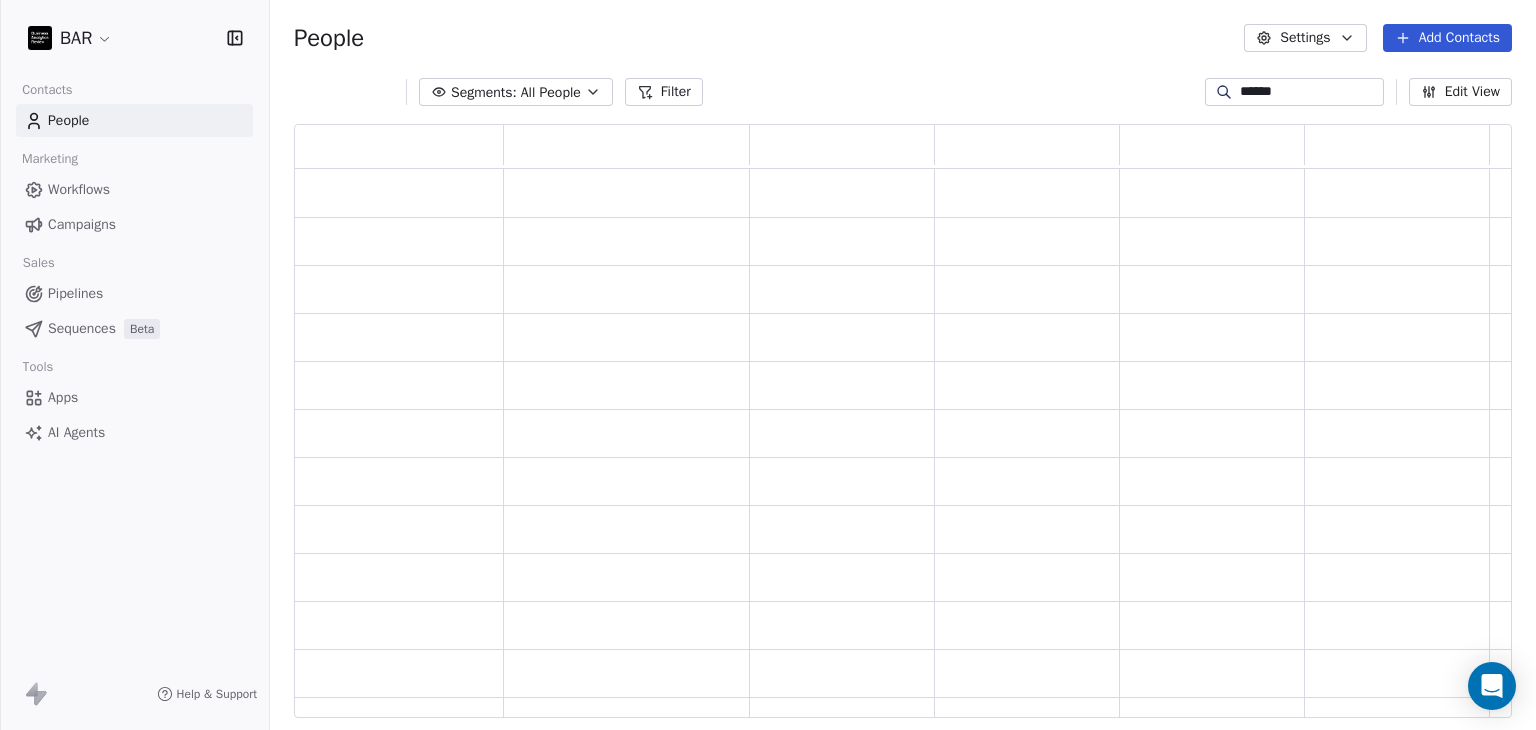scroll, scrollTop: 16, scrollLeft: 16, axis: both 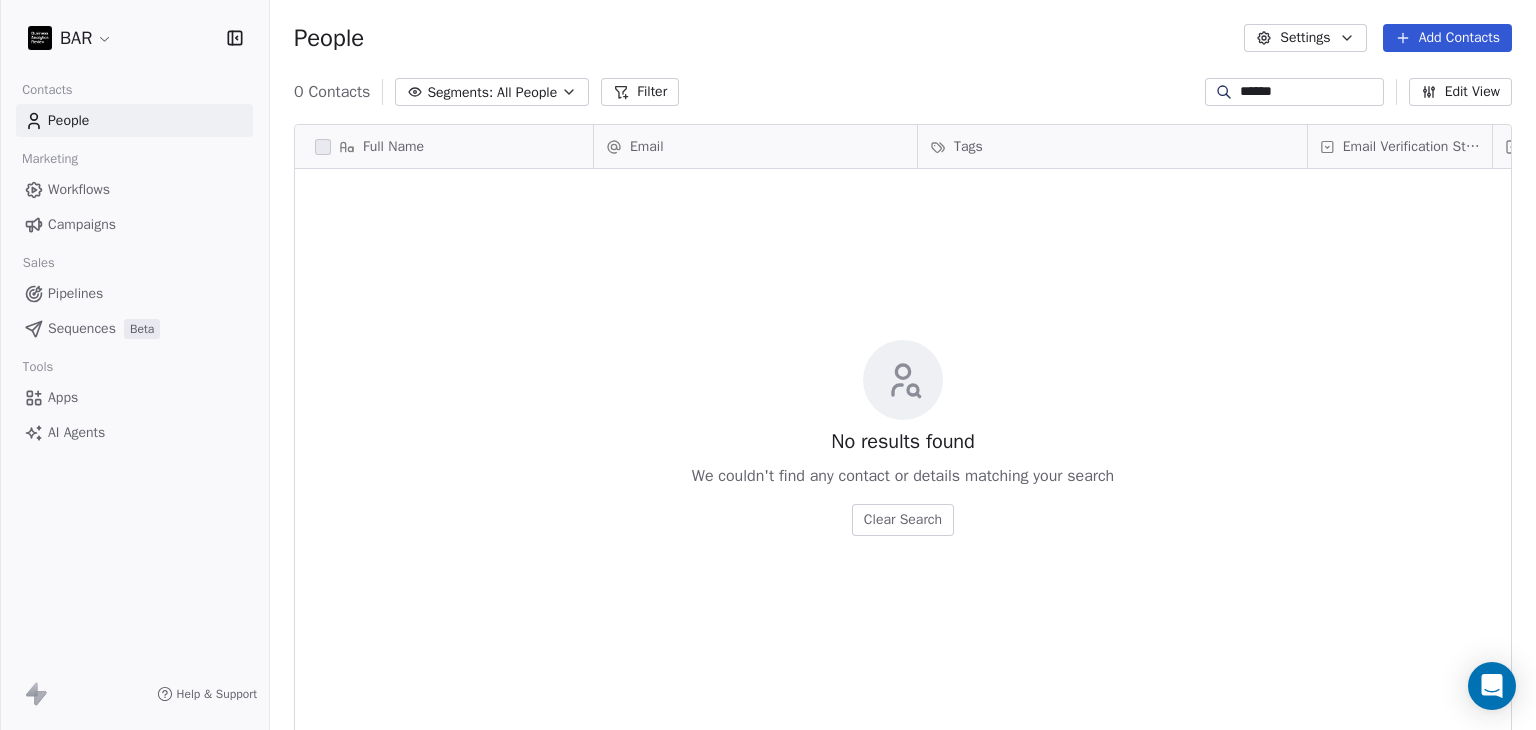 click on "******" at bounding box center [1310, 92] 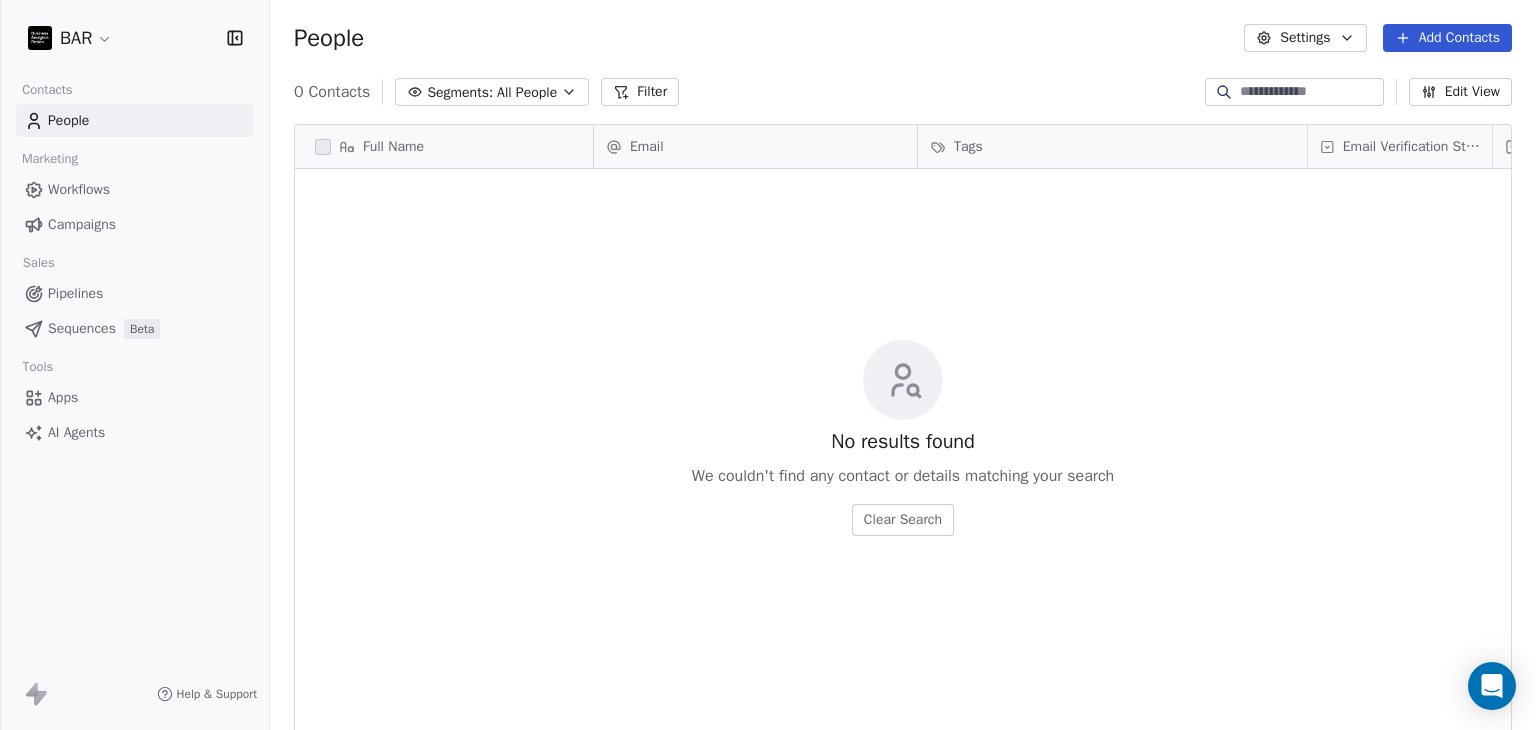 type 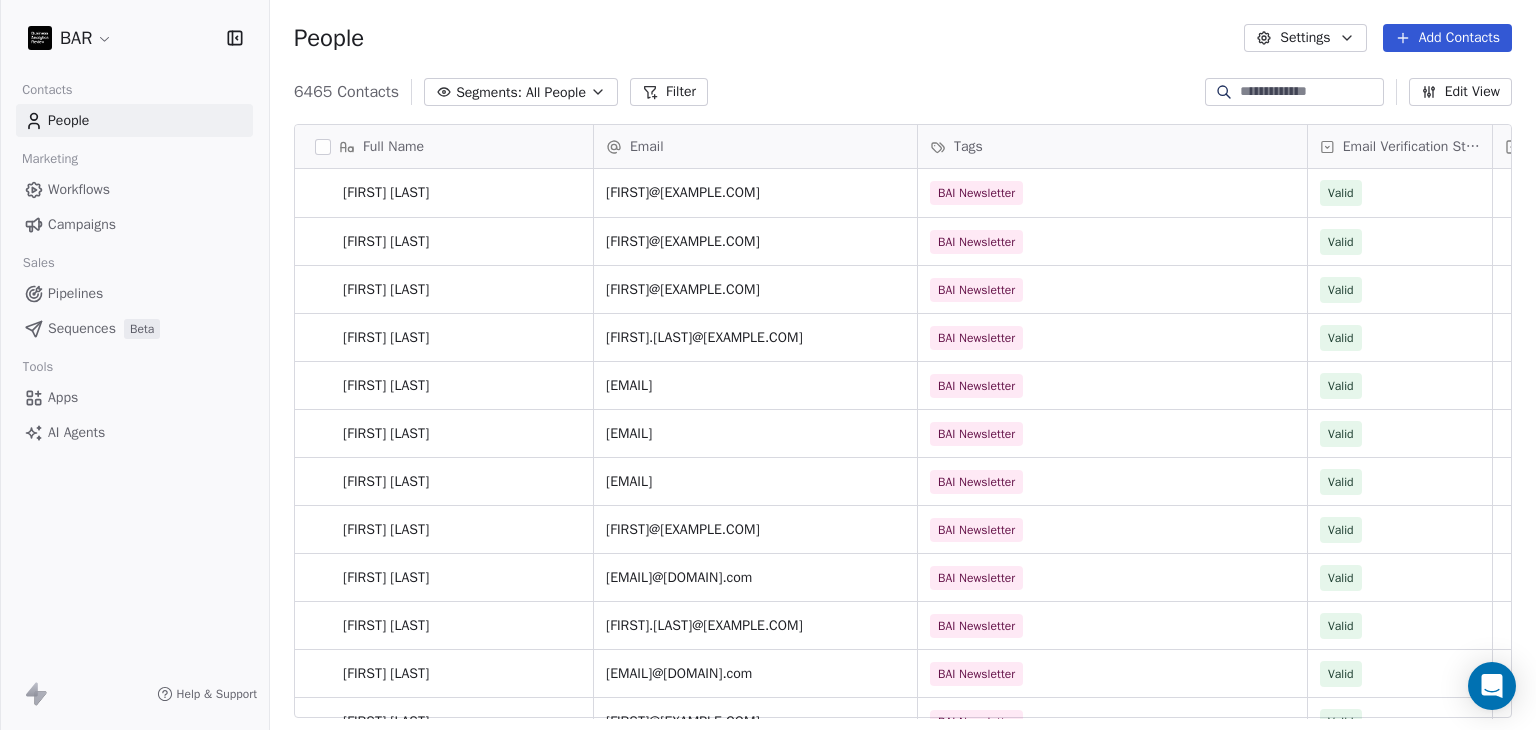 scroll, scrollTop: 500, scrollLeft: 0, axis: vertical 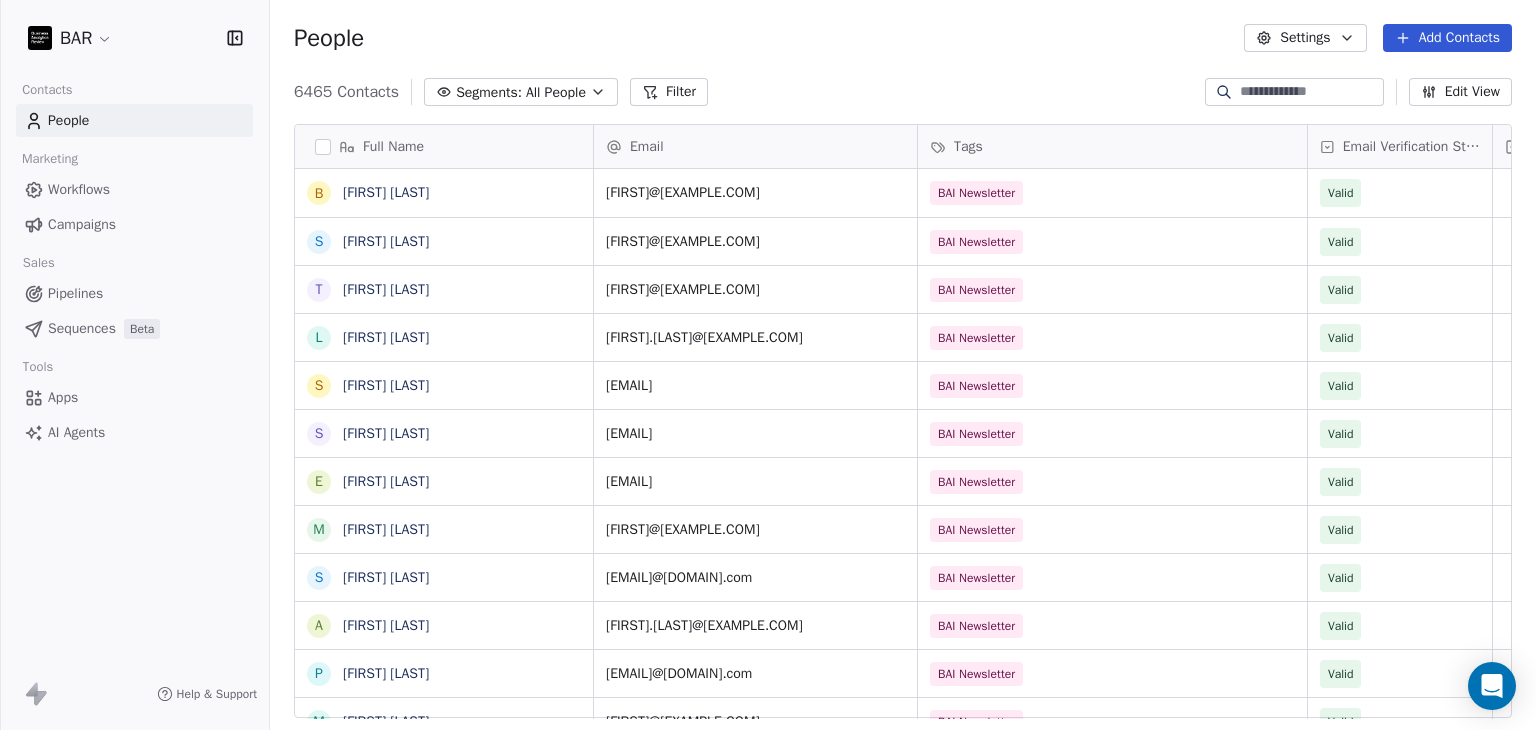 drag, startPoint x: 965, startPoint y: 69, endPoint x: 976, endPoint y: 67, distance: 11.18034 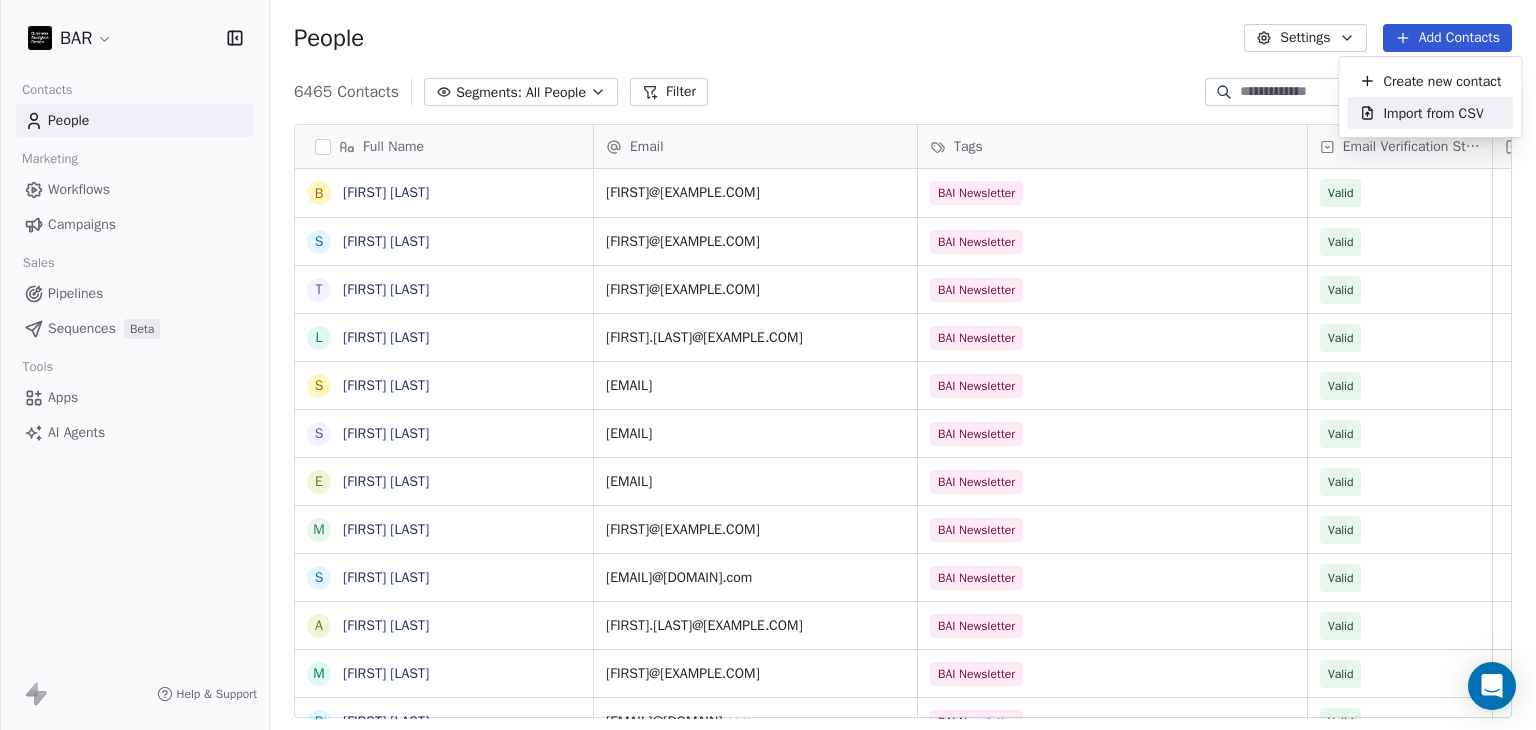 click on "Import from CSV" at bounding box center [1433, 113] 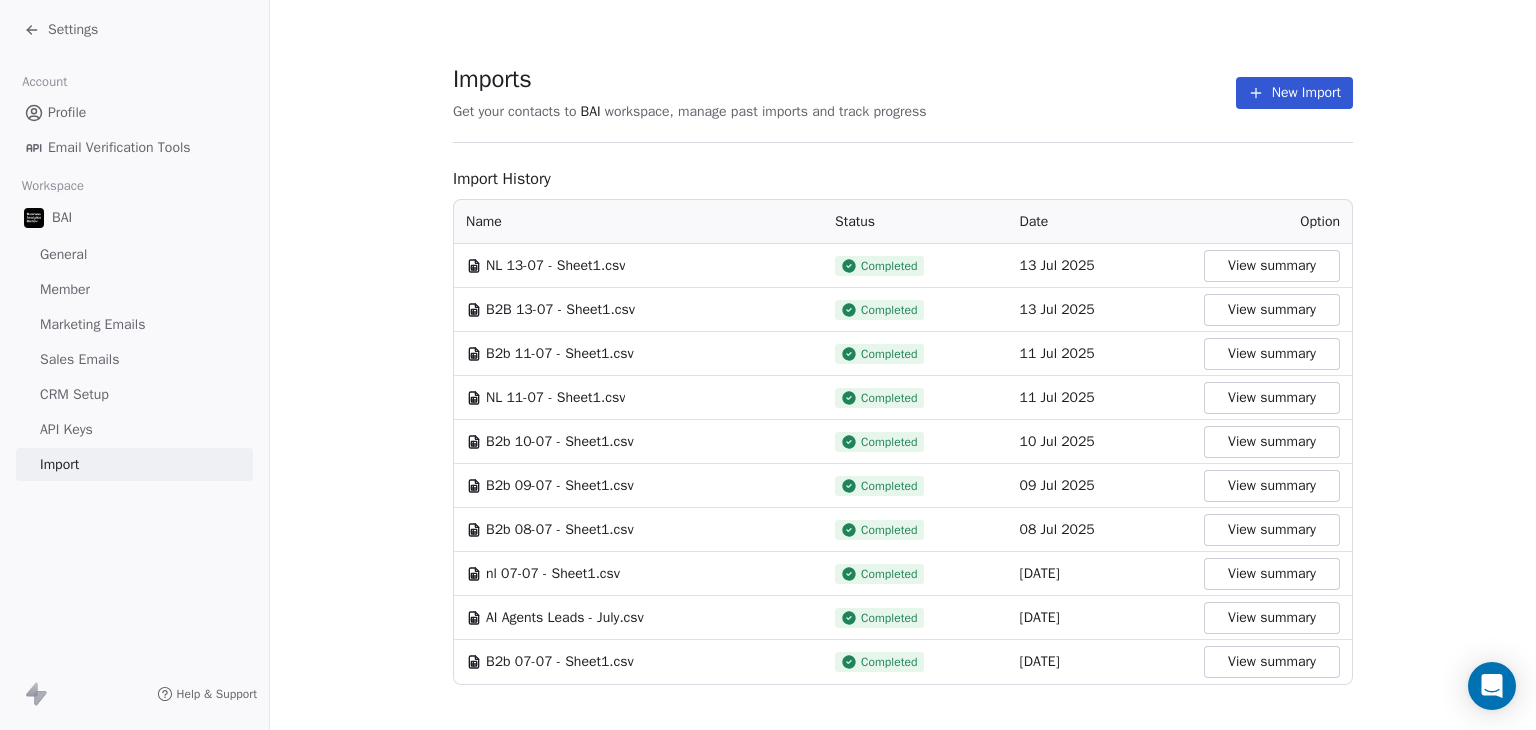 drag, startPoint x: 1260, startPoint y: 83, endPoint x: 986, endPoint y: 101, distance: 274.5906 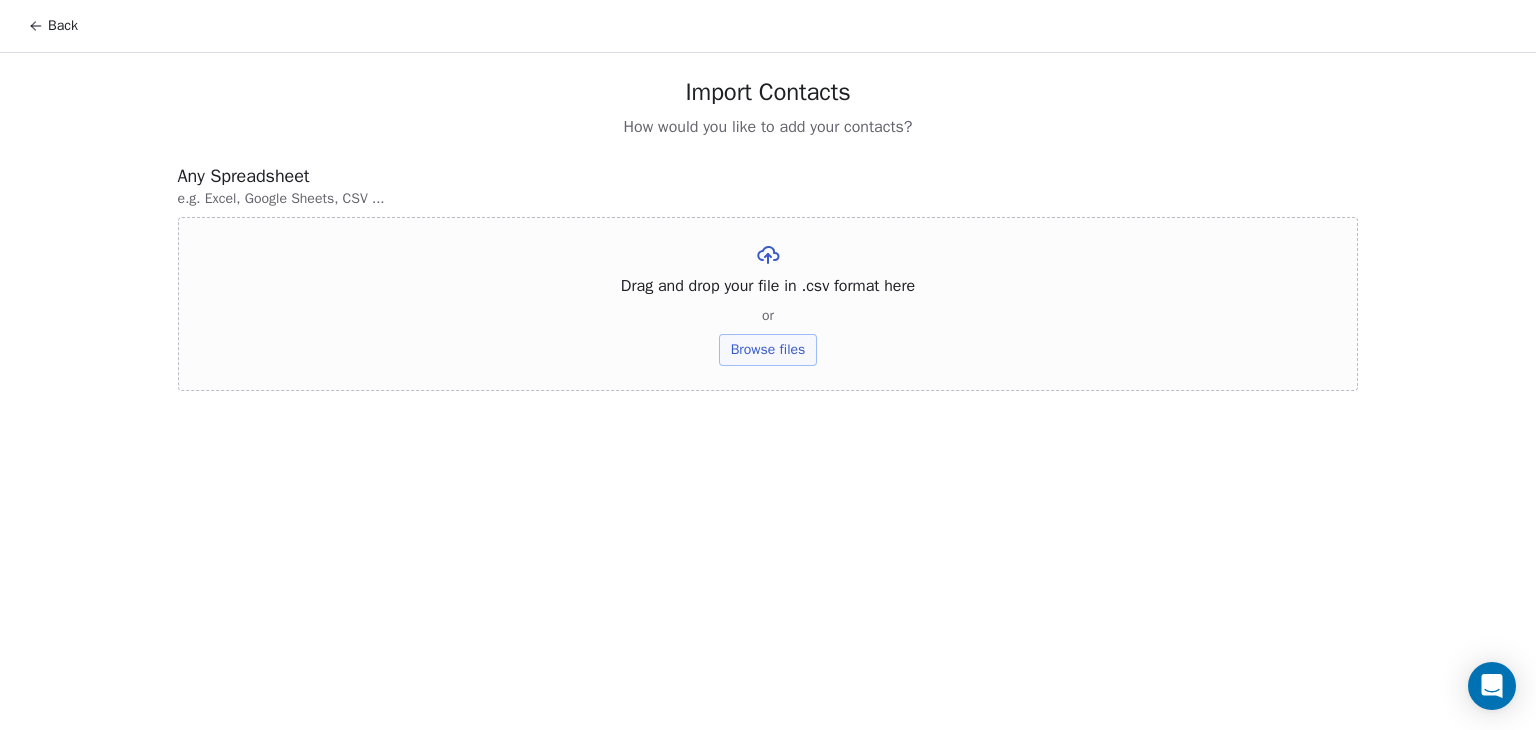 click on "Browse files" at bounding box center (768, 350) 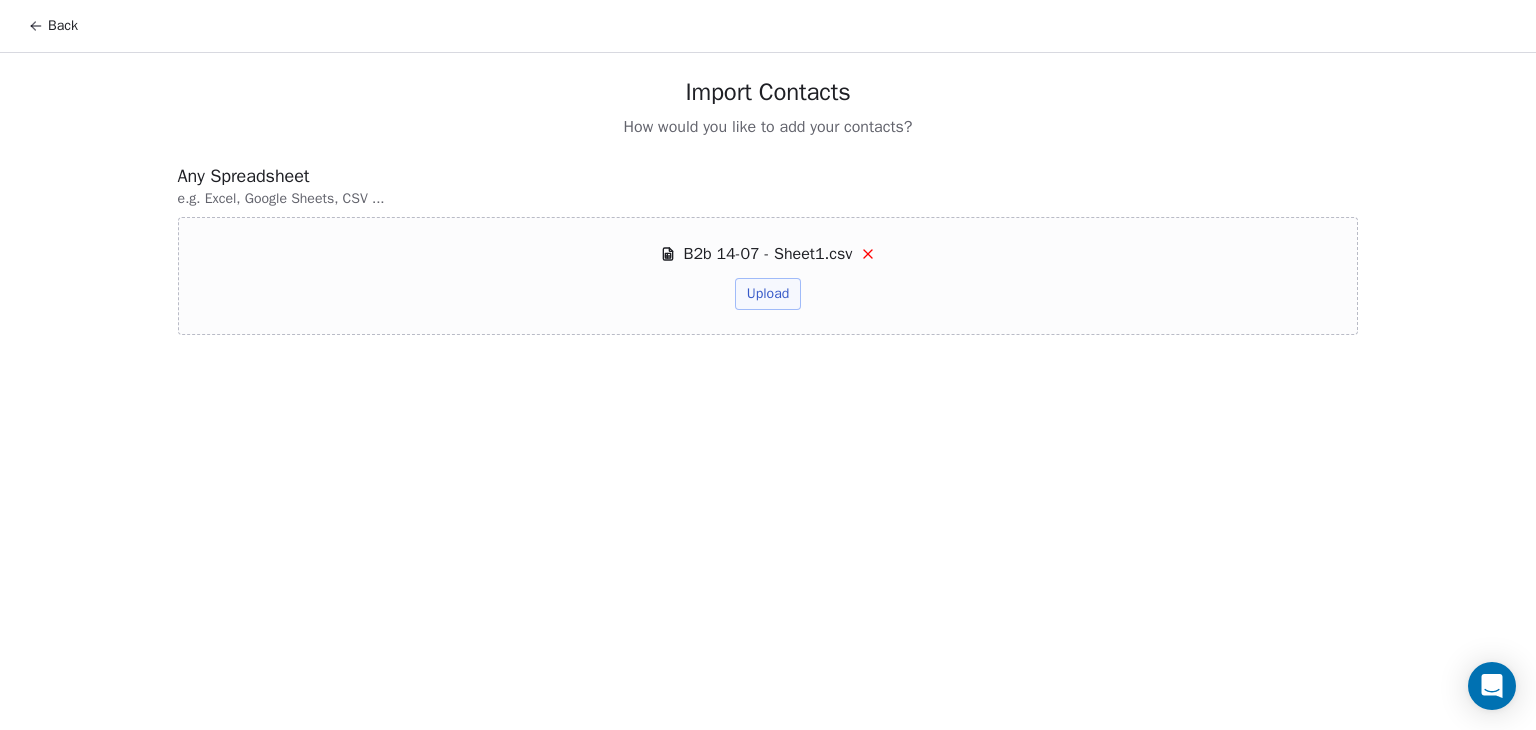 click on "Back Import Contacts How would you like to add your contacts? Any Spreadsheet e.g. Excel, Google Sheets, CSV ... B2b 14-07 - Sheet1.csv Upload" at bounding box center [768, 365] 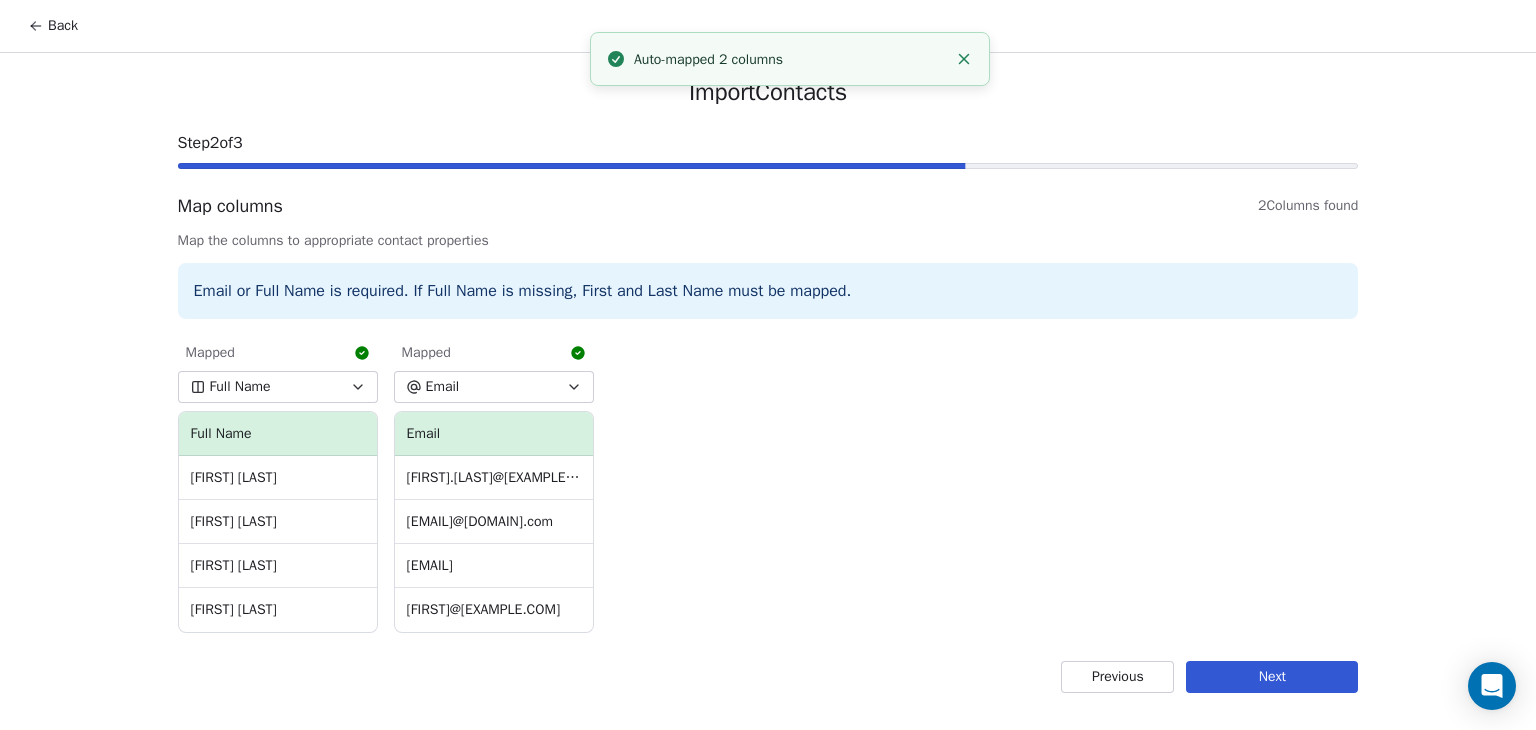 click on "Next" at bounding box center (1272, 677) 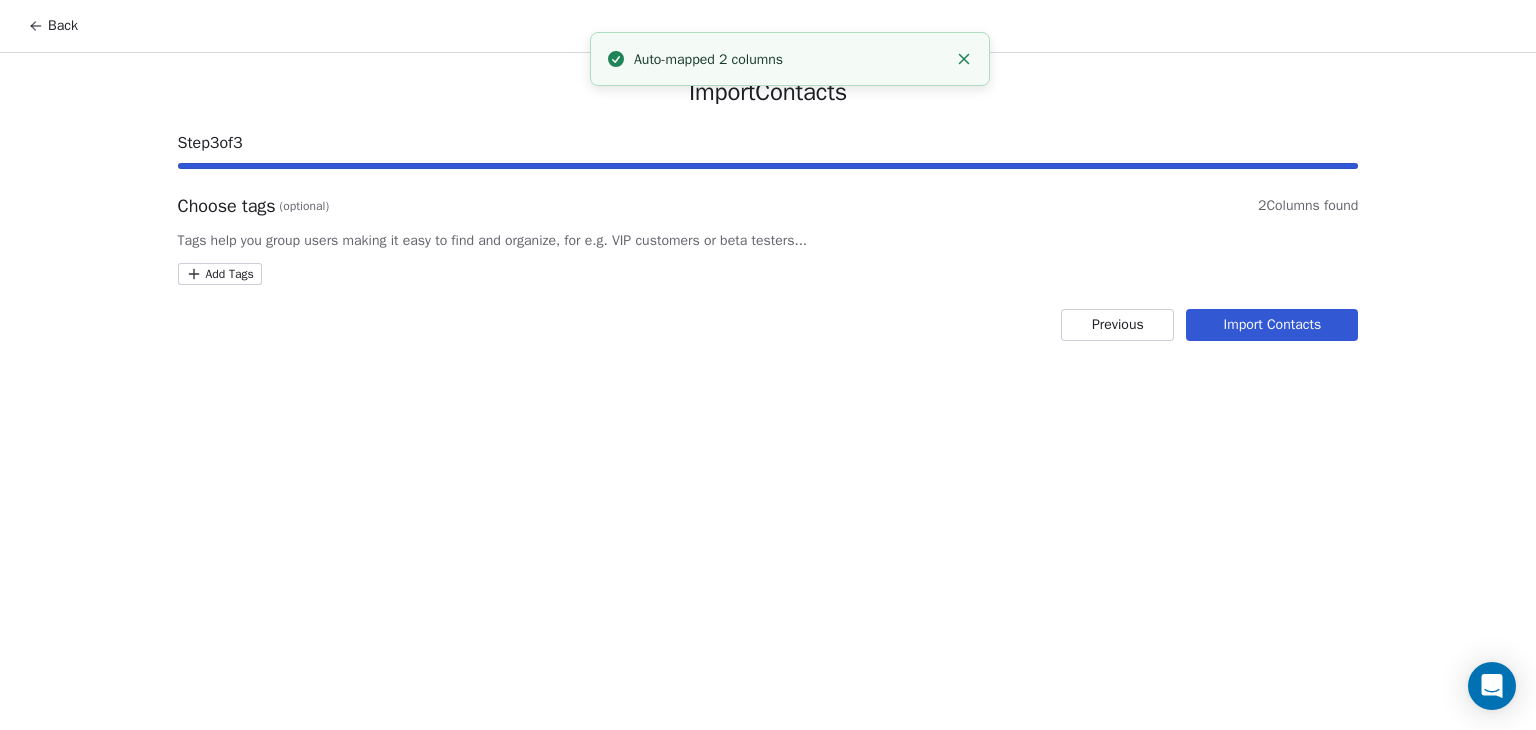 click on "Back Import  Contacts Step  3  of  3 Choose tags (optional) 2  Columns found Tags help you group users making it easy to find and organize, for e.g. VIP customers or beta testers...  Add Tags Previous Import Contacts   Auto-mapped 2 columns" at bounding box center (768, 365) 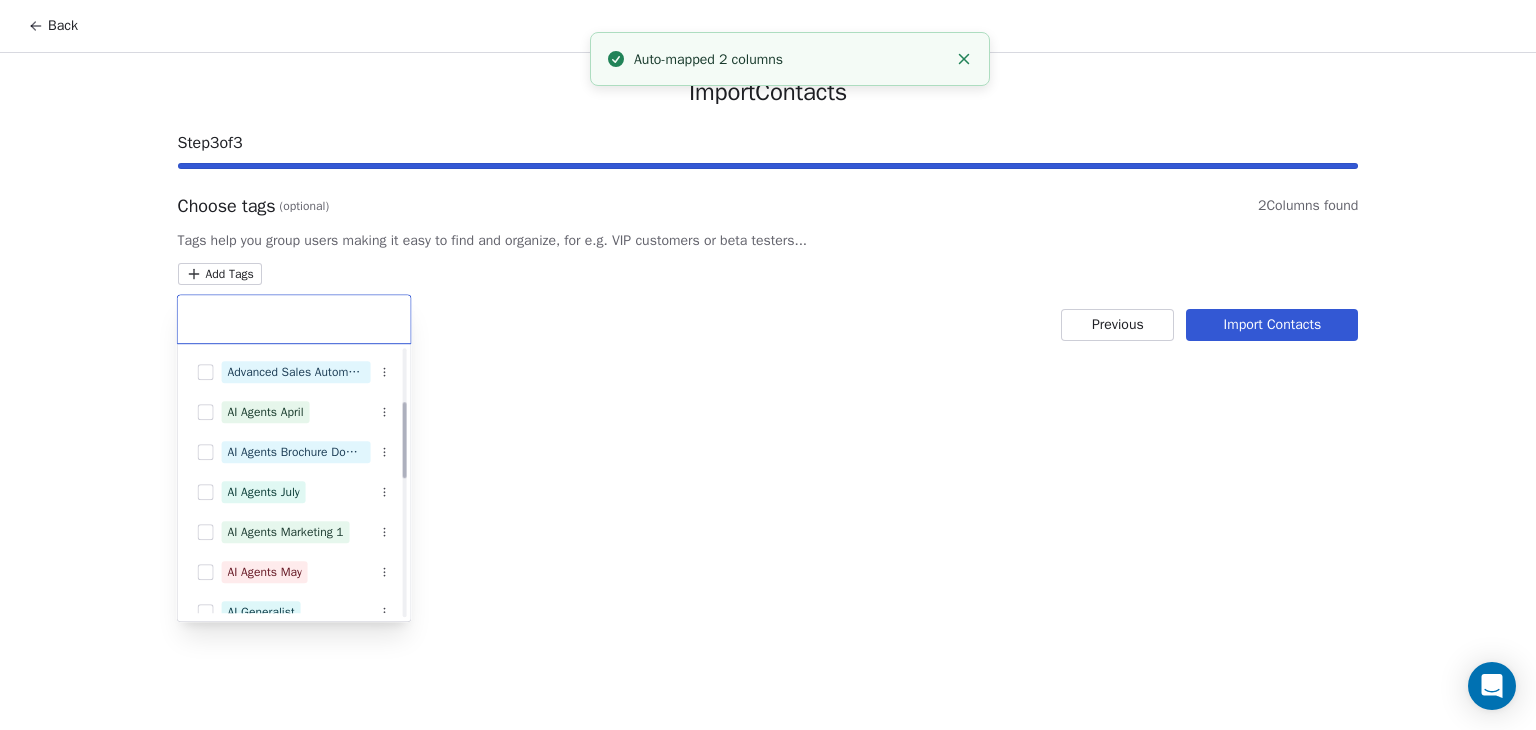 scroll, scrollTop: 200, scrollLeft: 0, axis: vertical 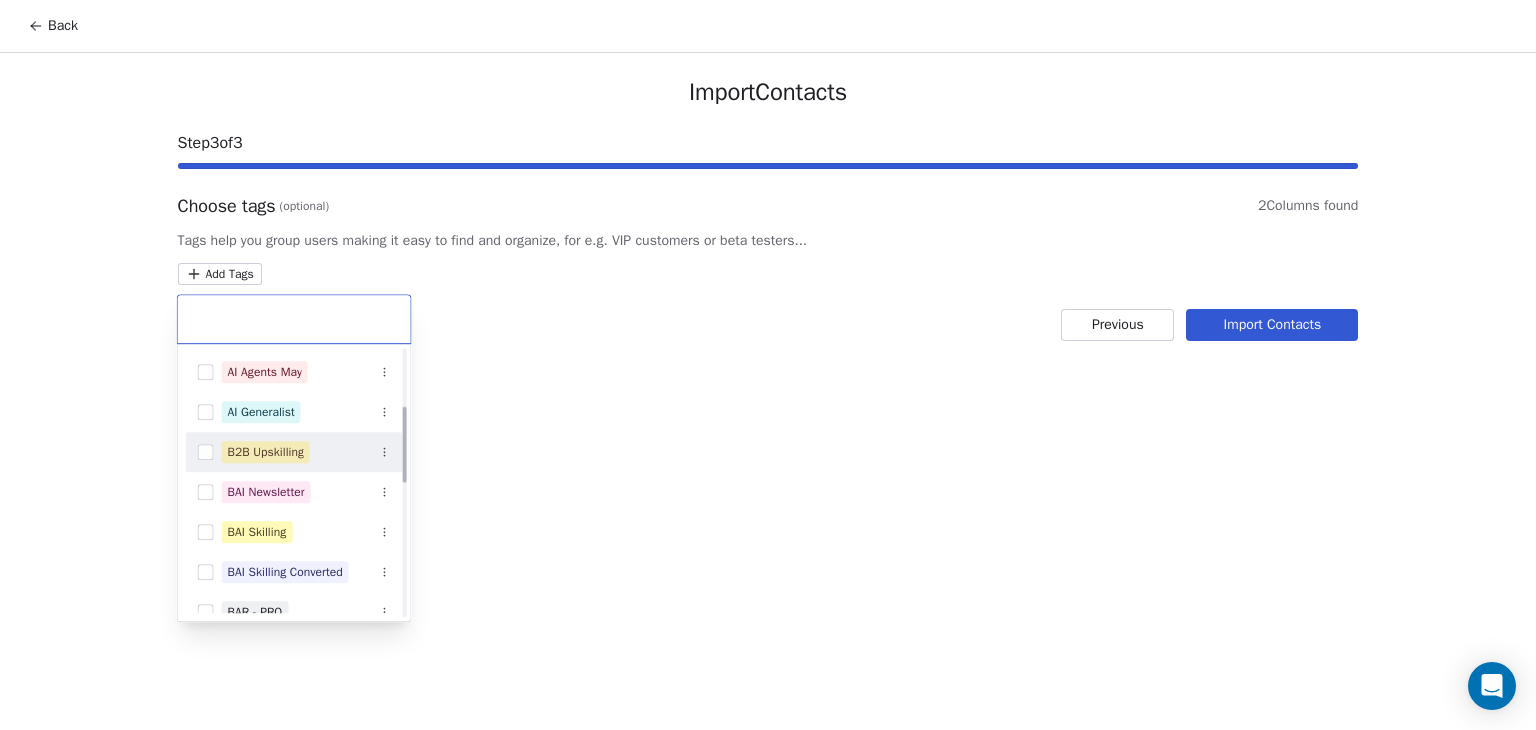 click on "B2B Upskilling" at bounding box center (266, 452) 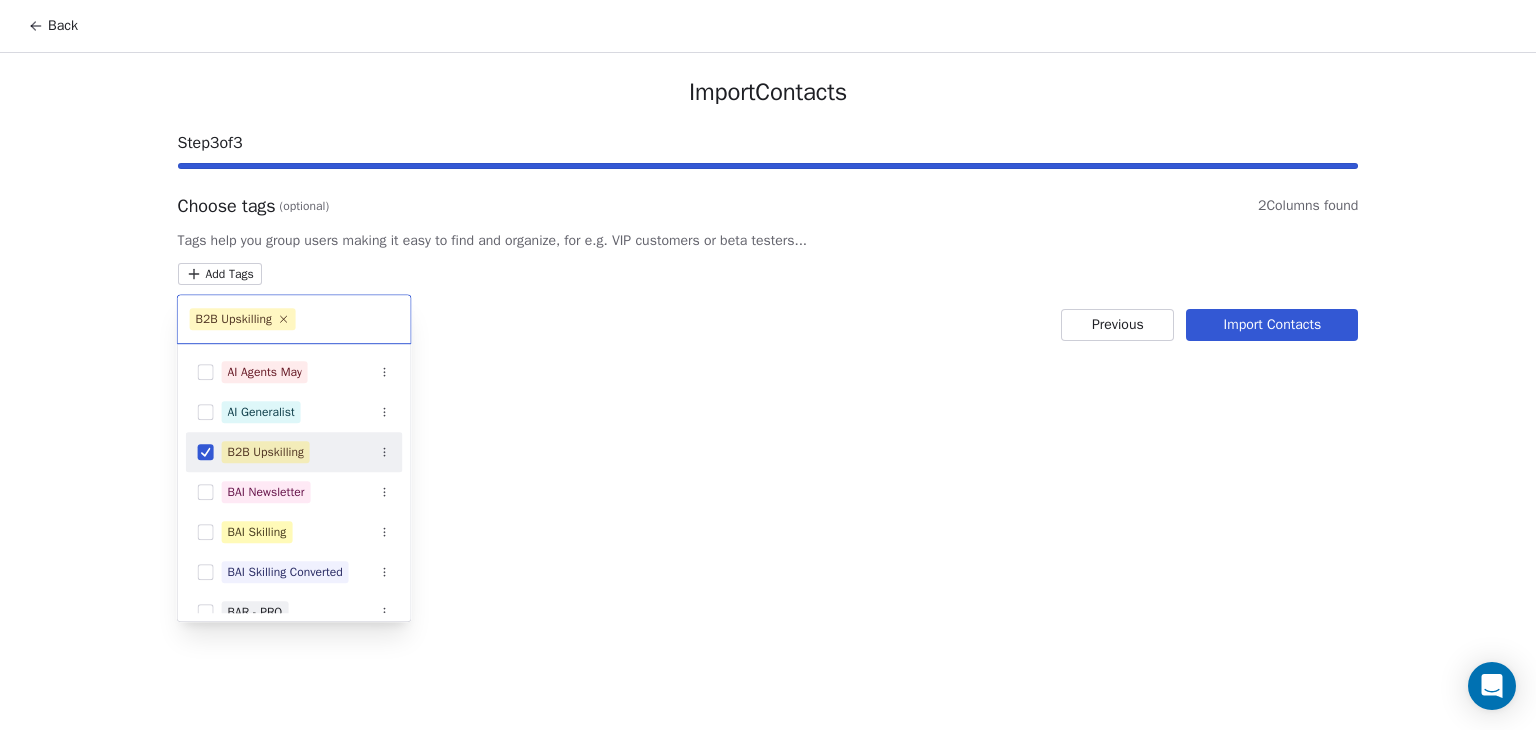 click on "Back Import  Contacts Step  3  of  3 Choose tags (optional) 2  Columns found Tags help you group users making it easy to find and organize, for e.g. VIP customers or beta testers...  Add Tags Previous Import Contacts
B2B Upskilling Advanced Sales Automation Agent Masterclass AI Agents April AI Agents Brochure Download AI Agents July AI Agents Marketing 1 AI Agents May AI Generalist B2B Upskilling BAI Newsletter BAI Skilling BAI Skilling Converted BAR - PRO bsr- pro Email Course (AI Agents) Generative AI Bootcamp - April 25 Generative AI Student Feb 25 Marketin Leads" at bounding box center (768, 365) 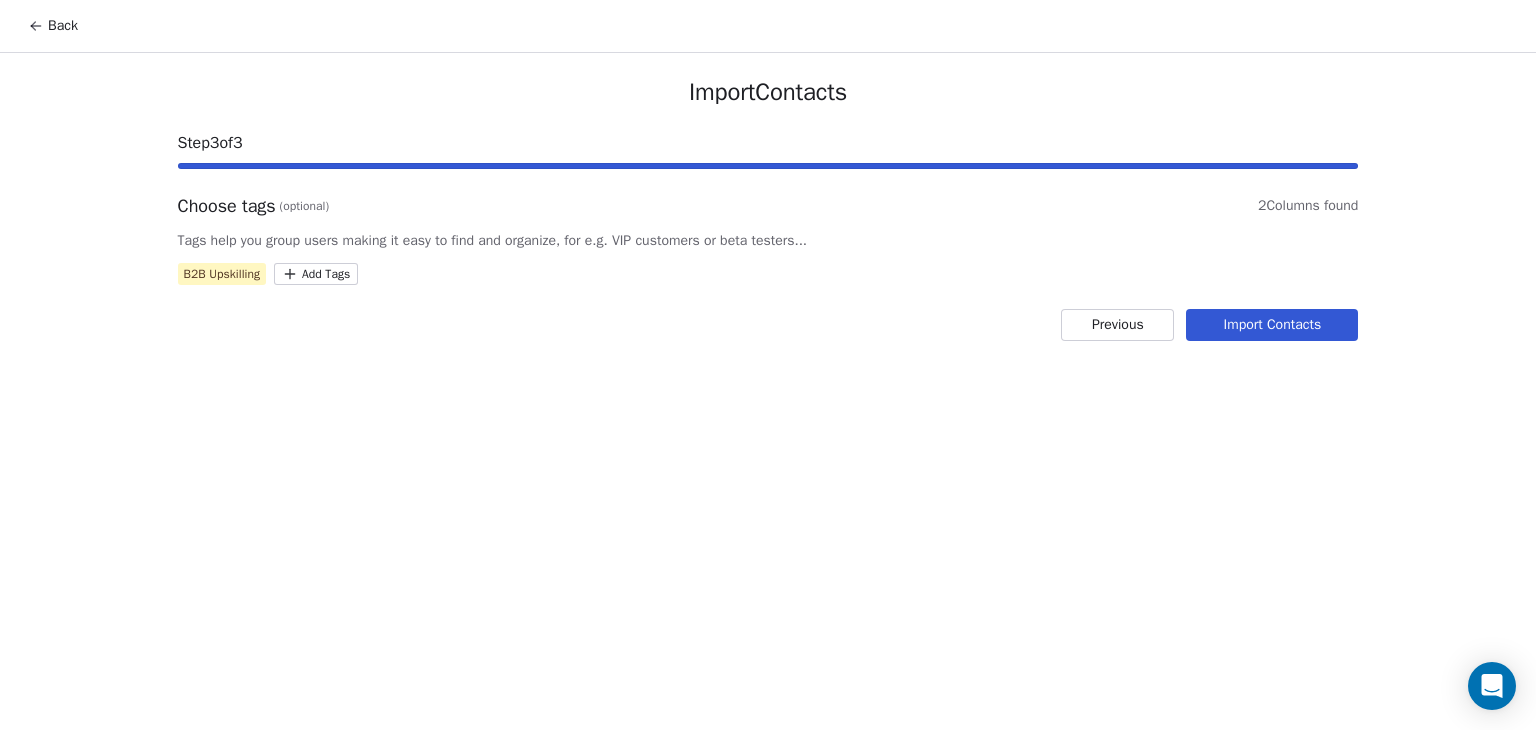 click on "Import Contacts" at bounding box center [1272, 325] 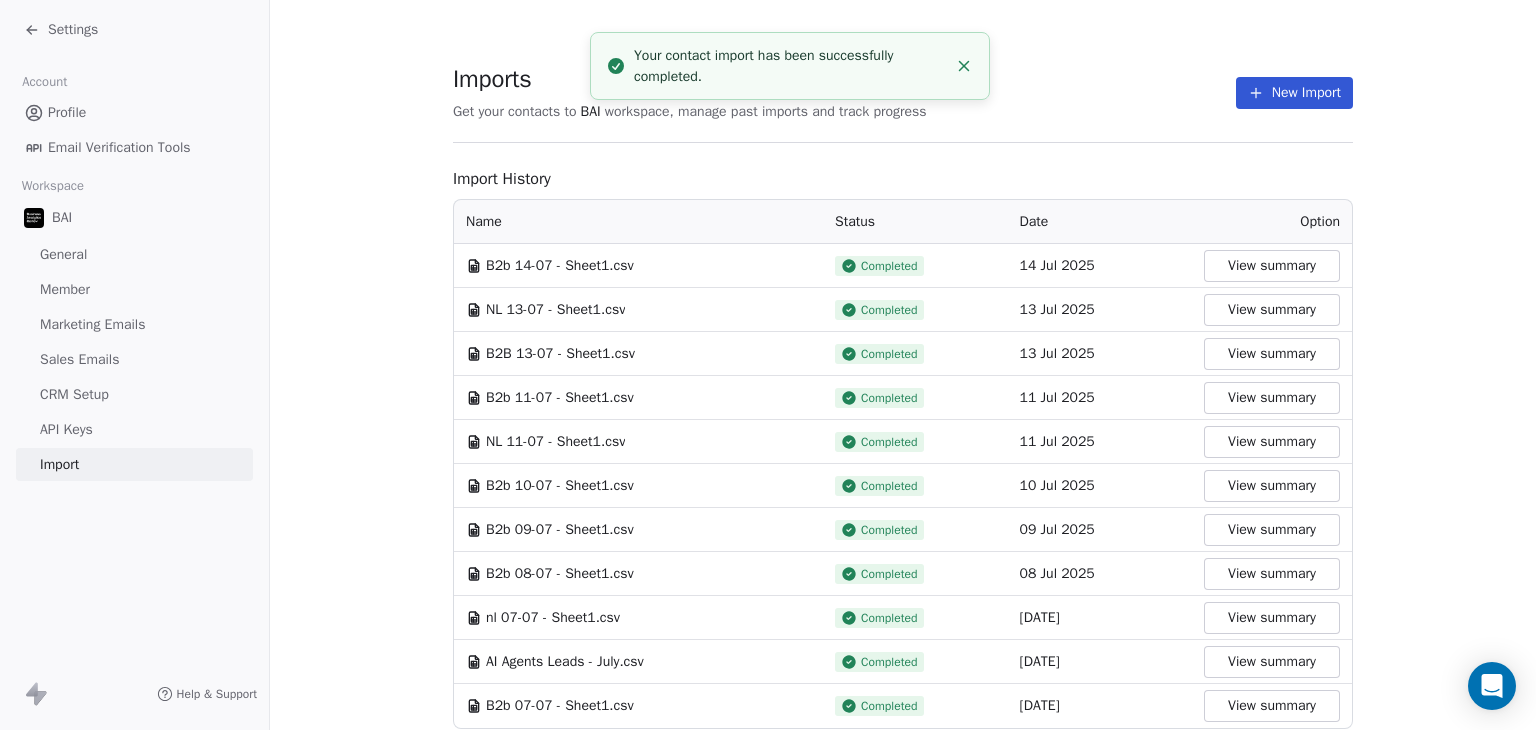 click on "Settings" at bounding box center [61, 30] 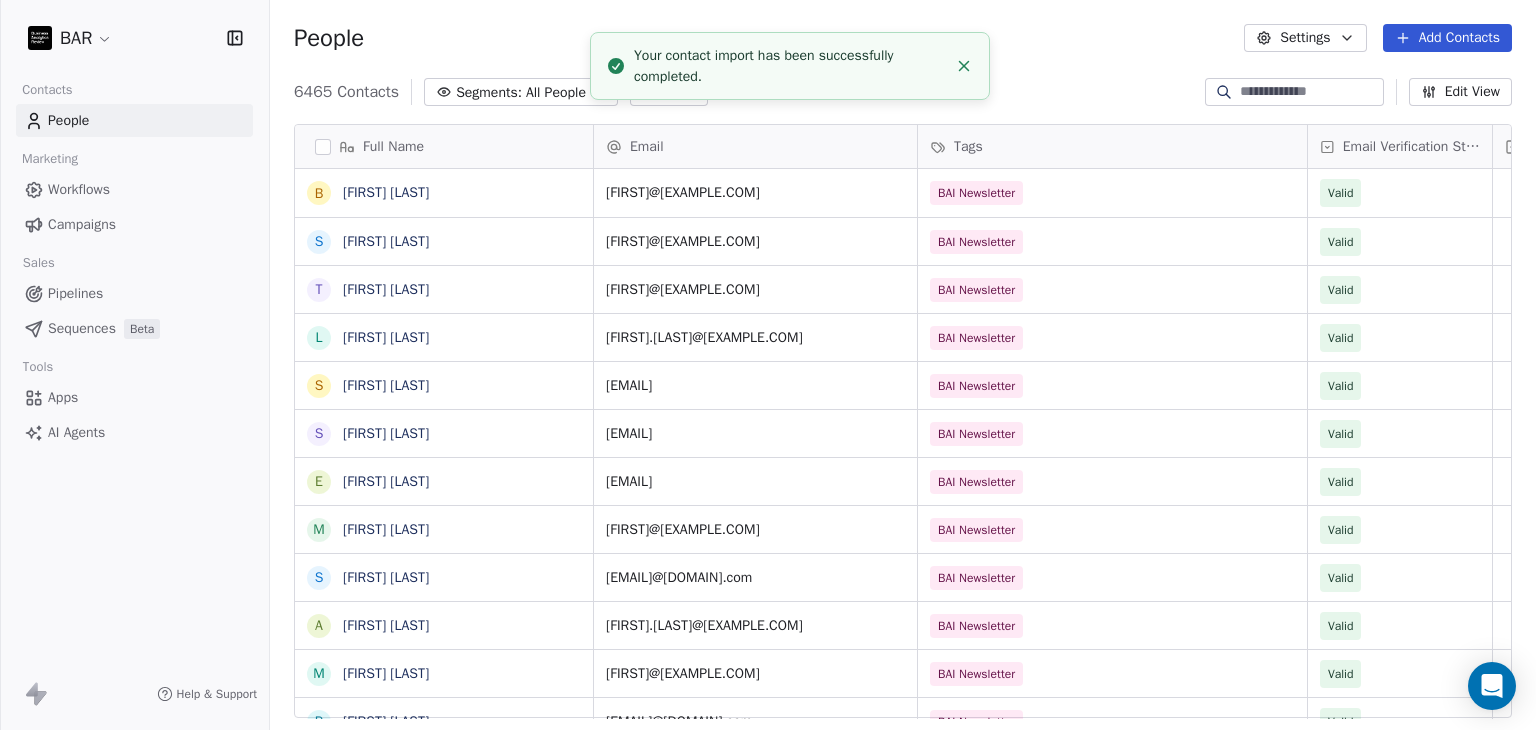 scroll, scrollTop: 16, scrollLeft: 16, axis: both 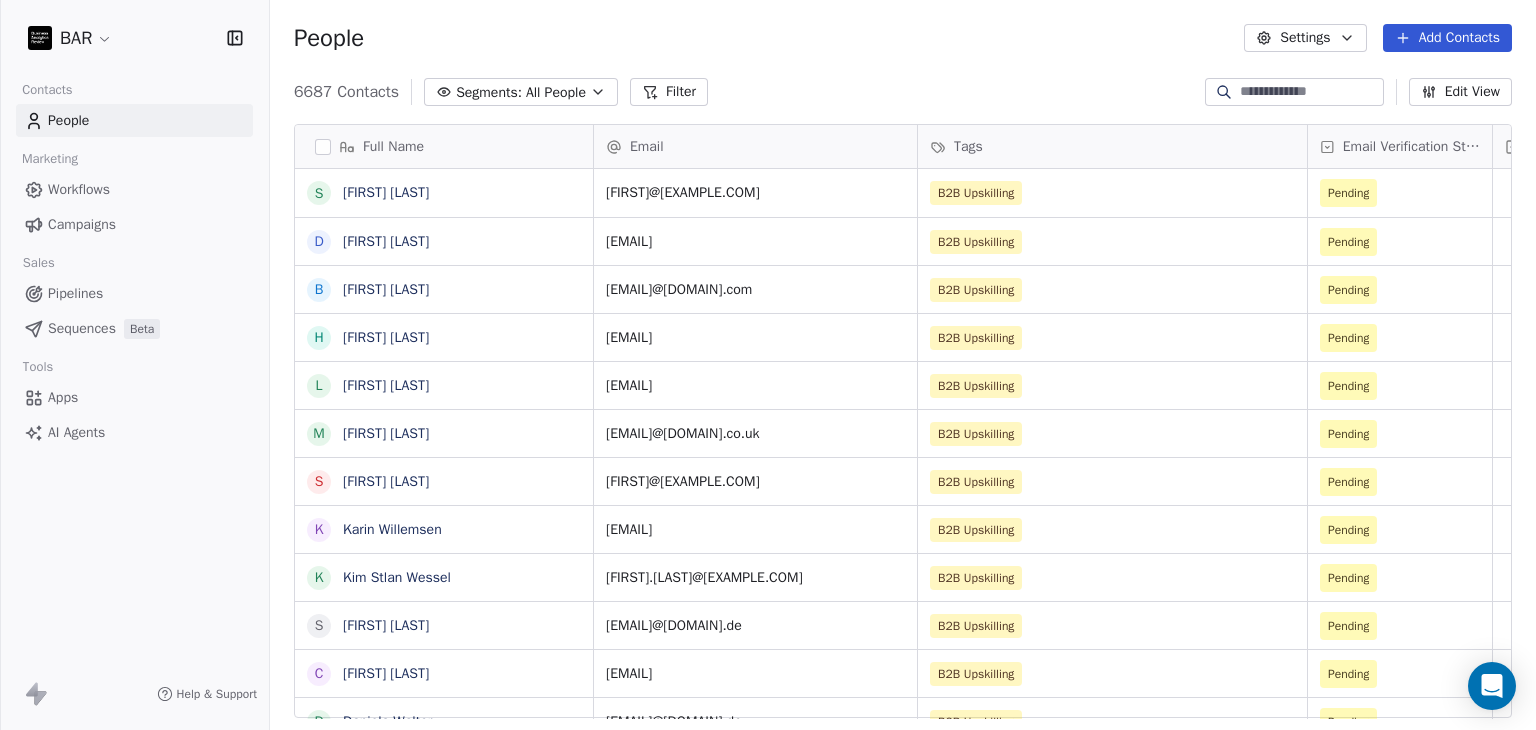 click on "People Settings  Add Contacts" at bounding box center [903, 38] 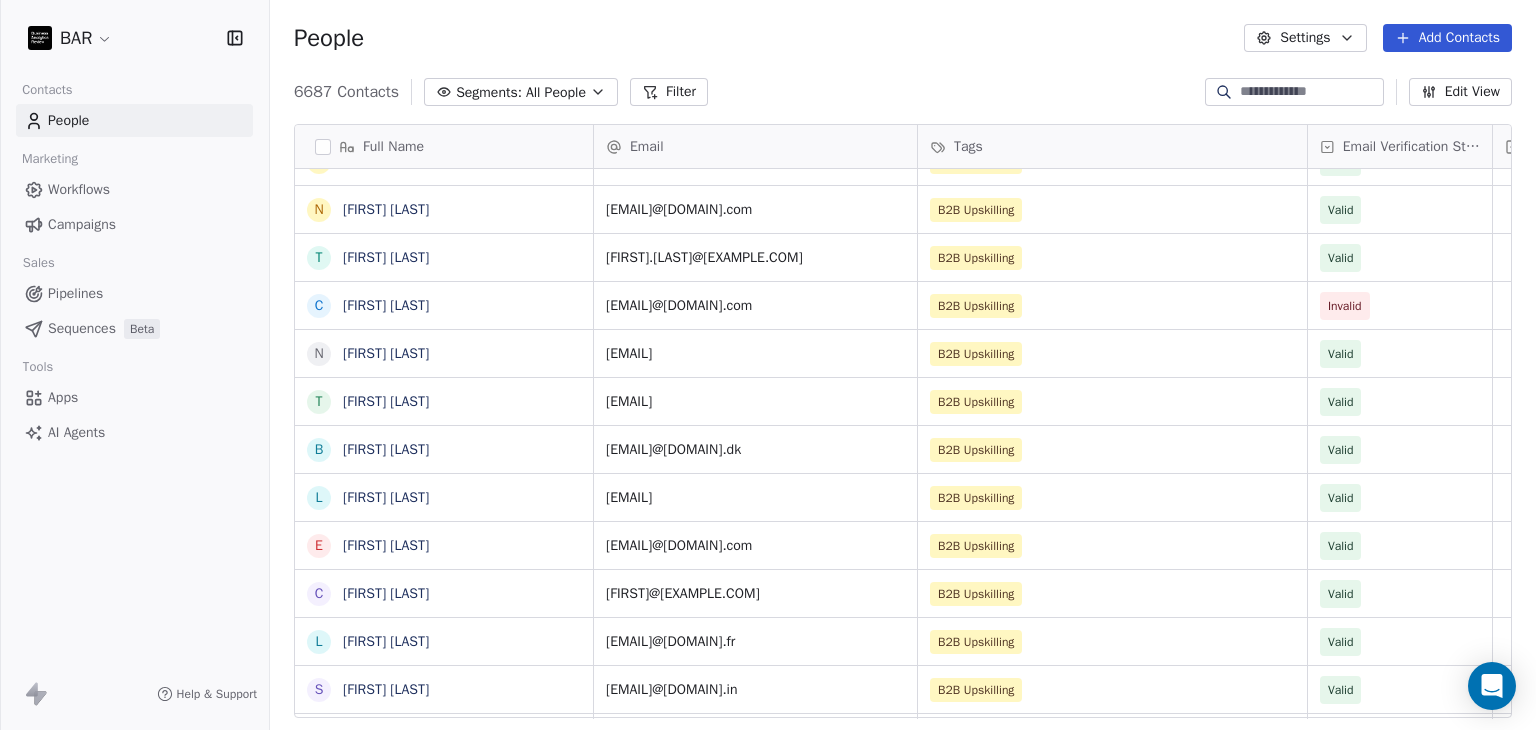 click on "Filter" at bounding box center [669, 92] 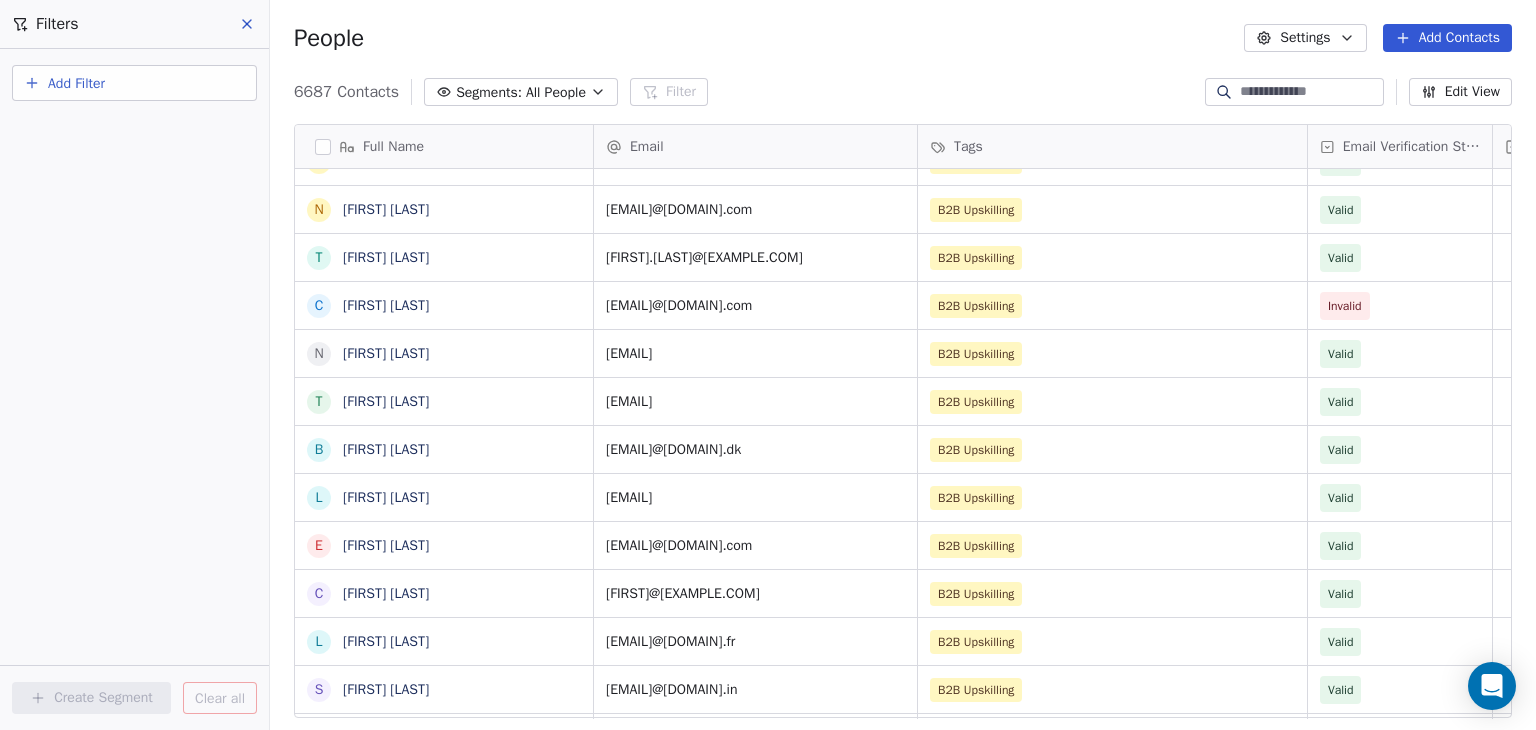 click on "Add Filter" at bounding box center (134, 83) 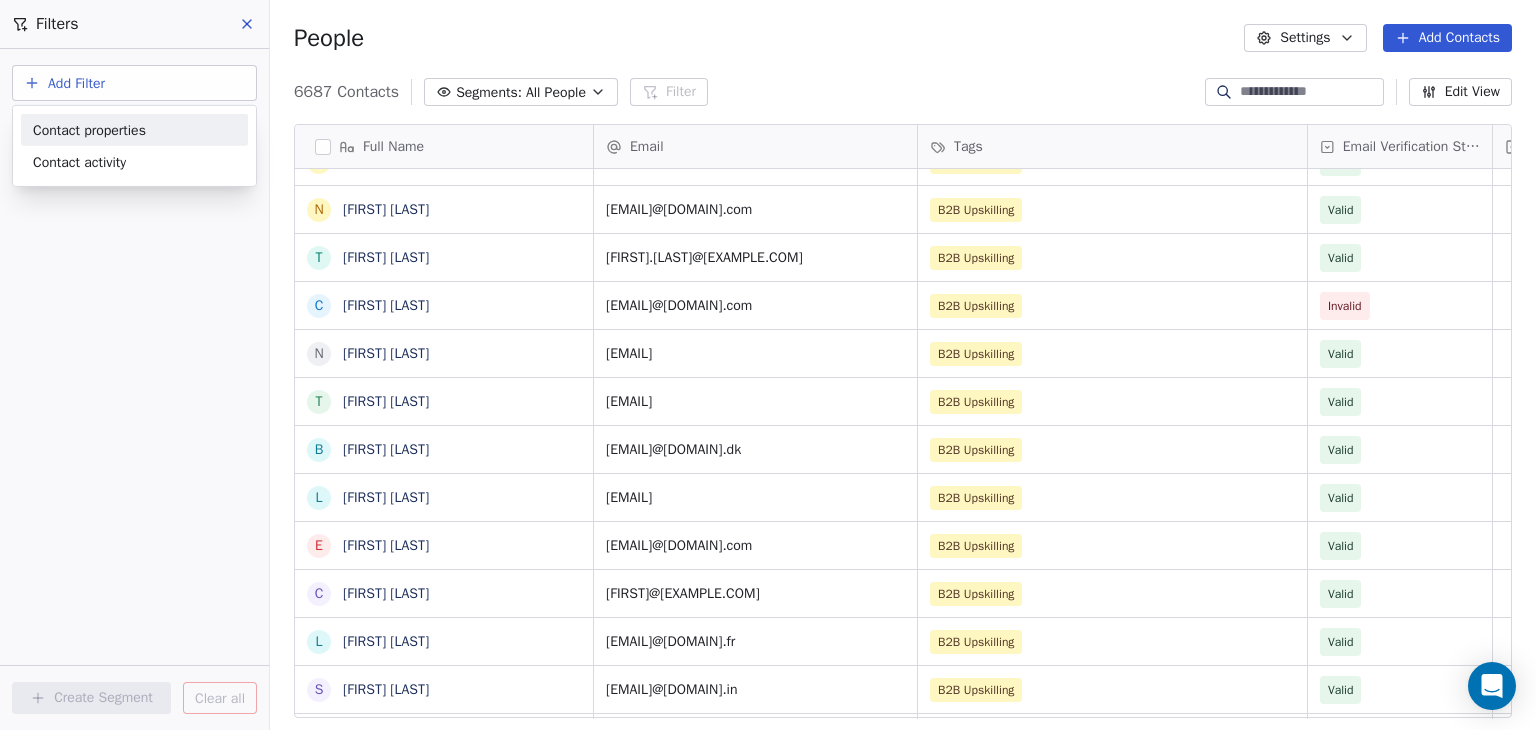 click on "Contact properties" at bounding box center [89, 129] 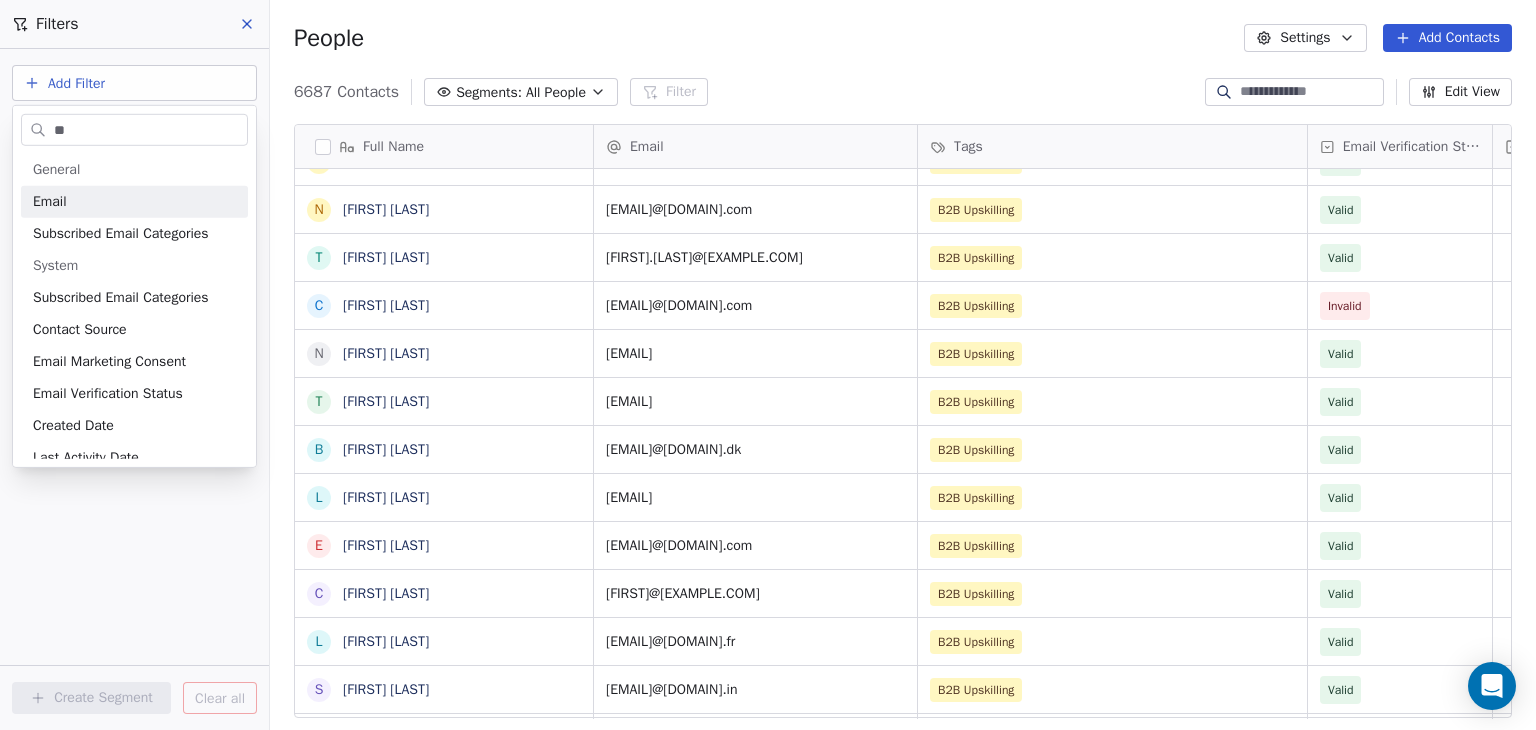 type on "*" 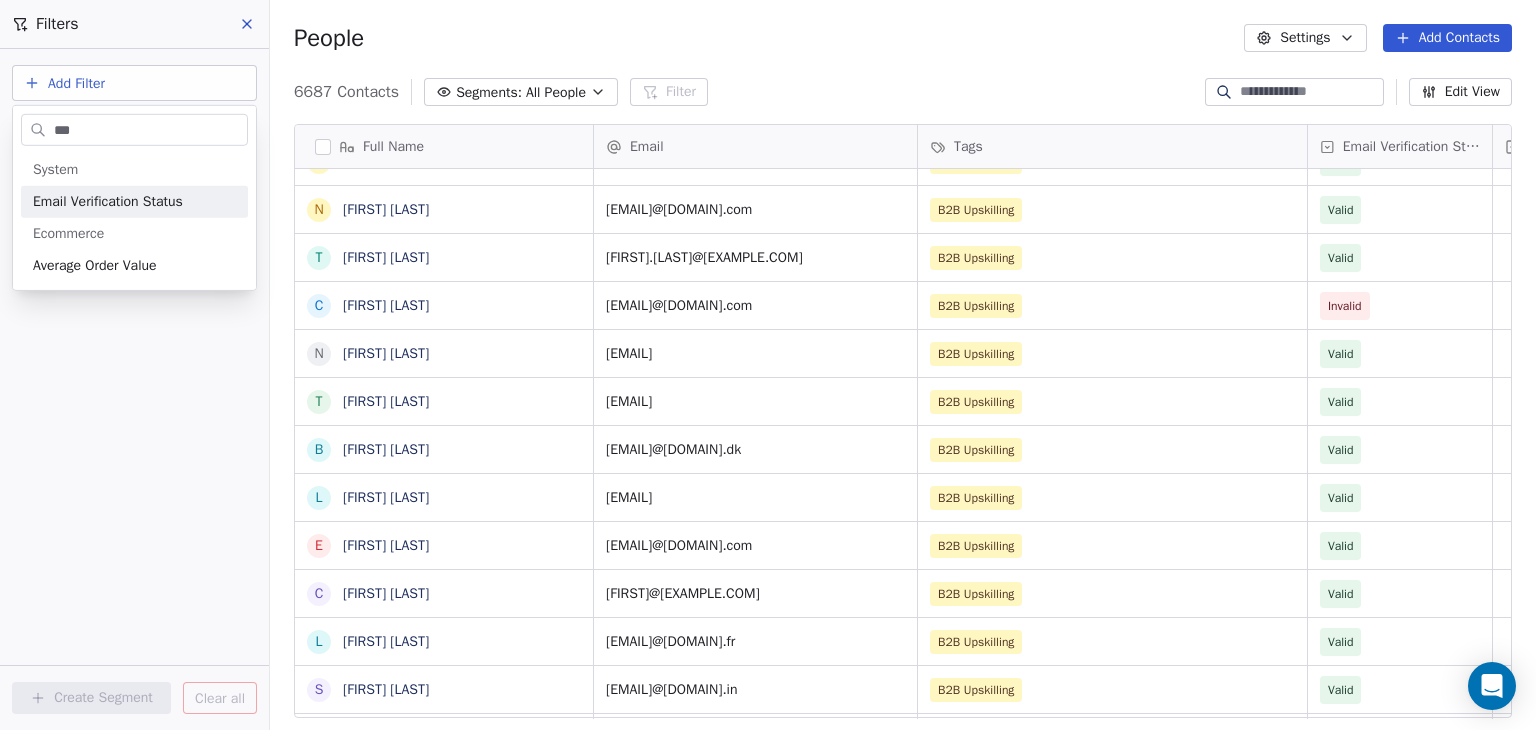 type on "***" 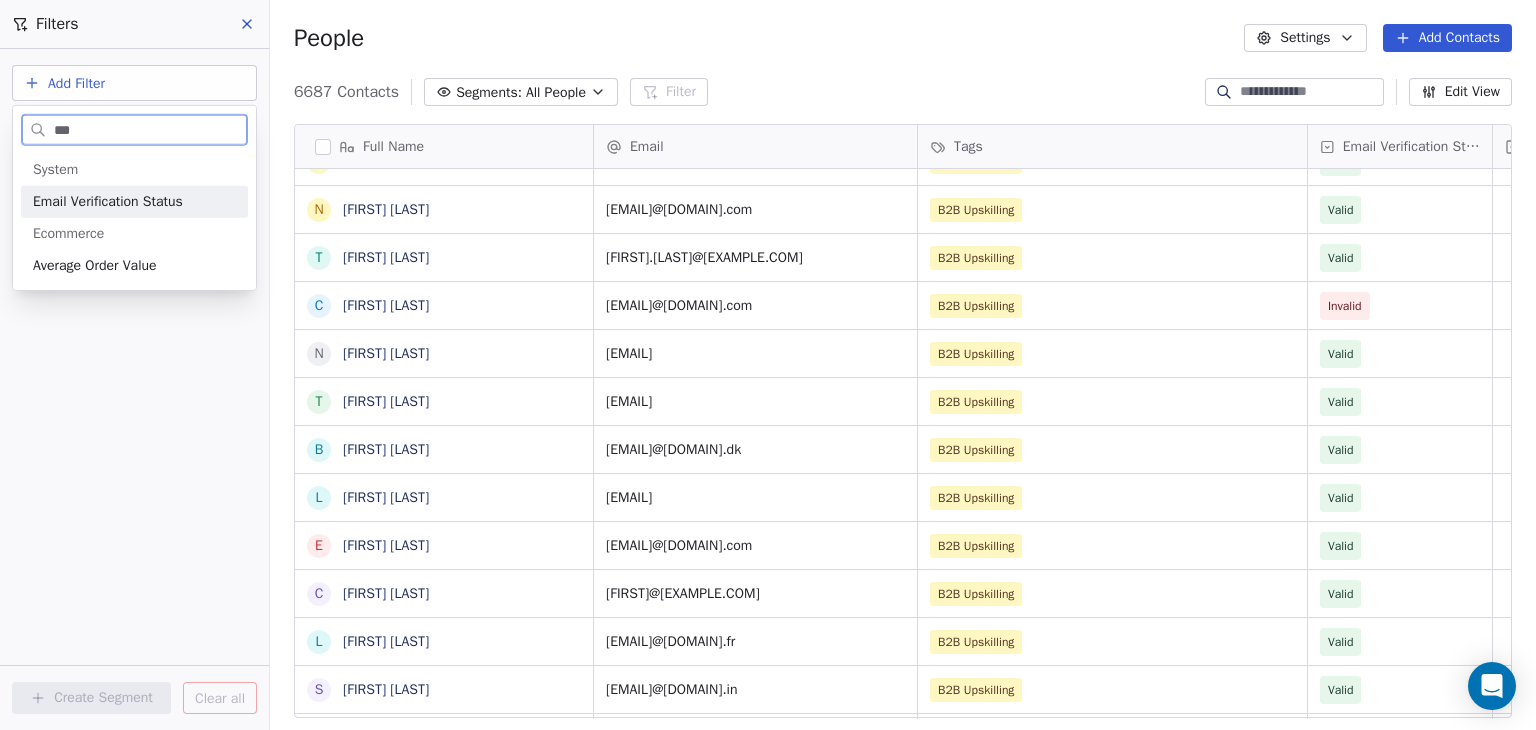 click on "Email Verification Status" at bounding box center (108, 202) 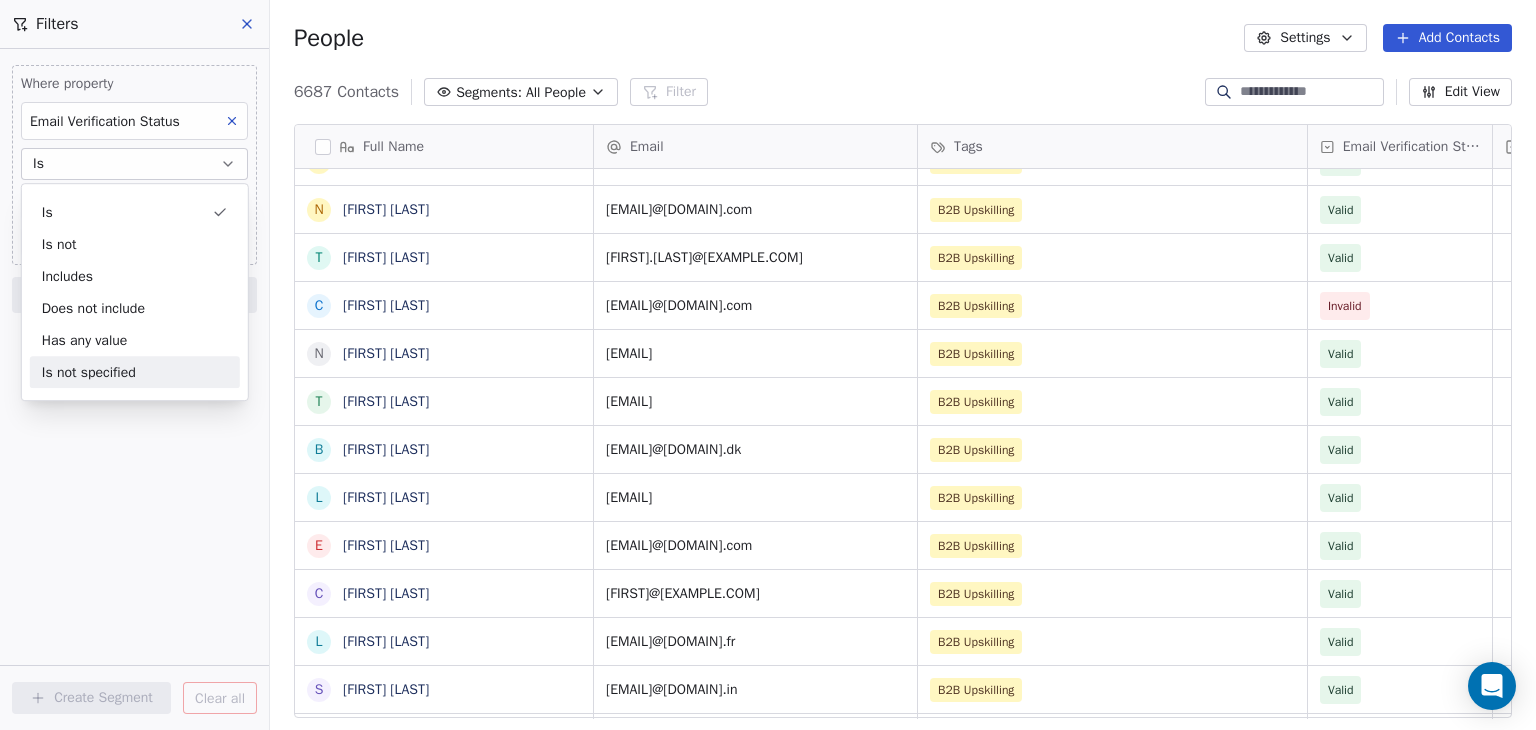drag, startPoint x: 160, startPoint y: 539, endPoint x: 163, endPoint y: 441, distance: 98.045906 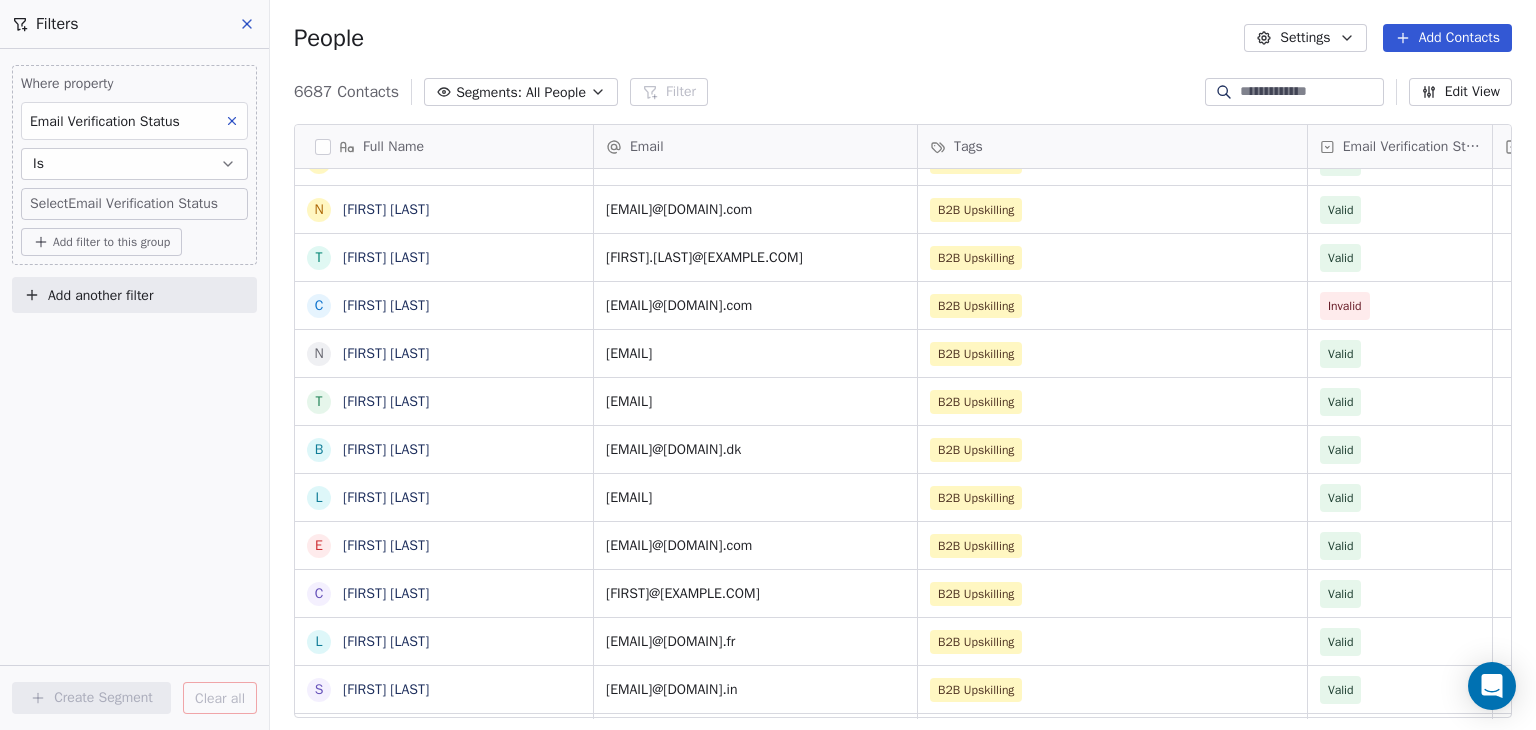 click on "BAR Contacts People Marketing Workflows Campaigns Sales Pipelines Sequences Beta Tools Apps AI Agents Help & Support Filters Where property   Email Verification Status   Is Select  Email Verification Status Add filter to this group Add another filter  Create Segment Clear all People Settings  Add Contacts 6687 Contacts Segments: All People Filter  Edit View Tag Add to Sequence Full Name J [FIRST] [LAST] T [FIRST] [LAST] S [FIRST] [LAST] C [FIRST] [LAST] V [FIRST] [LAST] M [FIRST] [LAST] A [FIRST] [LAST] S [FIRST] [LAST] N [FIRST] [LAST] J [FIRST] [LAST] A [FIRST] [LAST] N [FIRST] [LAST] T [FIRST] [LAST] C [FIRST] [LAST] I [FIRST] [LAST] N [FIRST] [LAST] S [FIRST] [LAST] G [FIRST] [LAST] N [FIRST] [LAST] T [FIRST] [LAST] S [FIRST] [LAST] S [FIRST] [LAST] M [FIRST] [LAST] J [FIRST] [LAST] A [FIRST] [LAST] O [FIRST] [LAST] L" at bounding box center (768, 365) 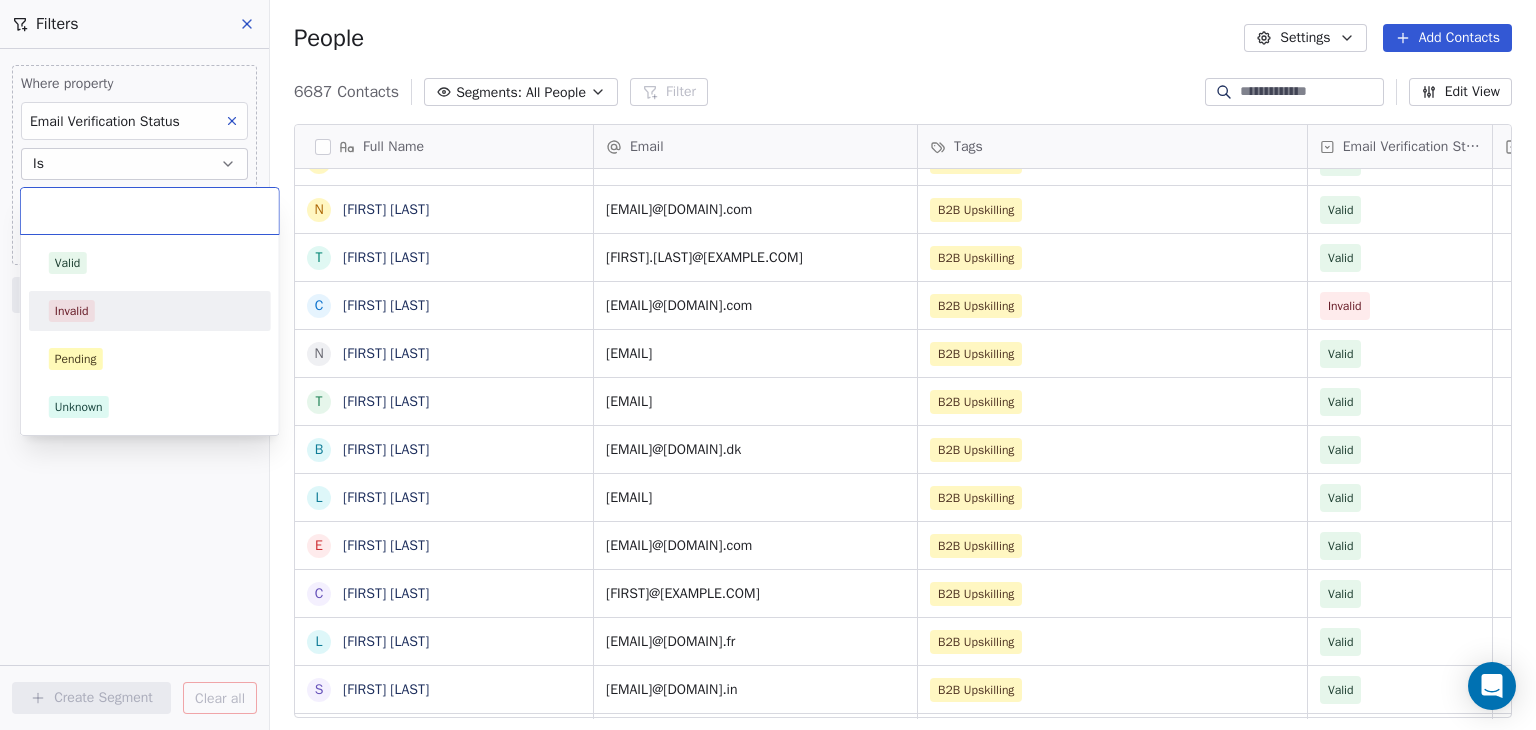 click on "Invalid" at bounding box center [150, 311] 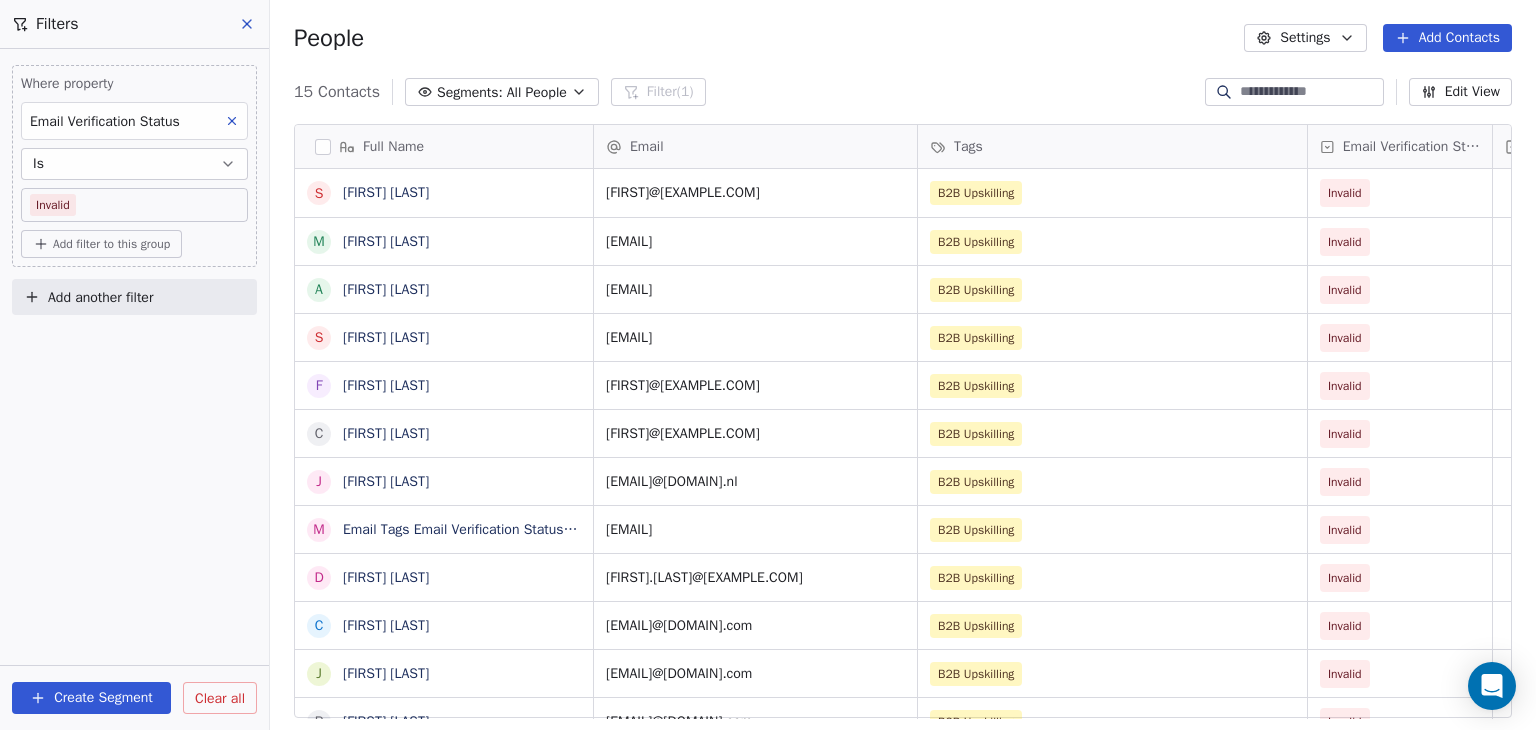 drag, startPoint x: 317, startPoint y: 152, endPoint x: 328, endPoint y: 152, distance: 11 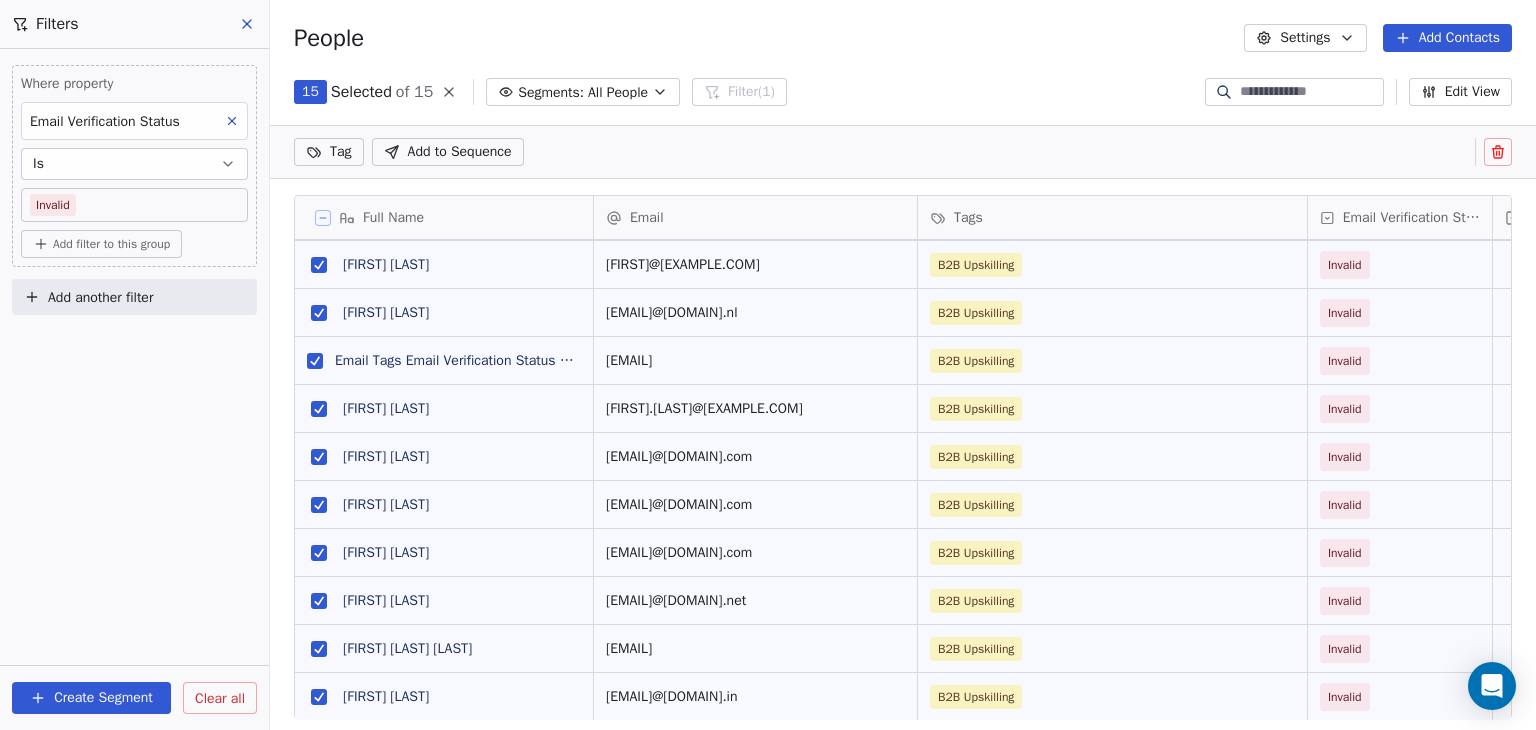 click at bounding box center (1498, 152) 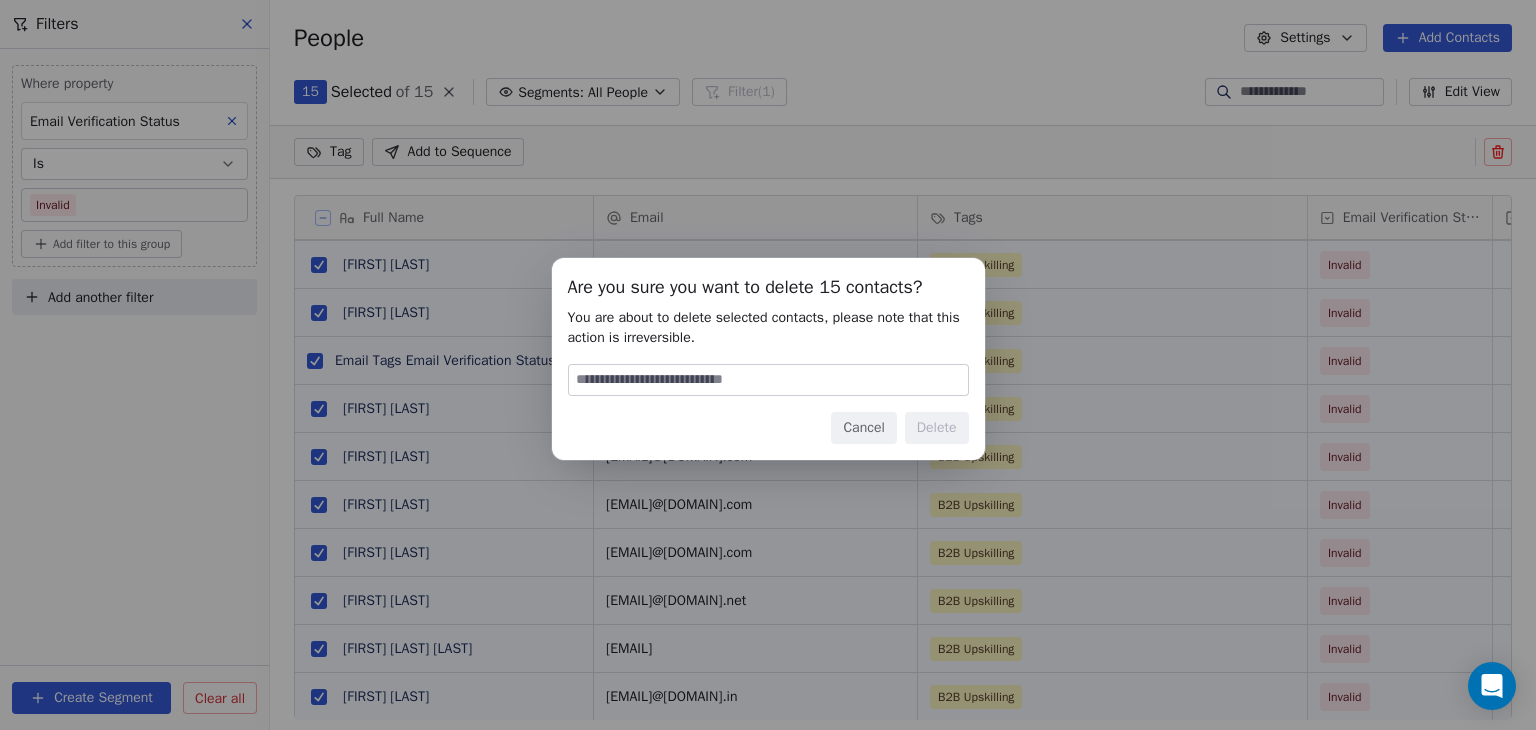 click at bounding box center (768, 380) 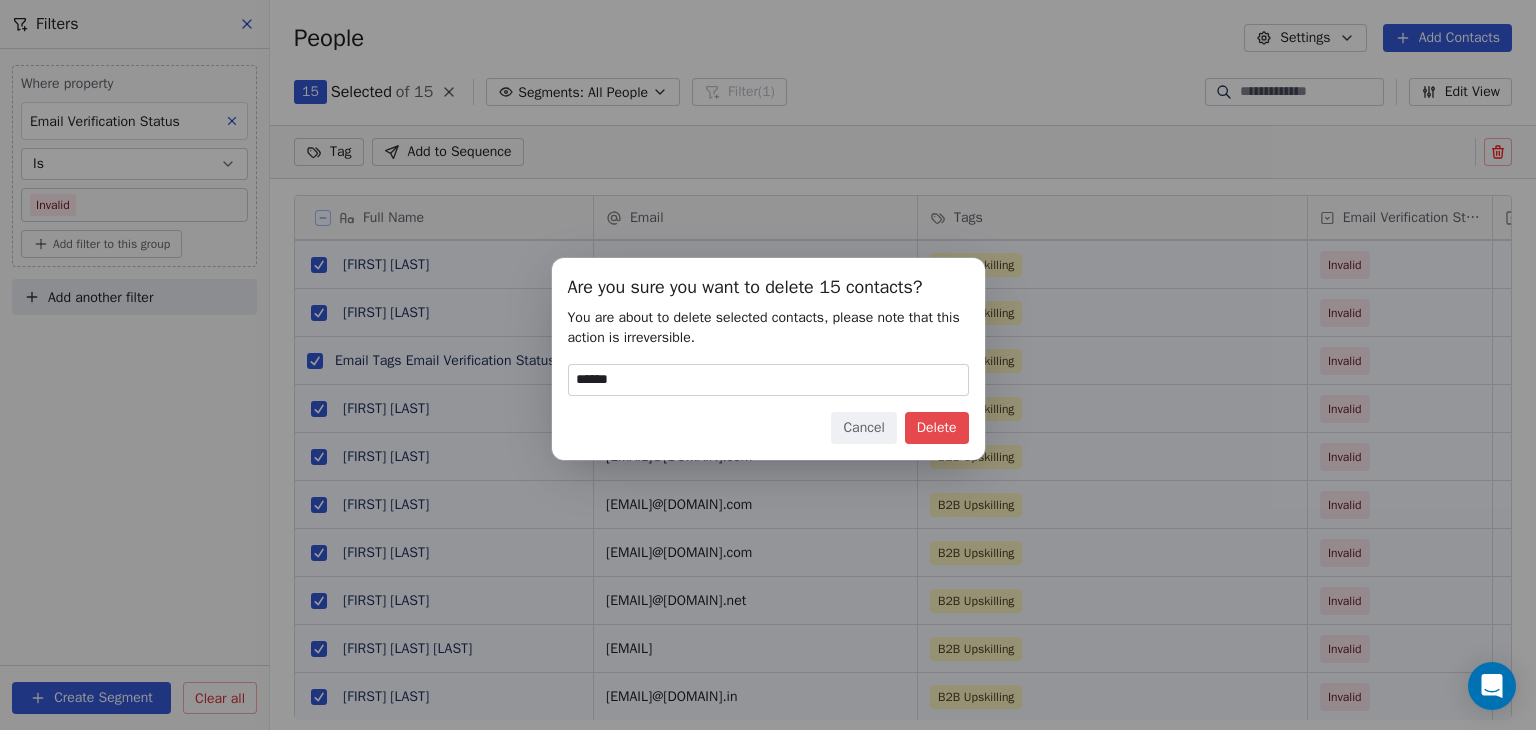 drag, startPoint x: 944, startPoint y: 431, endPoint x: 1121, endPoint y: 411, distance: 178.12636 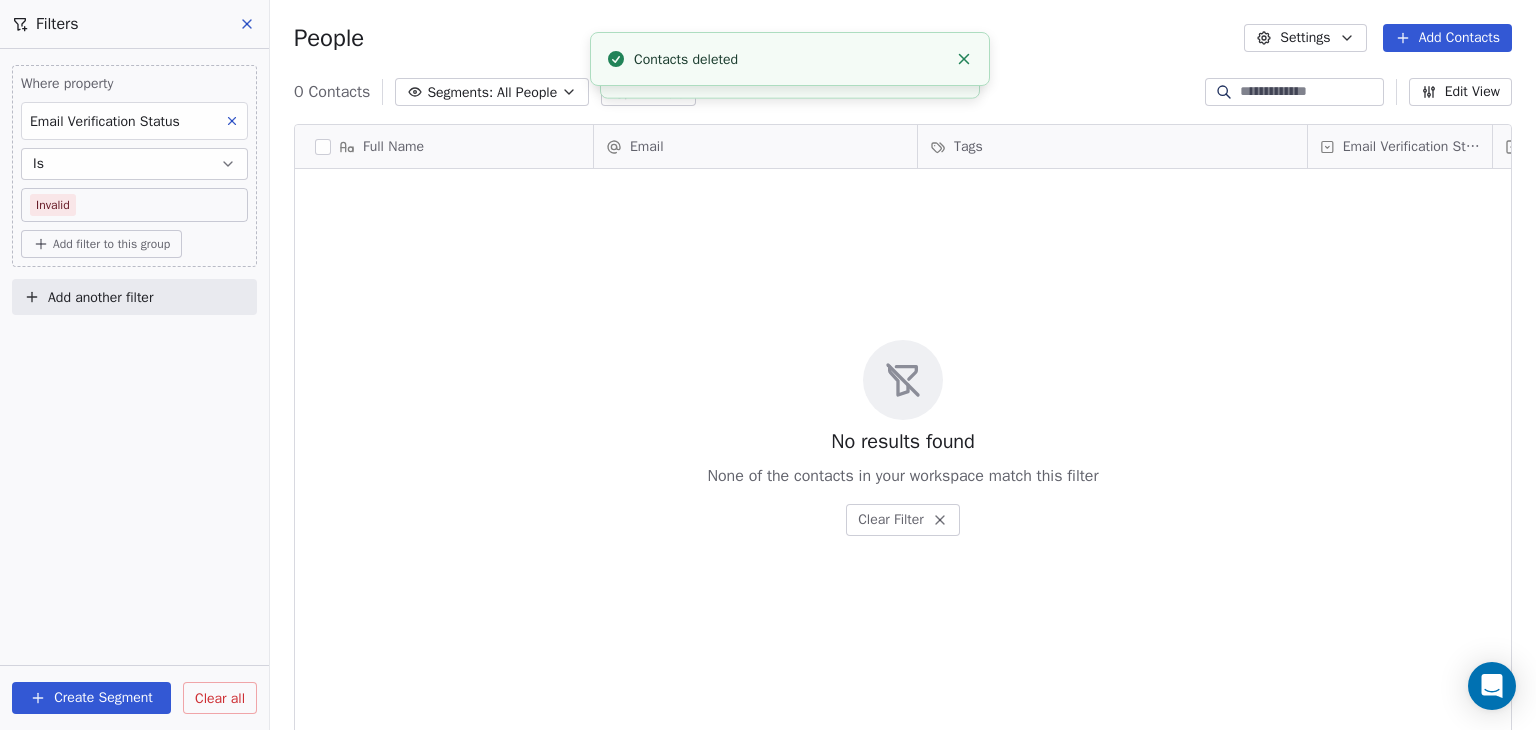 click on "Clear all" at bounding box center (220, 698) 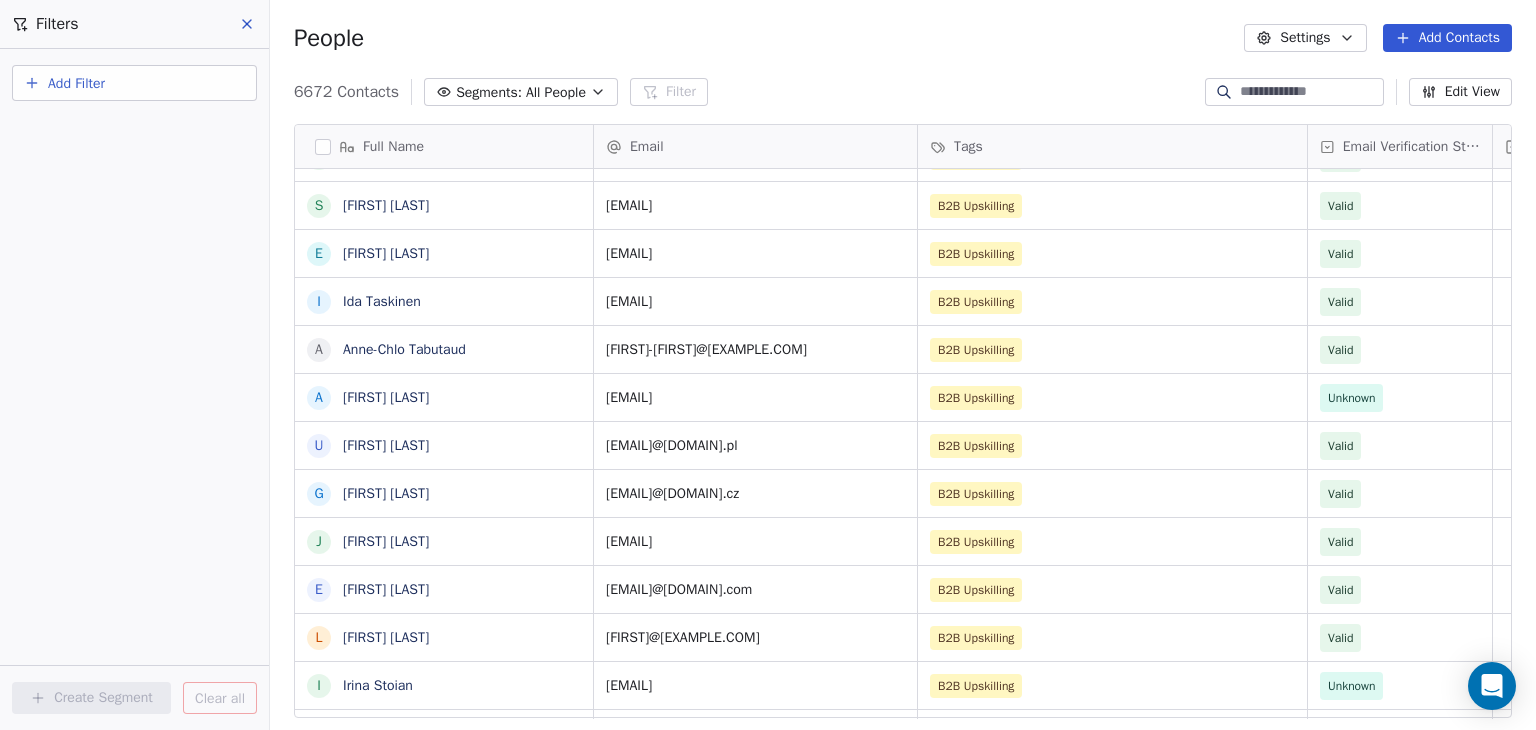 scroll, scrollTop: 192, scrollLeft: 0, axis: vertical 